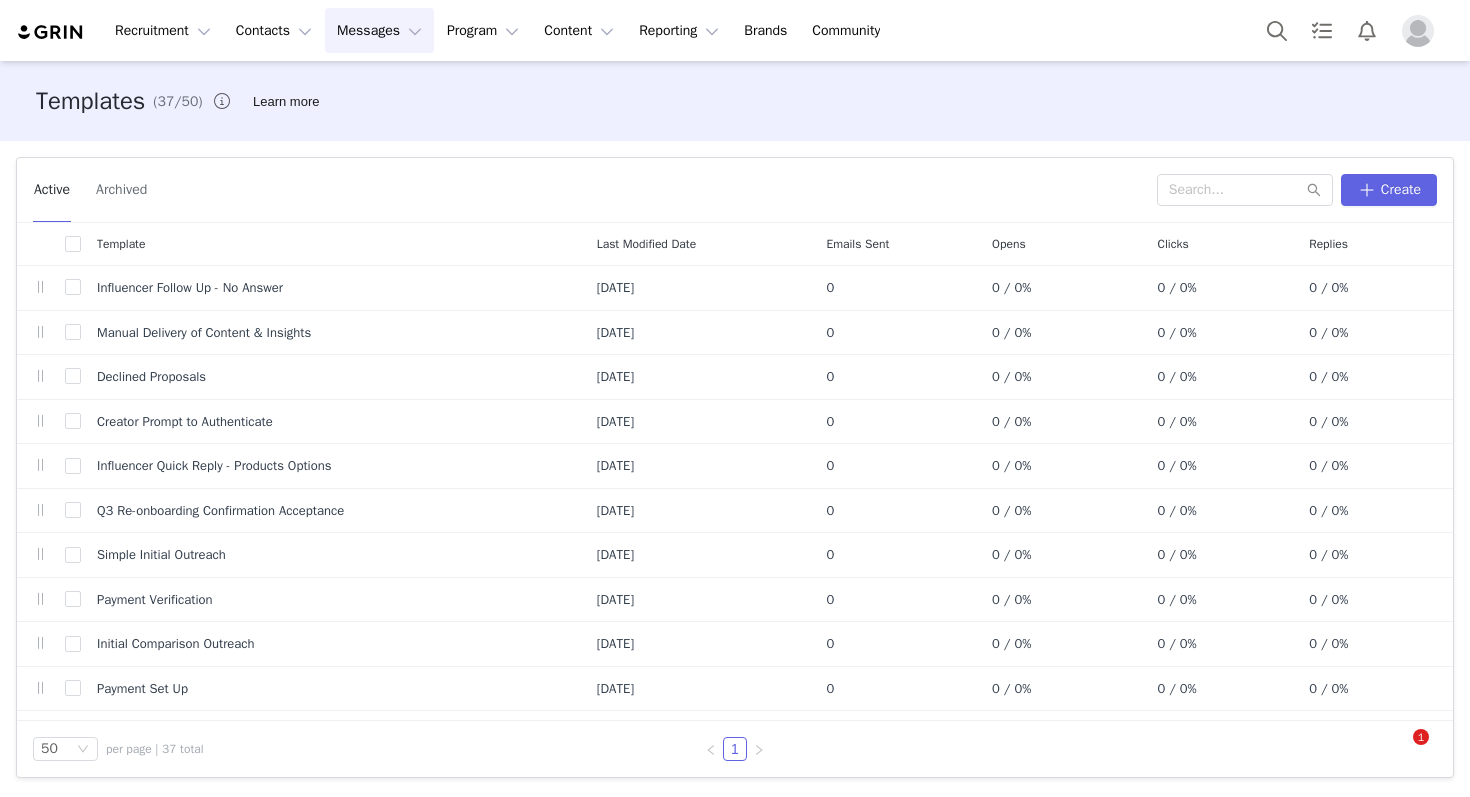 scroll, scrollTop: 0, scrollLeft: 0, axis: both 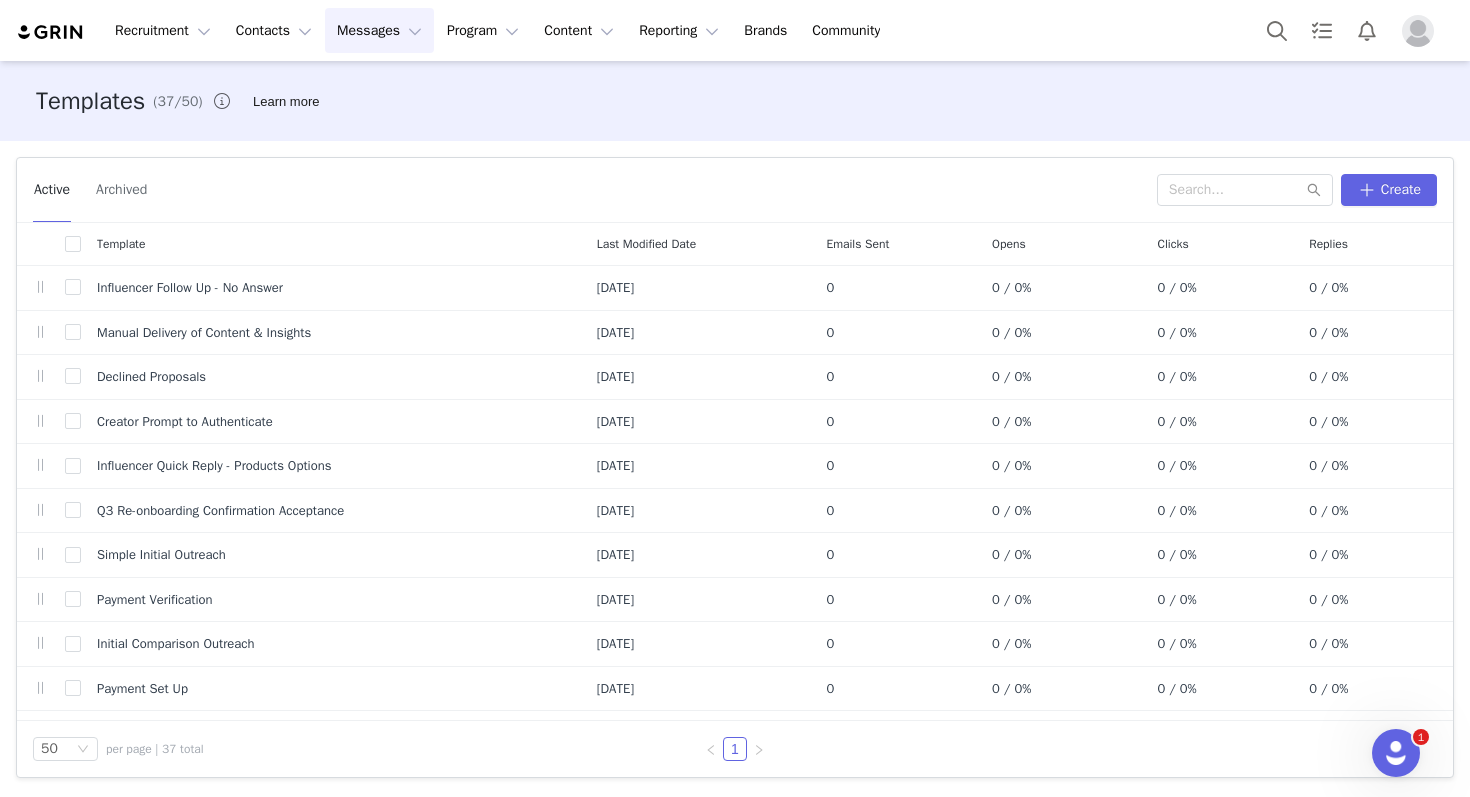 click on "Templates  (37/50)          Learn more" at bounding box center [735, 101] 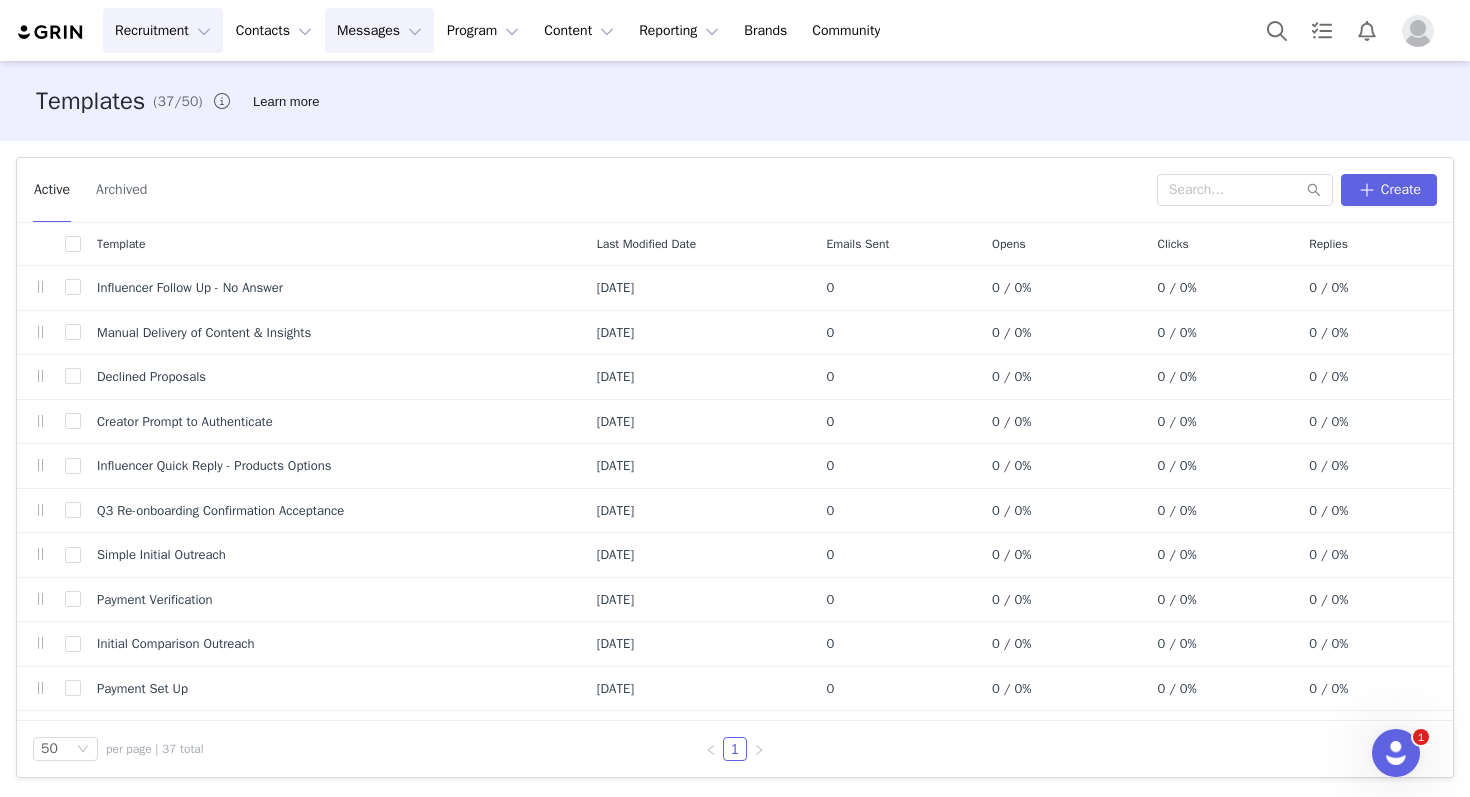 click on "Recruitment Recruitment" at bounding box center (163, 30) 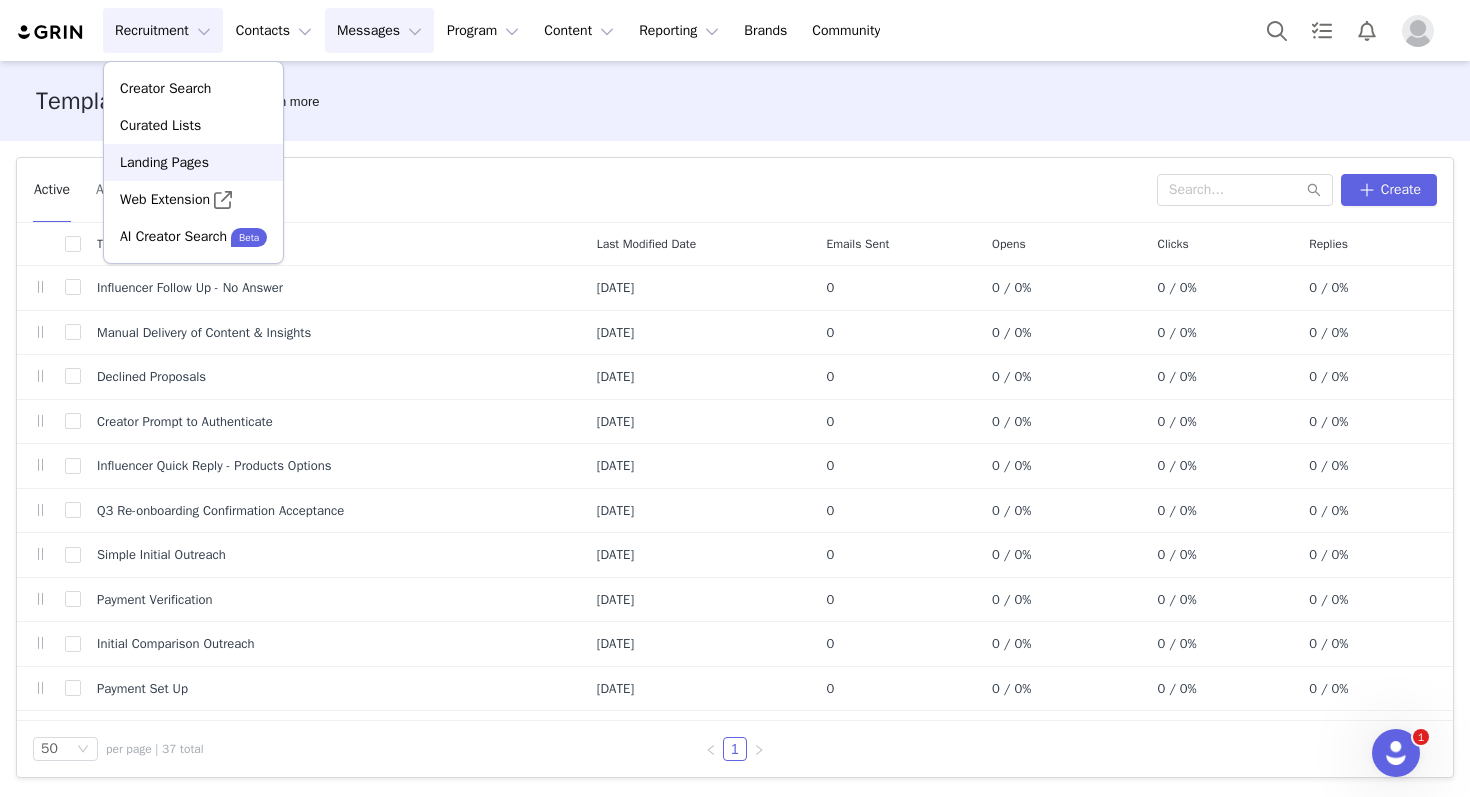 click on "Landing Pages" at bounding box center (193, 162) 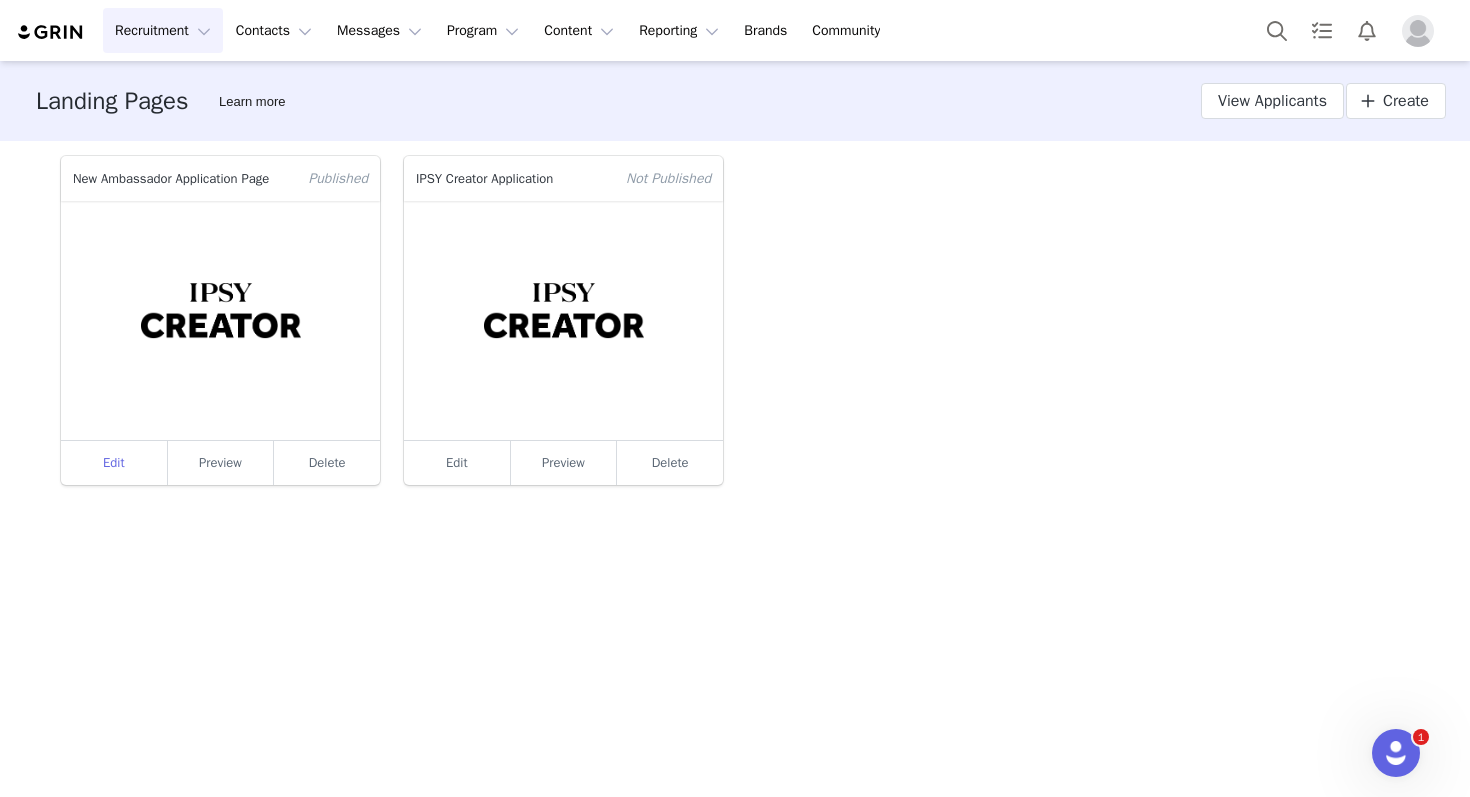 click on "Edit" at bounding box center [114, 463] 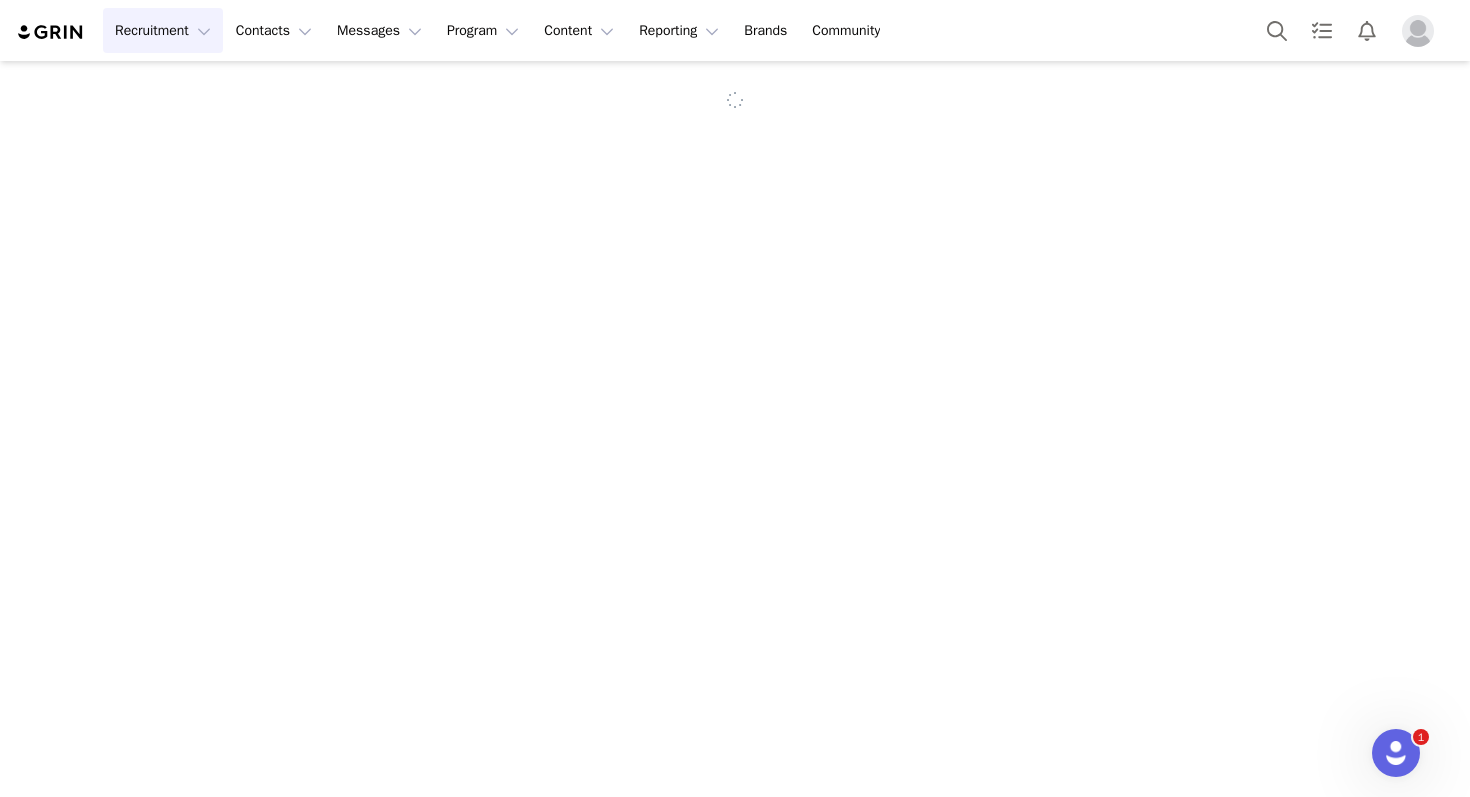 scroll, scrollTop: 0, scrollLeft: 0, axis: both 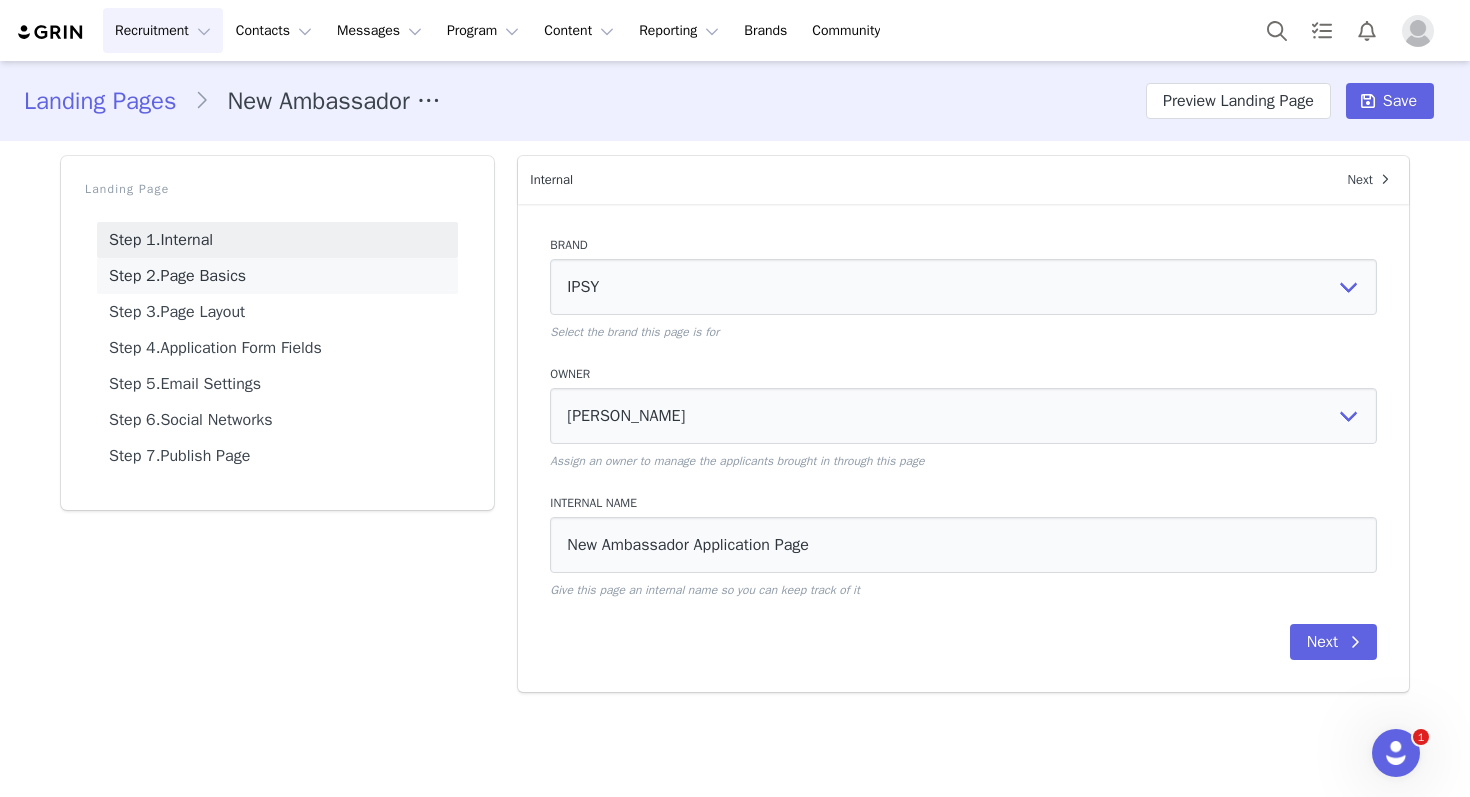 click on "Step 2.  Page Basics" at bounding box center [277, 276] 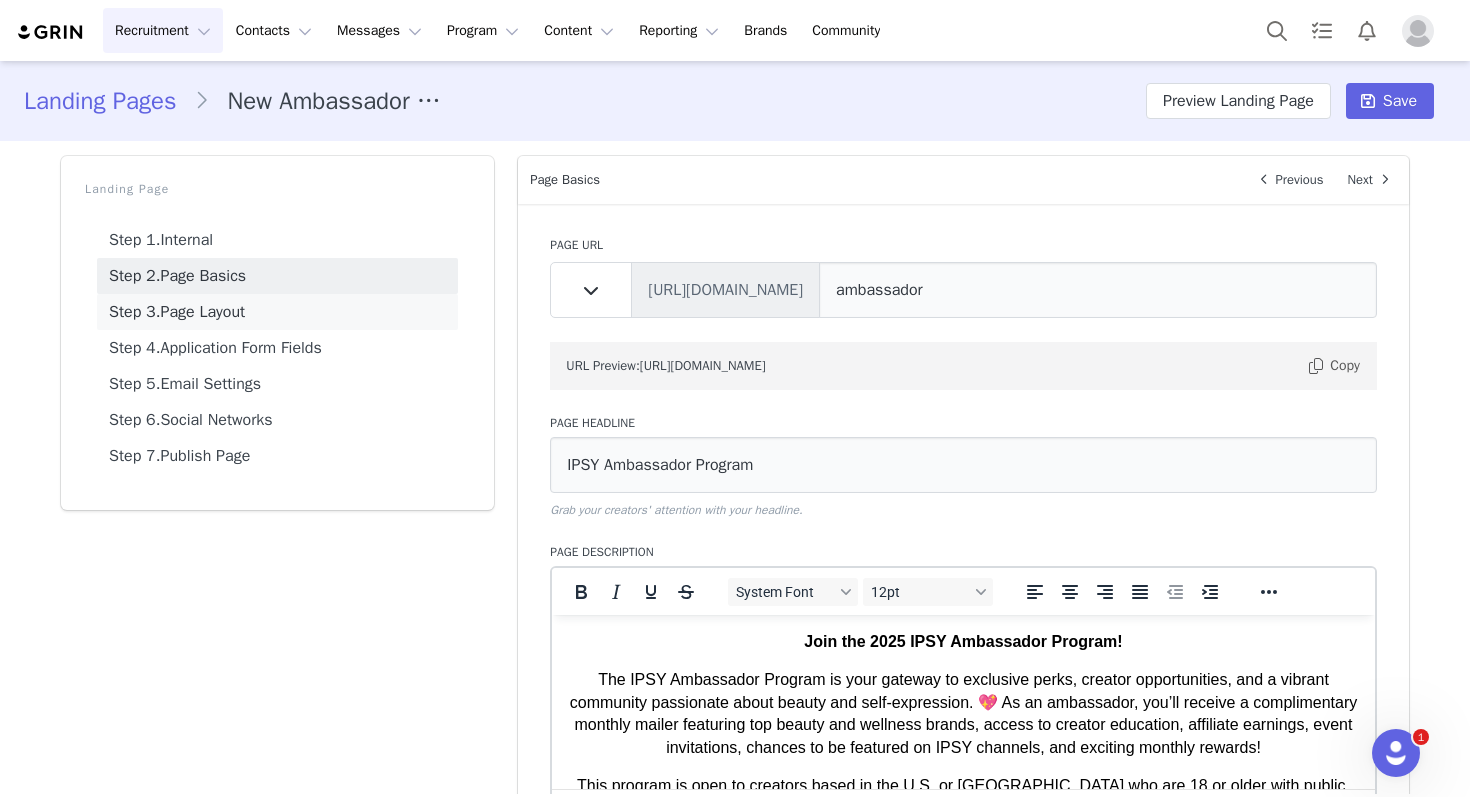 click on "Step 3.  Page Layout" at bounding box center (277, 312) 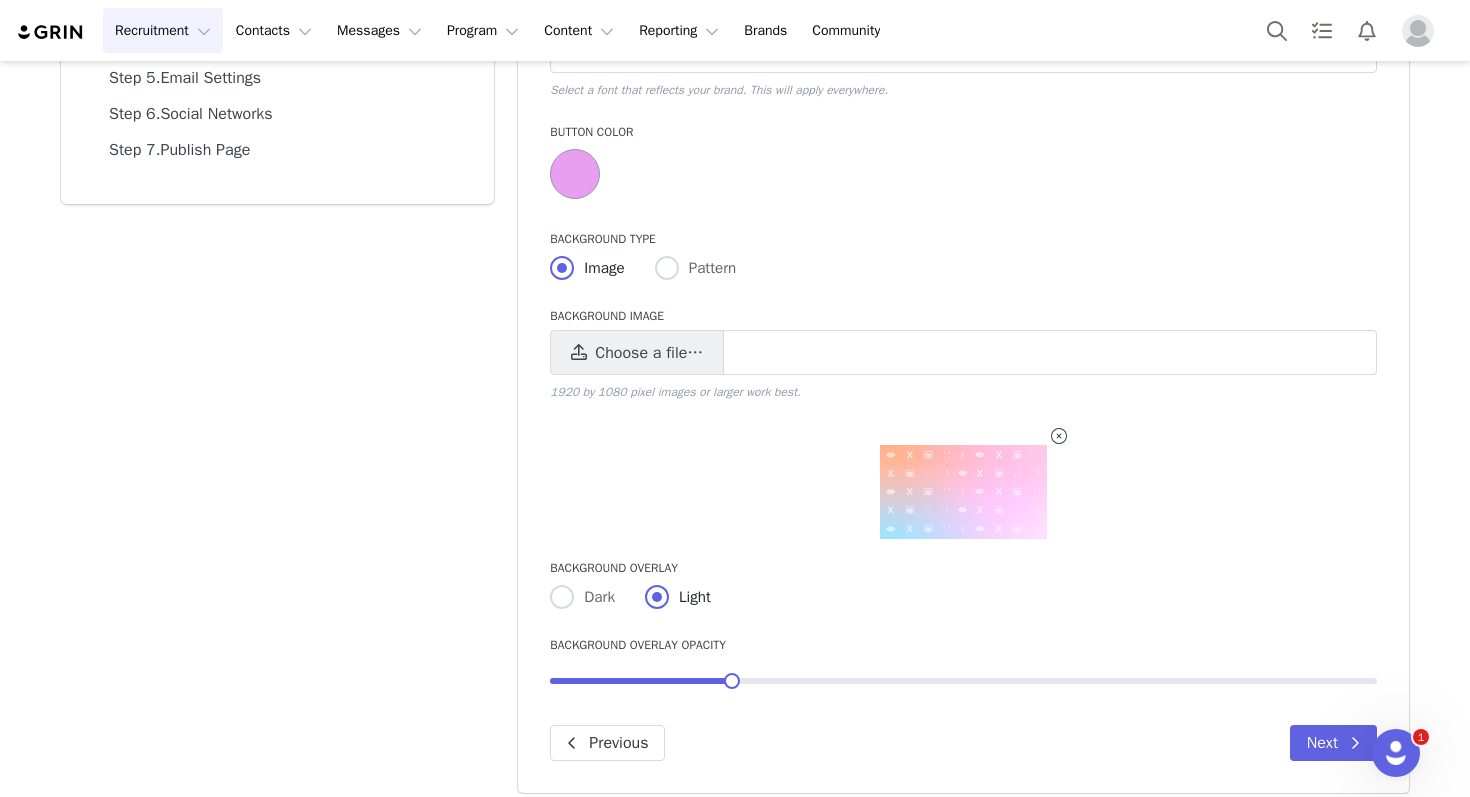 scroll, scrollTop: 319, scrollLeft: 0, axis: vertical 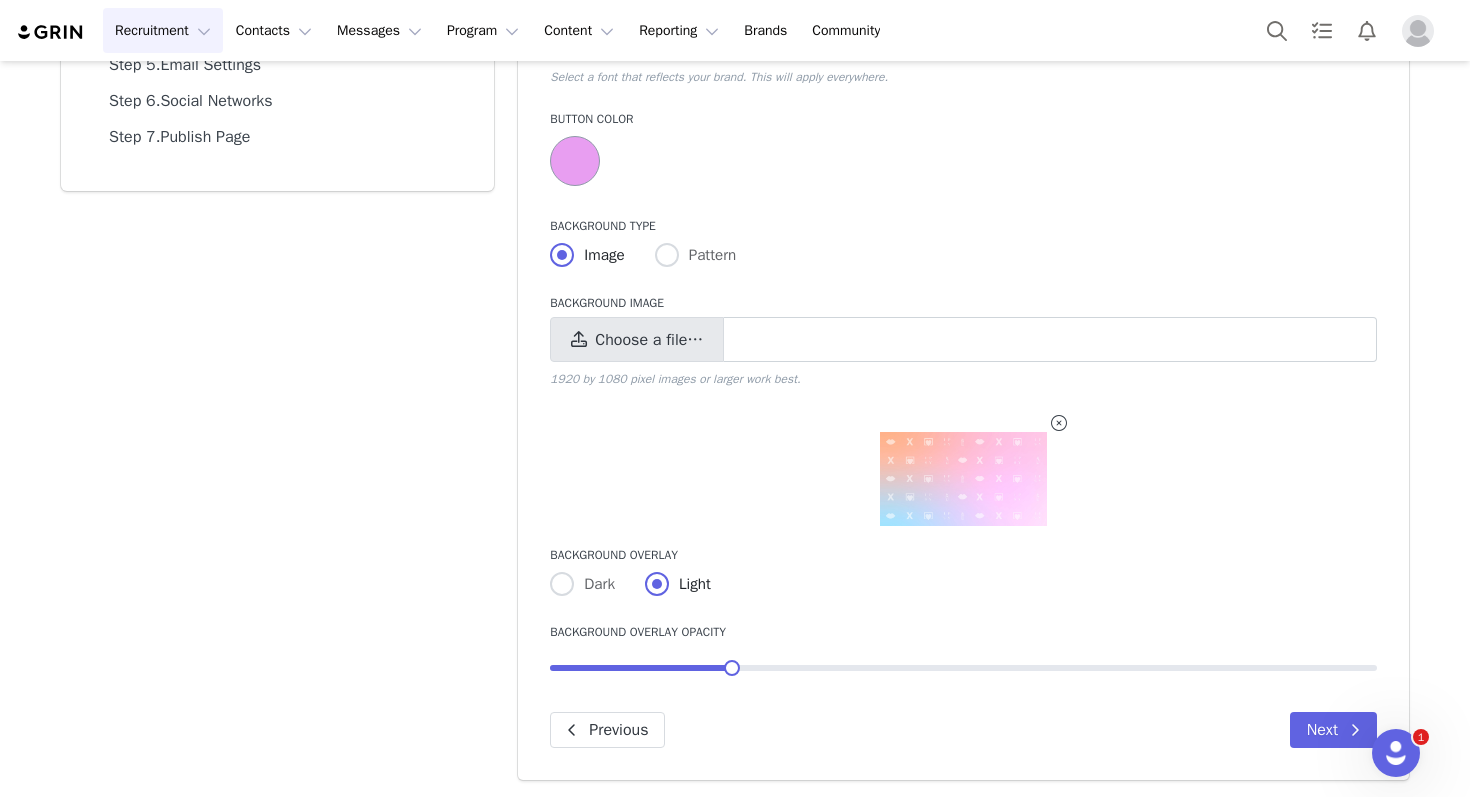 click on "Choose a file…" at bounding box center (649, 340) 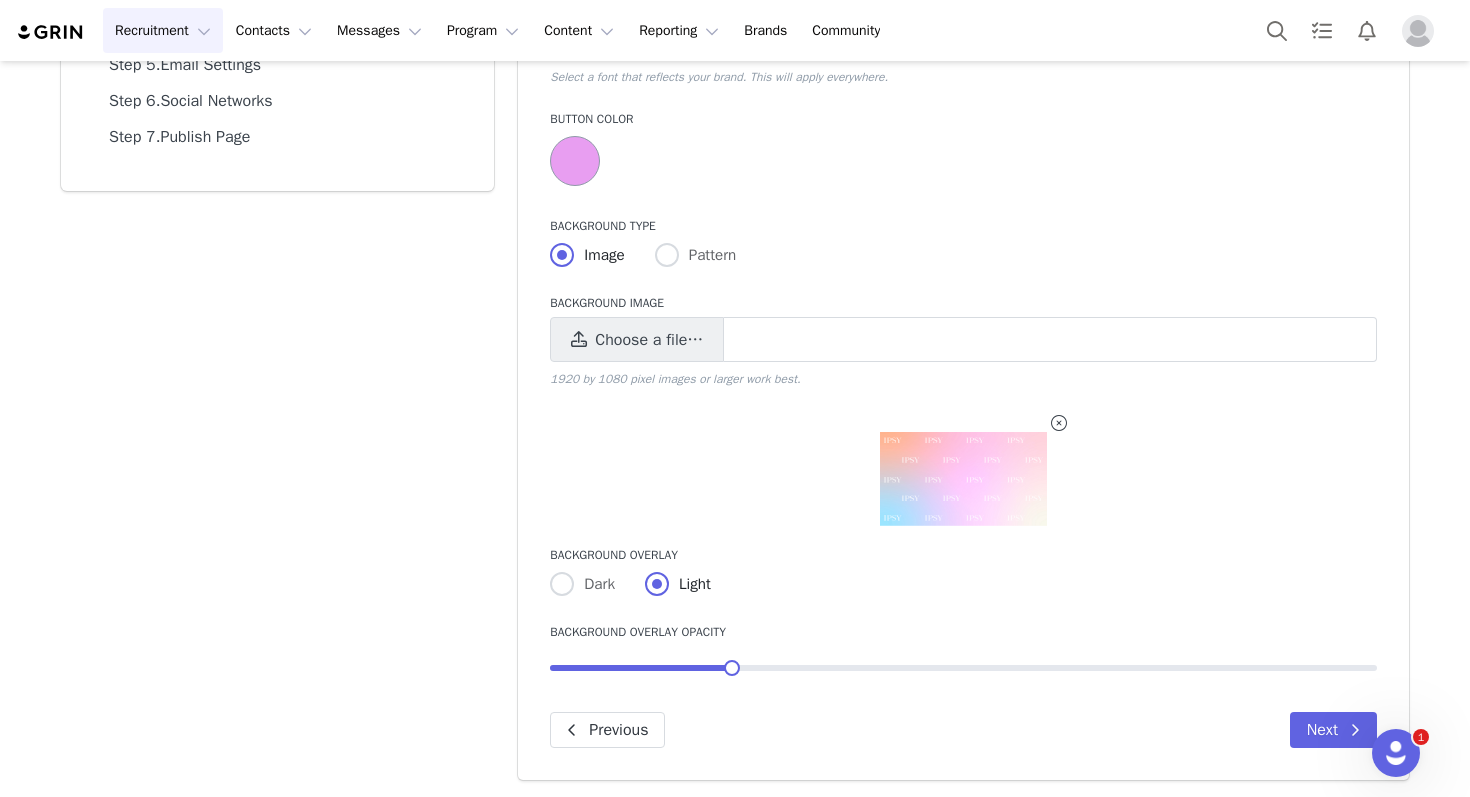 scroll, scrollTop: 0, scrollLeft: 0, axis: both 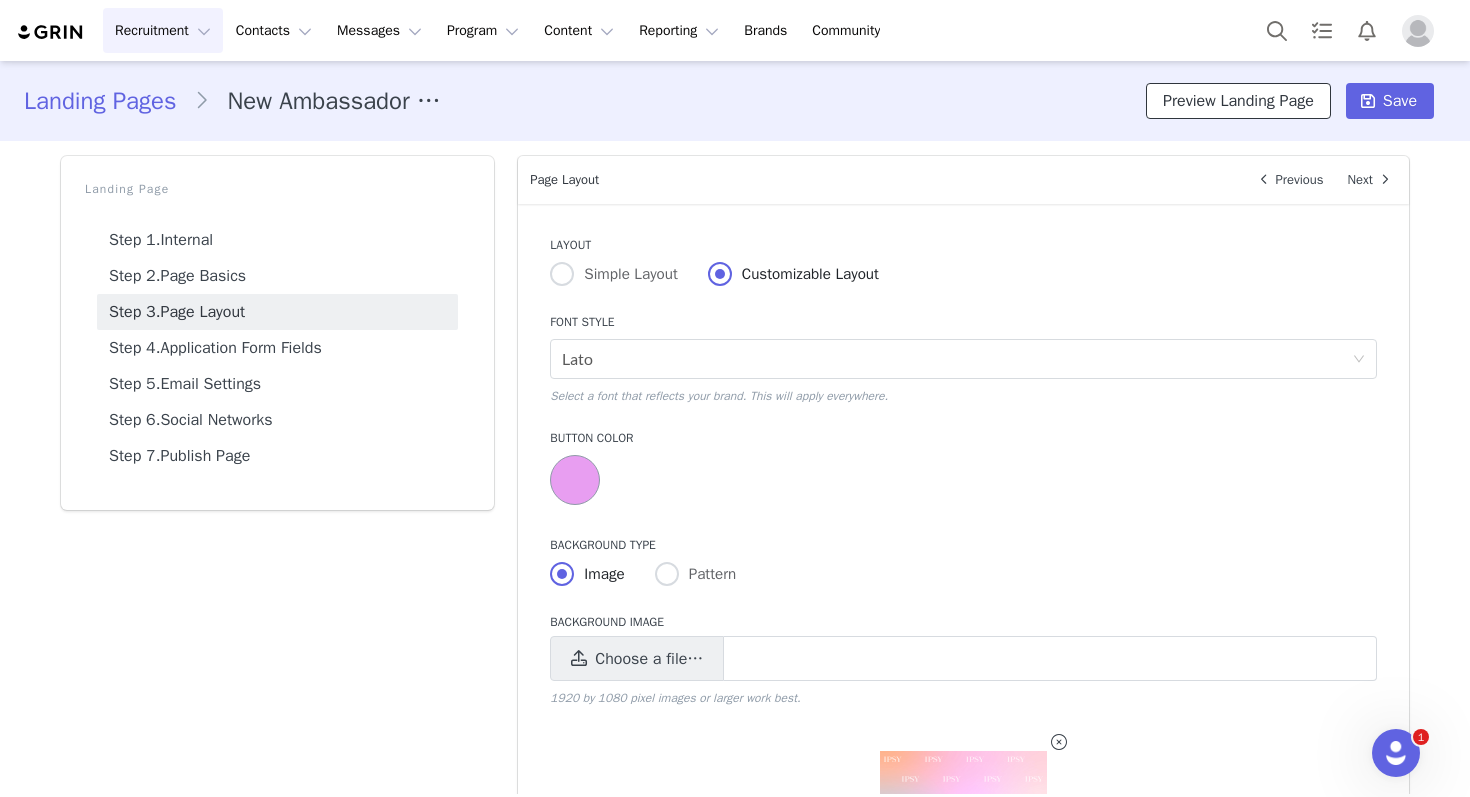 click on "Preview Landing Page" at bounding box center [1238, 101] 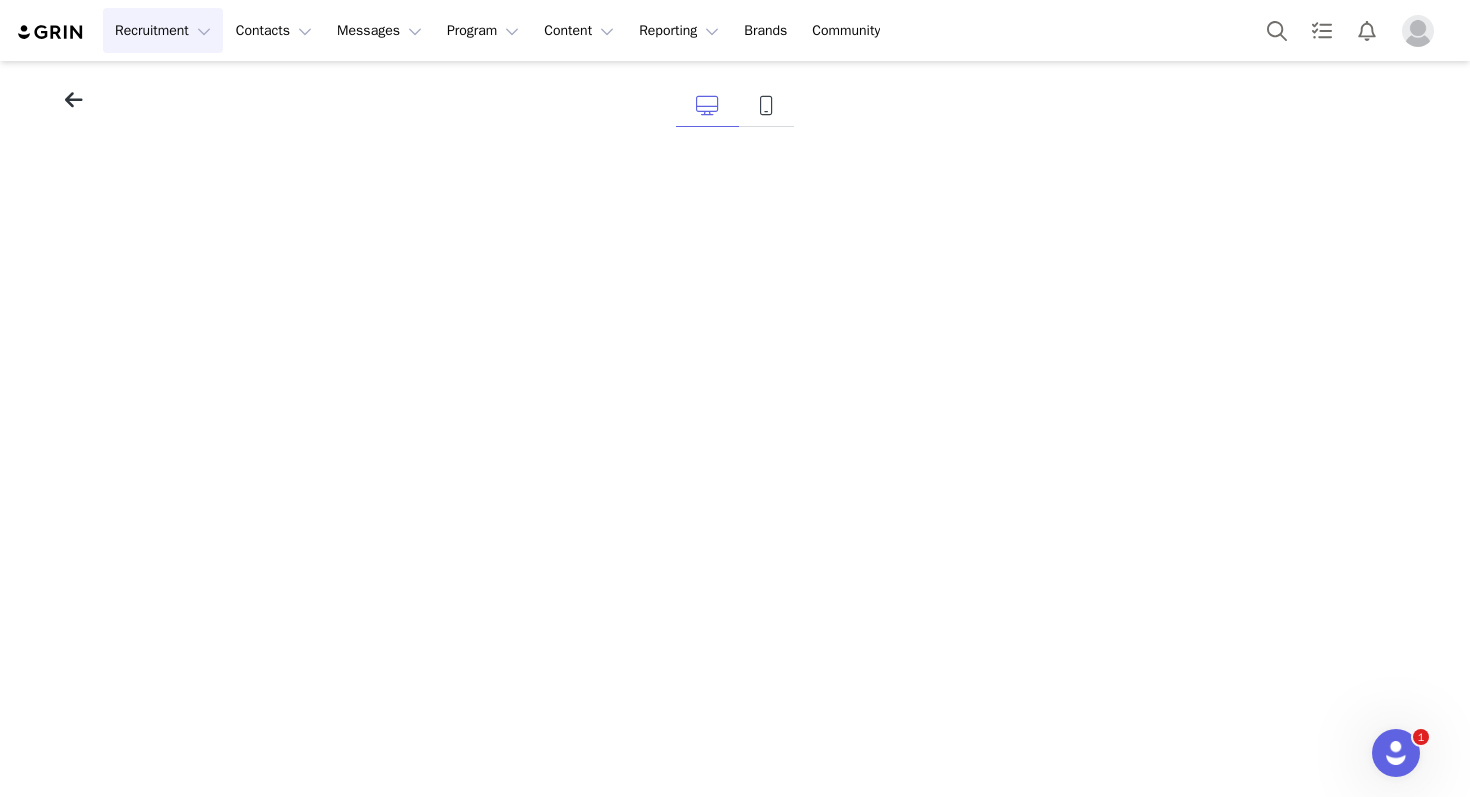 click at bounding box center [74, 100] 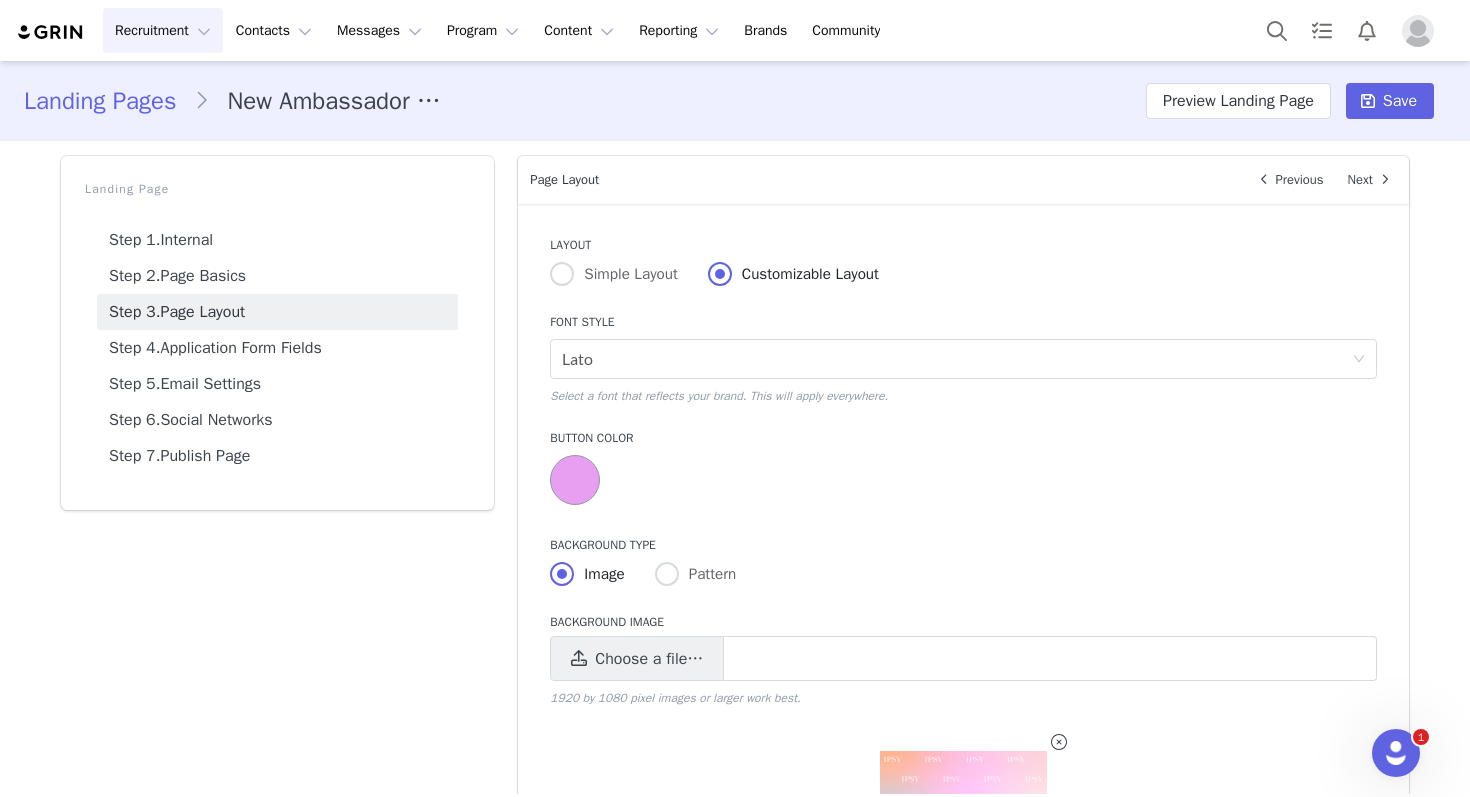 scroll, scrollTop: 319, scrollLeft: 0, axis: vertical 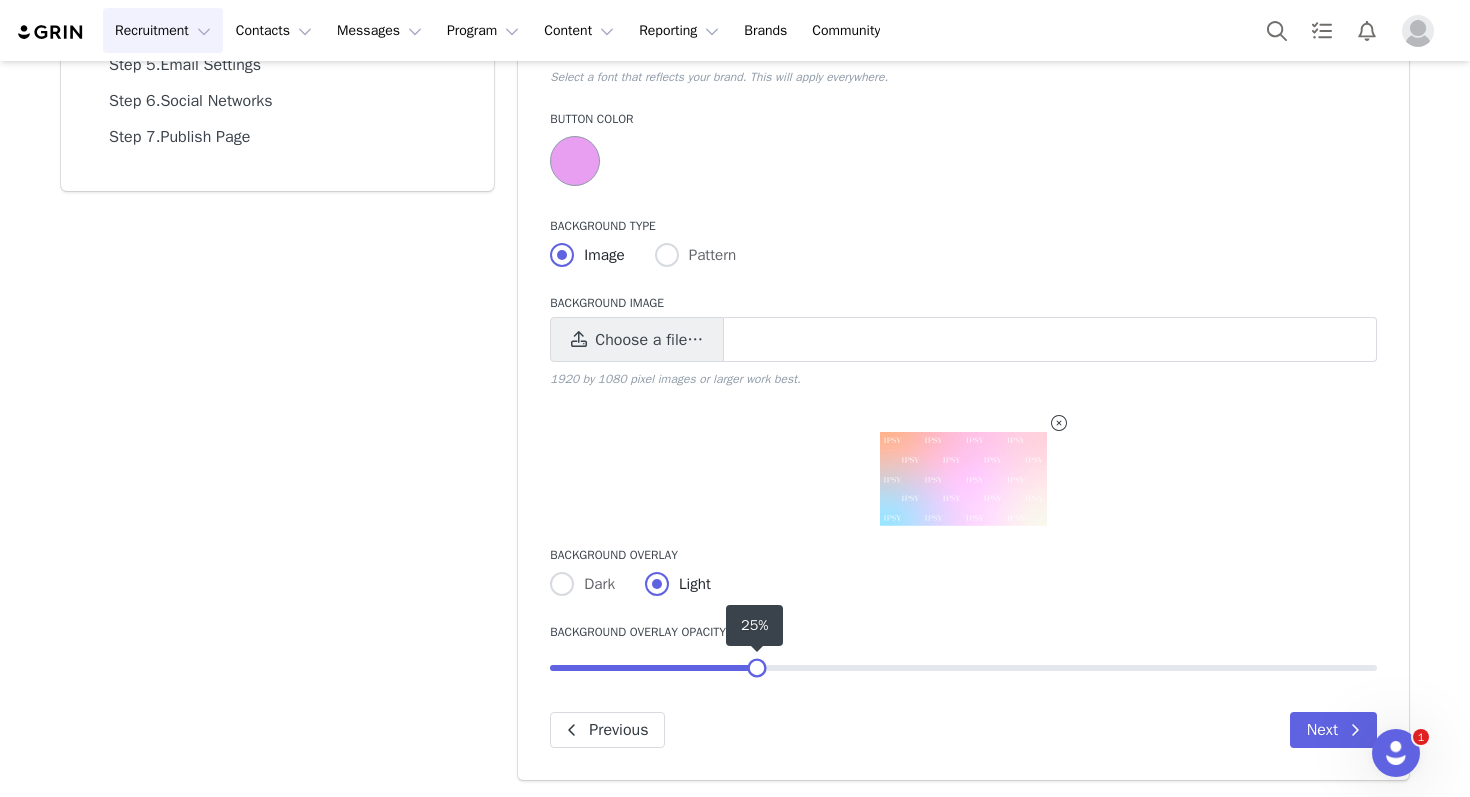 drag, startPoint x: 732, startPoint y: 667, endPoint x: 753, endPoint y: 665, distance: 21.095022 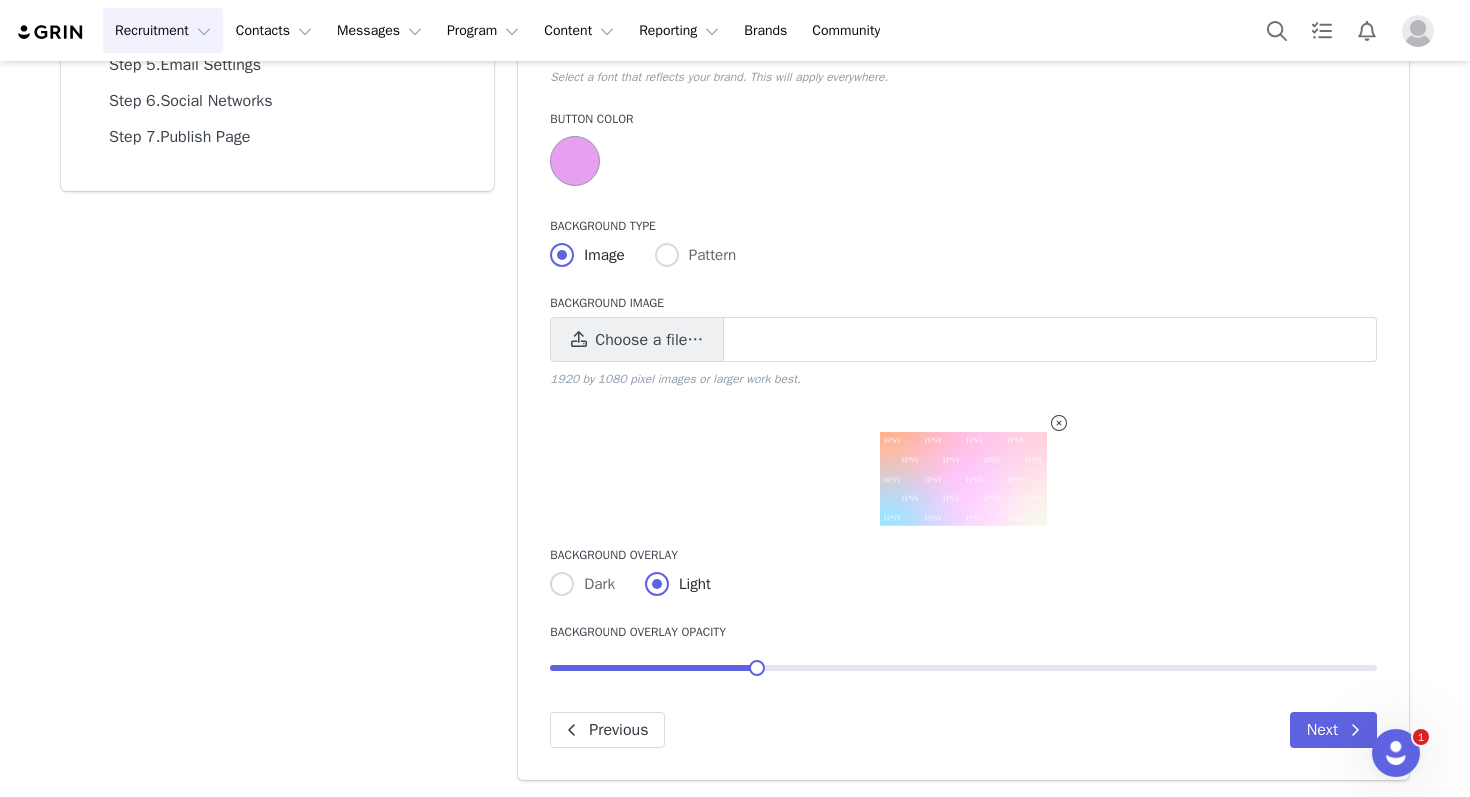 scroll, scrollTop: 0, scrollLeft: 0, axis: both 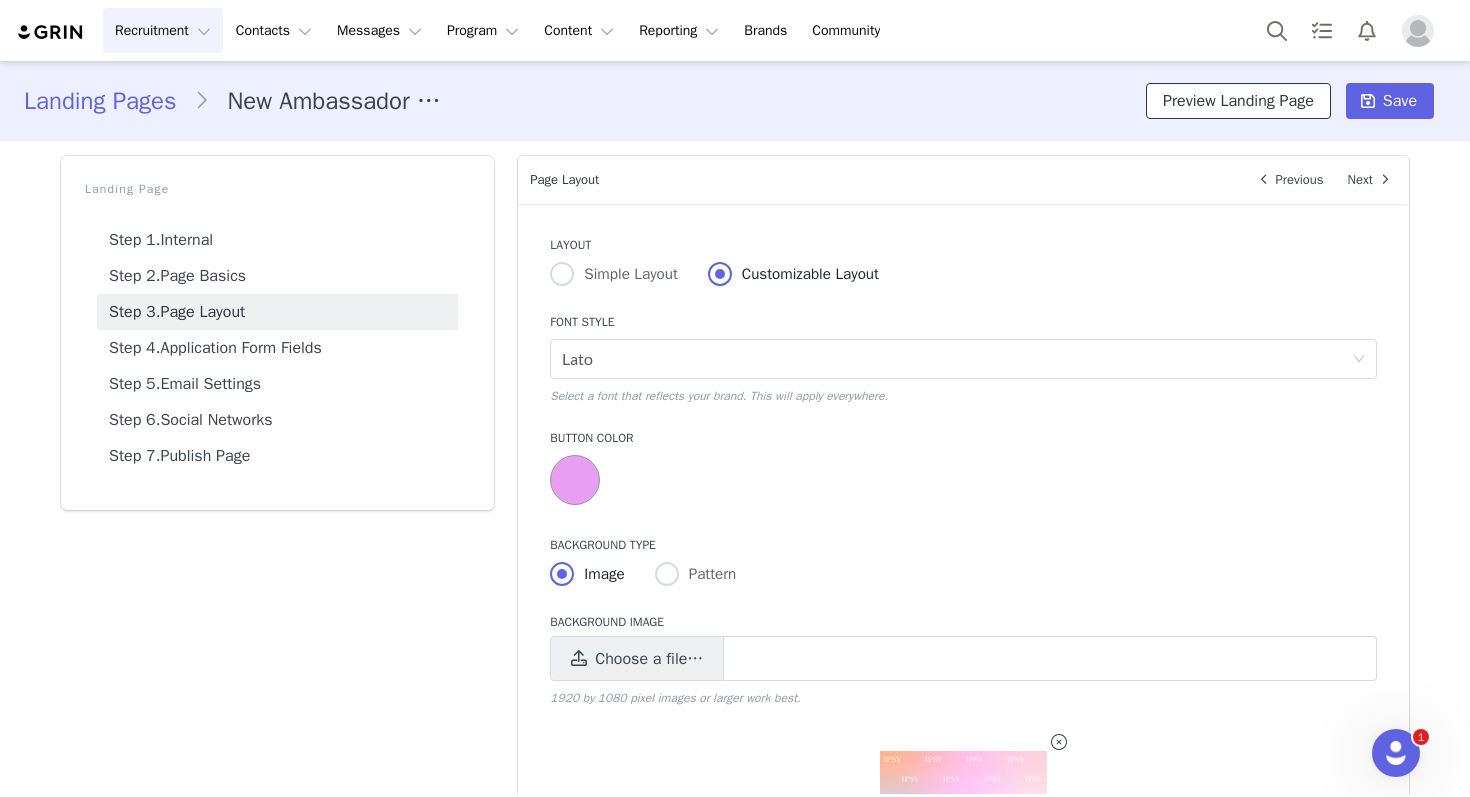 click on "Preview Landing Page" at bounding box center [1238, 101] 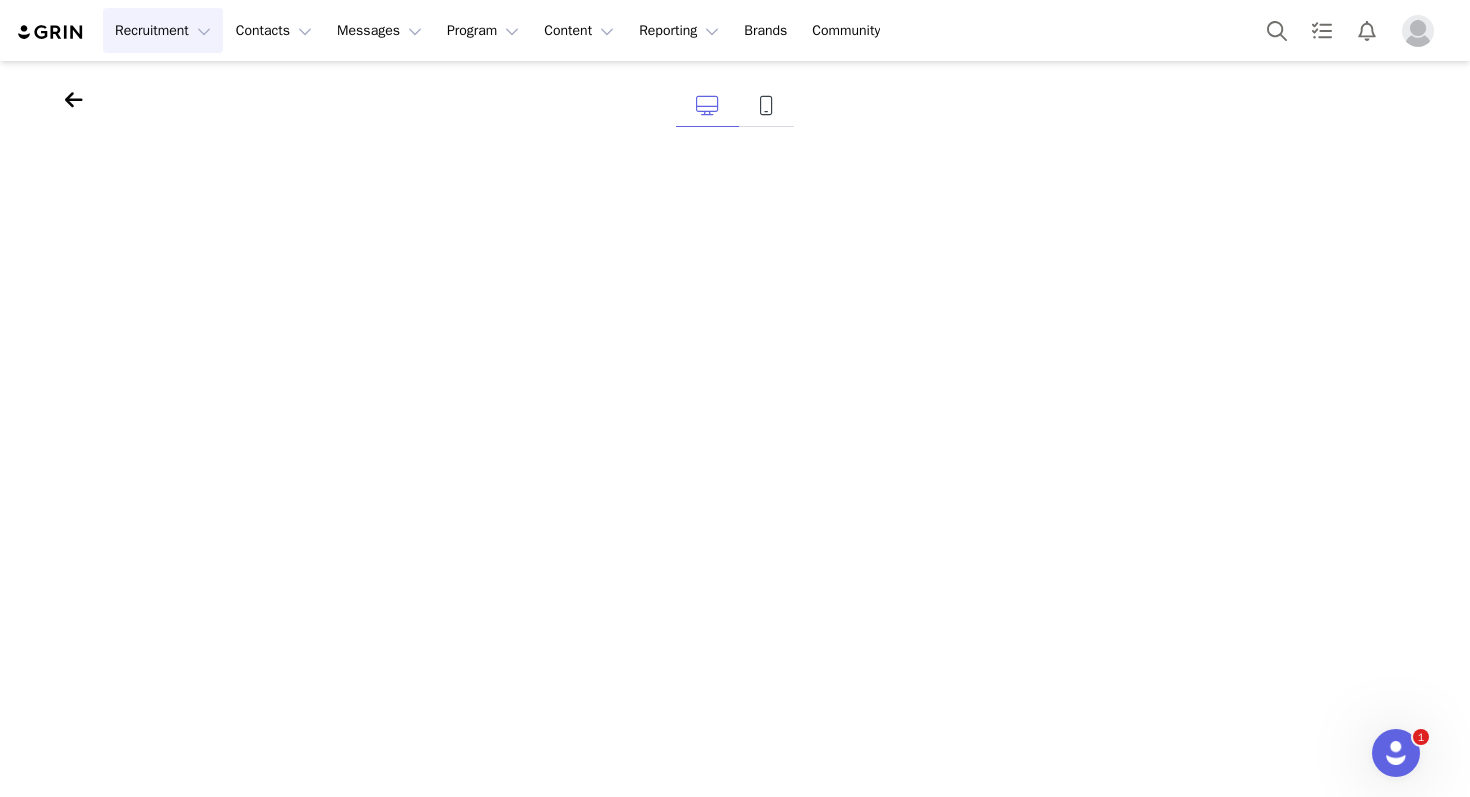 click at bounding box center (735, 111) 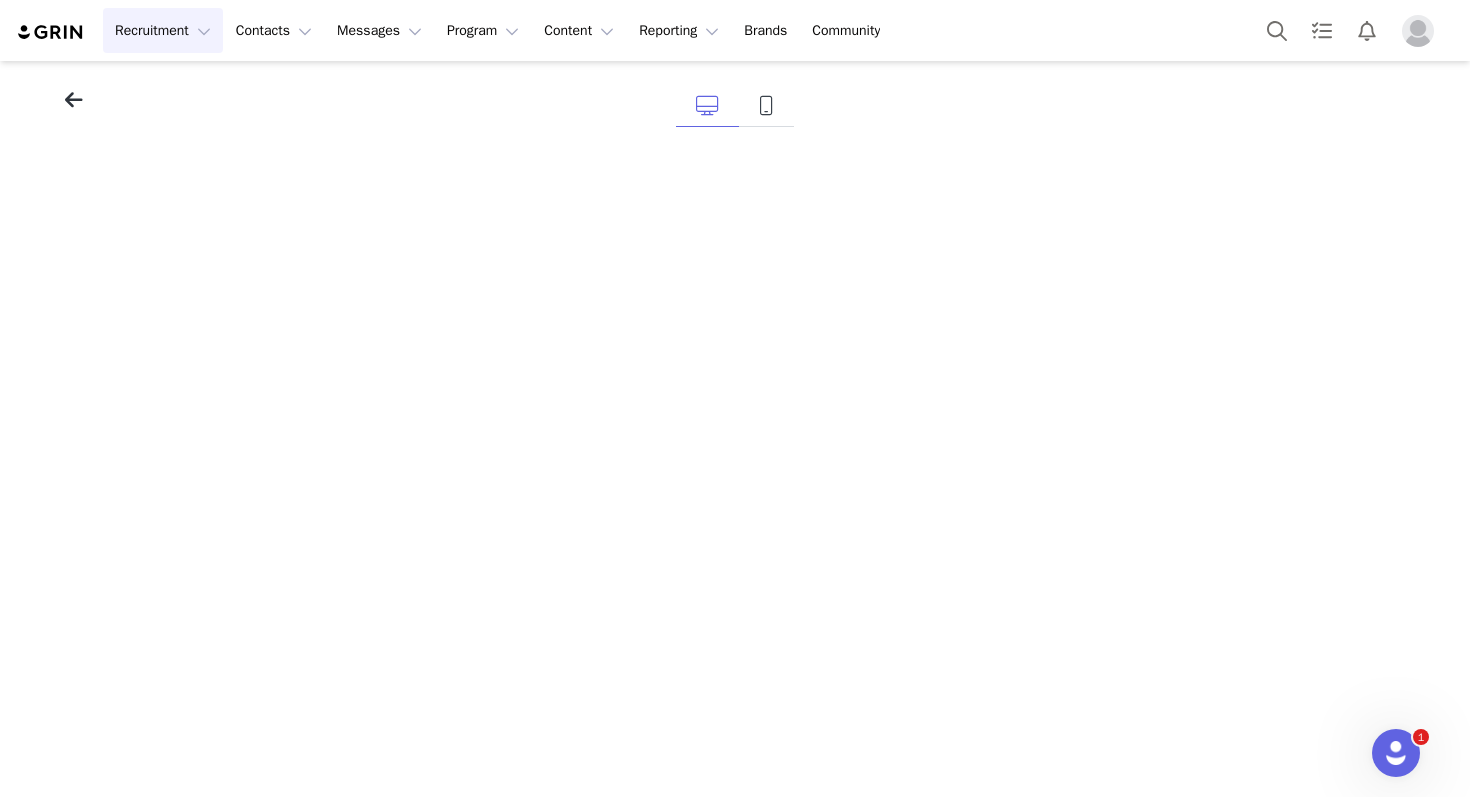 click at bounding box center [74, 100] 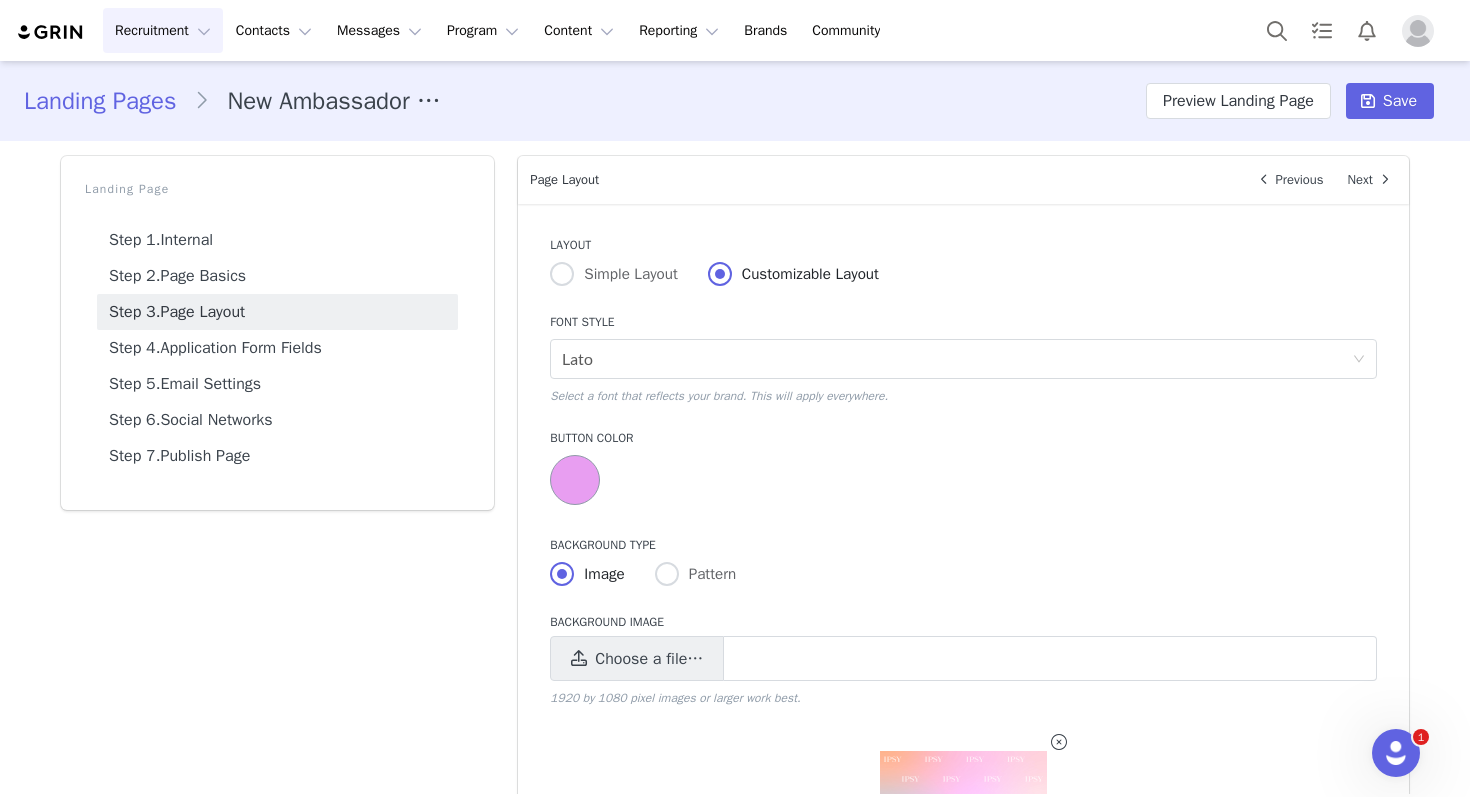 scroll, scrollTop: 319, scrollLeft: 0, axis: vertical 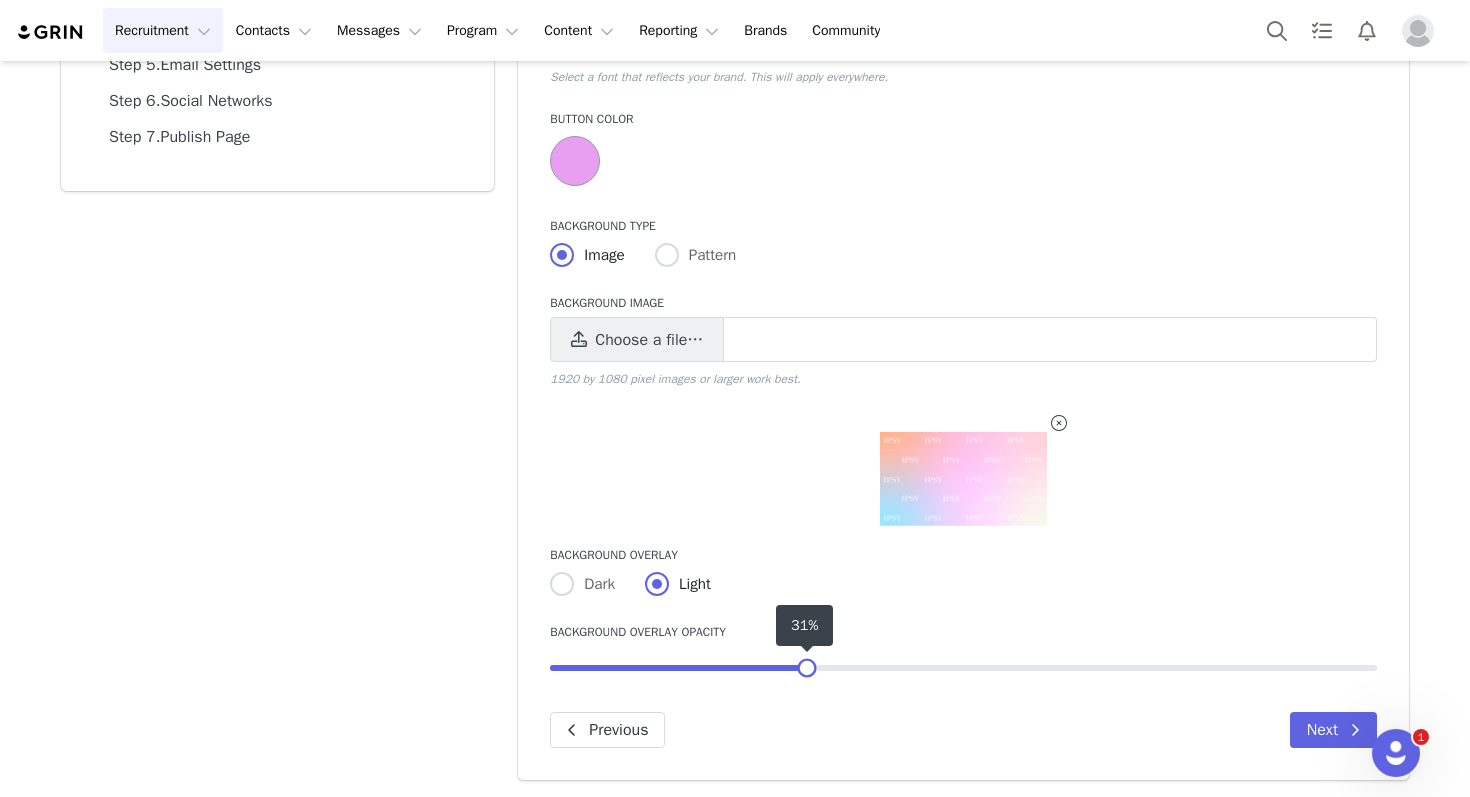 drag, startPoint x: 760, startPoint y: 675, endPoint x: 807, endPoint y: 675, distance: 47 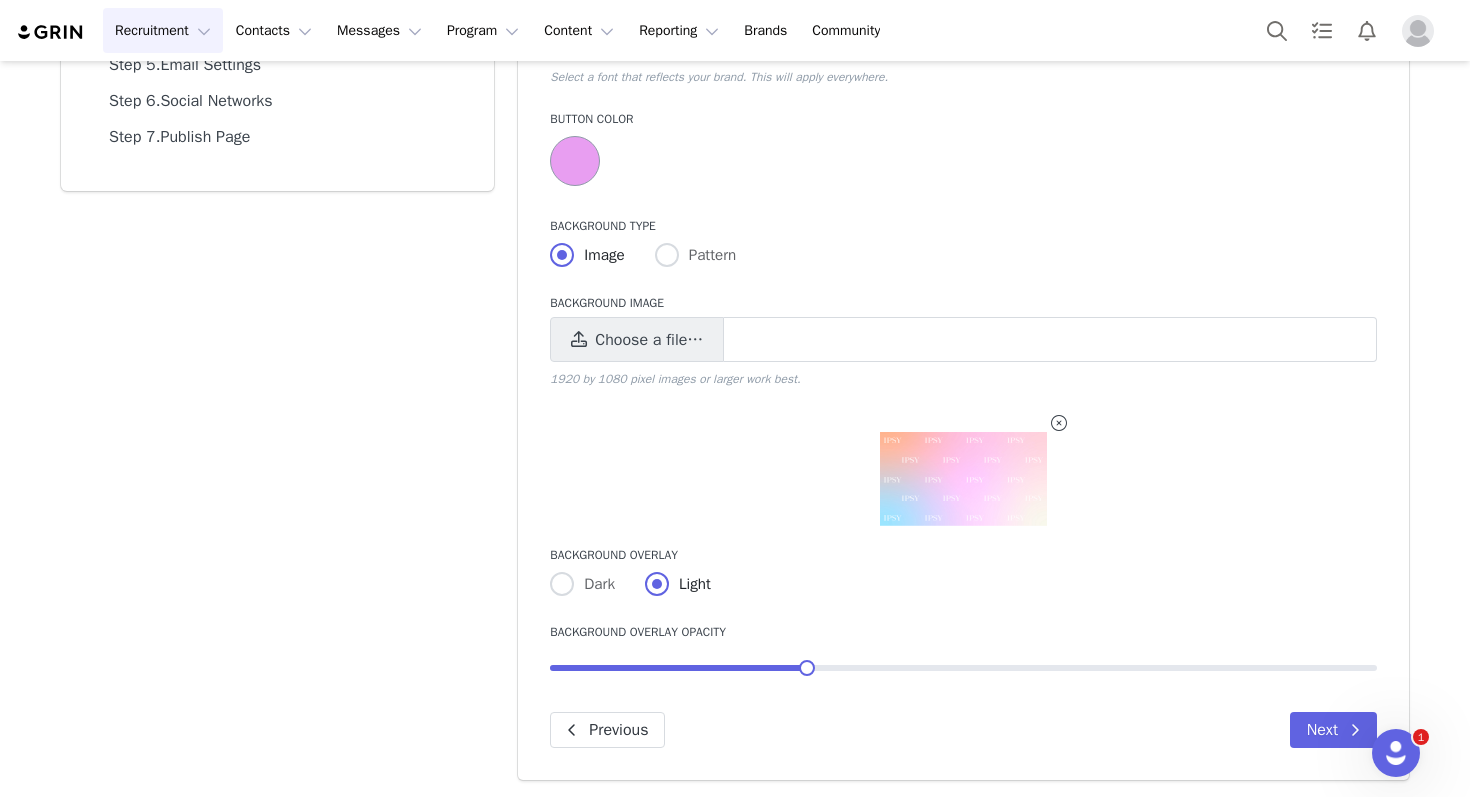 scroll, scrollTop: 0, scrollLeft: 0, axis: both 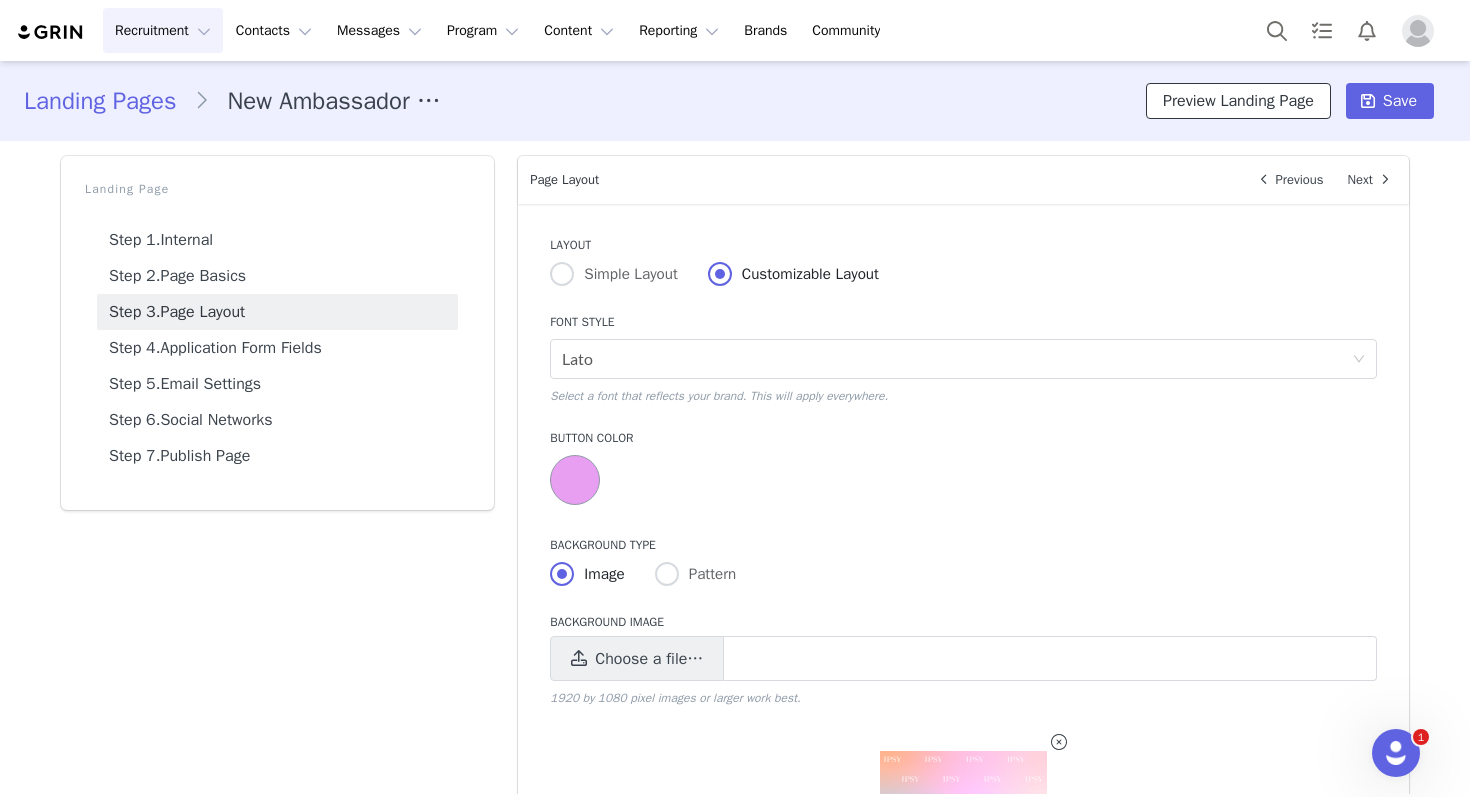 click on "Preview Landing Page" at bounding box center [1238, 101] 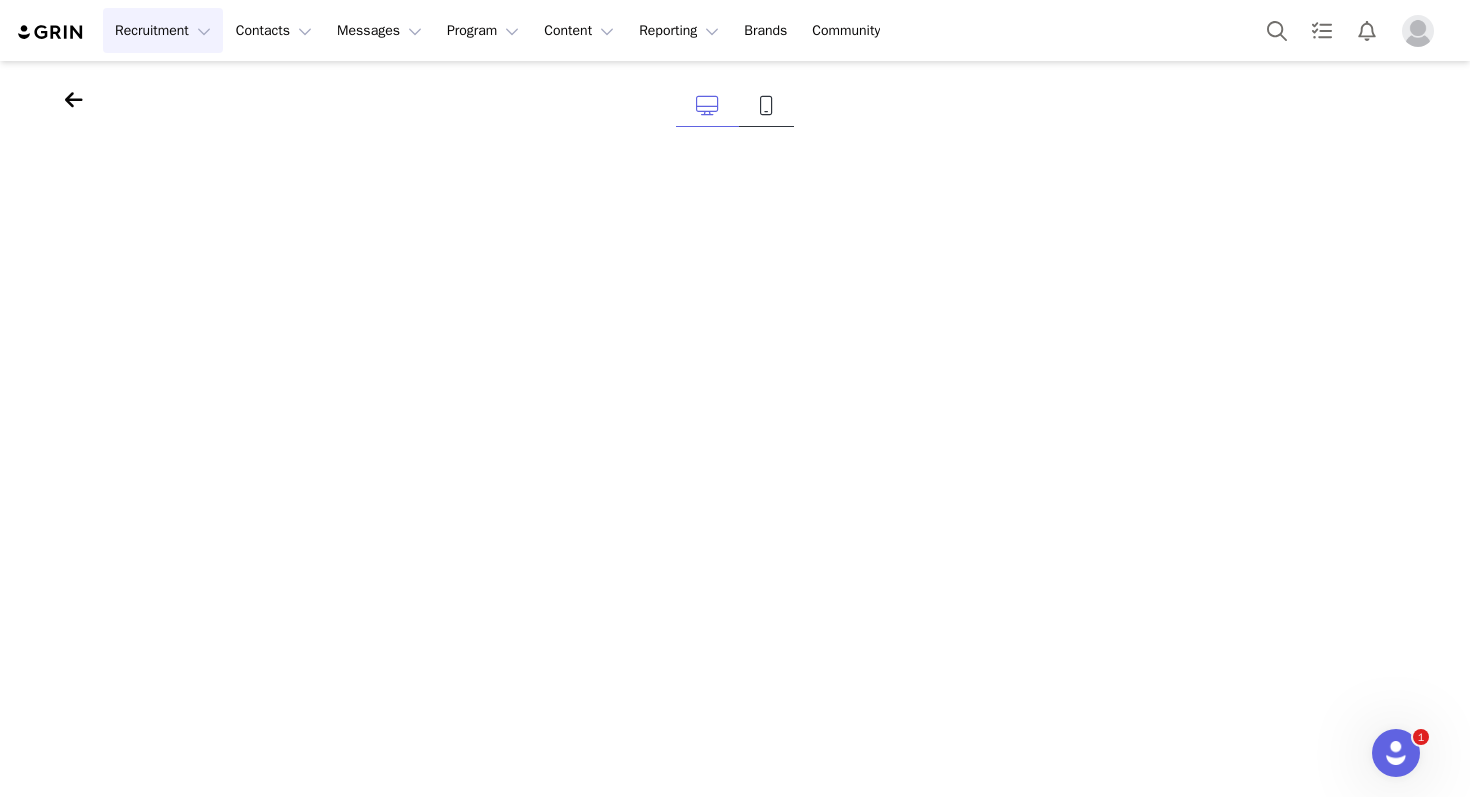 click at bounding box center [766, 106] 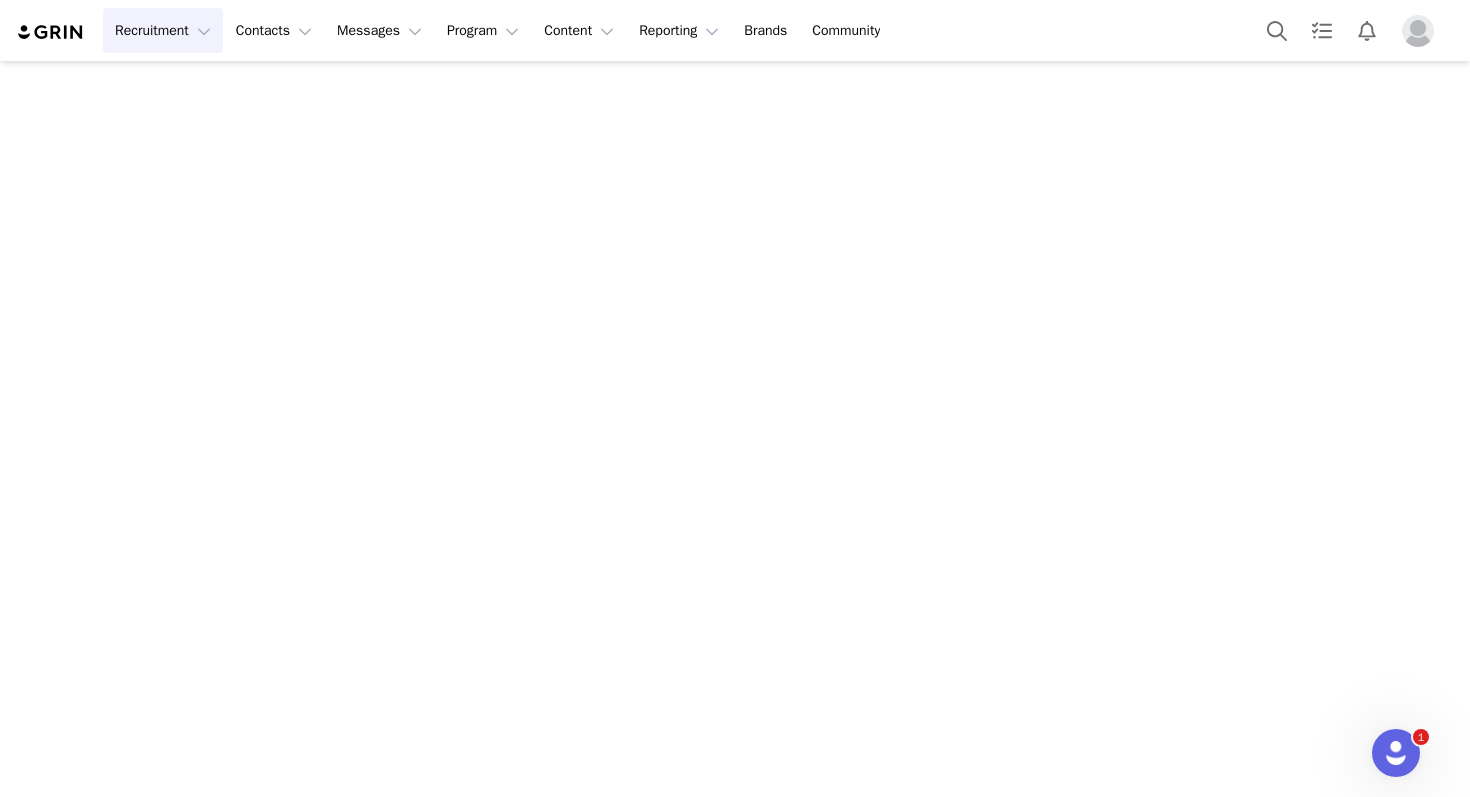 scroll, scrollTop: 0, scrollLeft: 0, axis: both 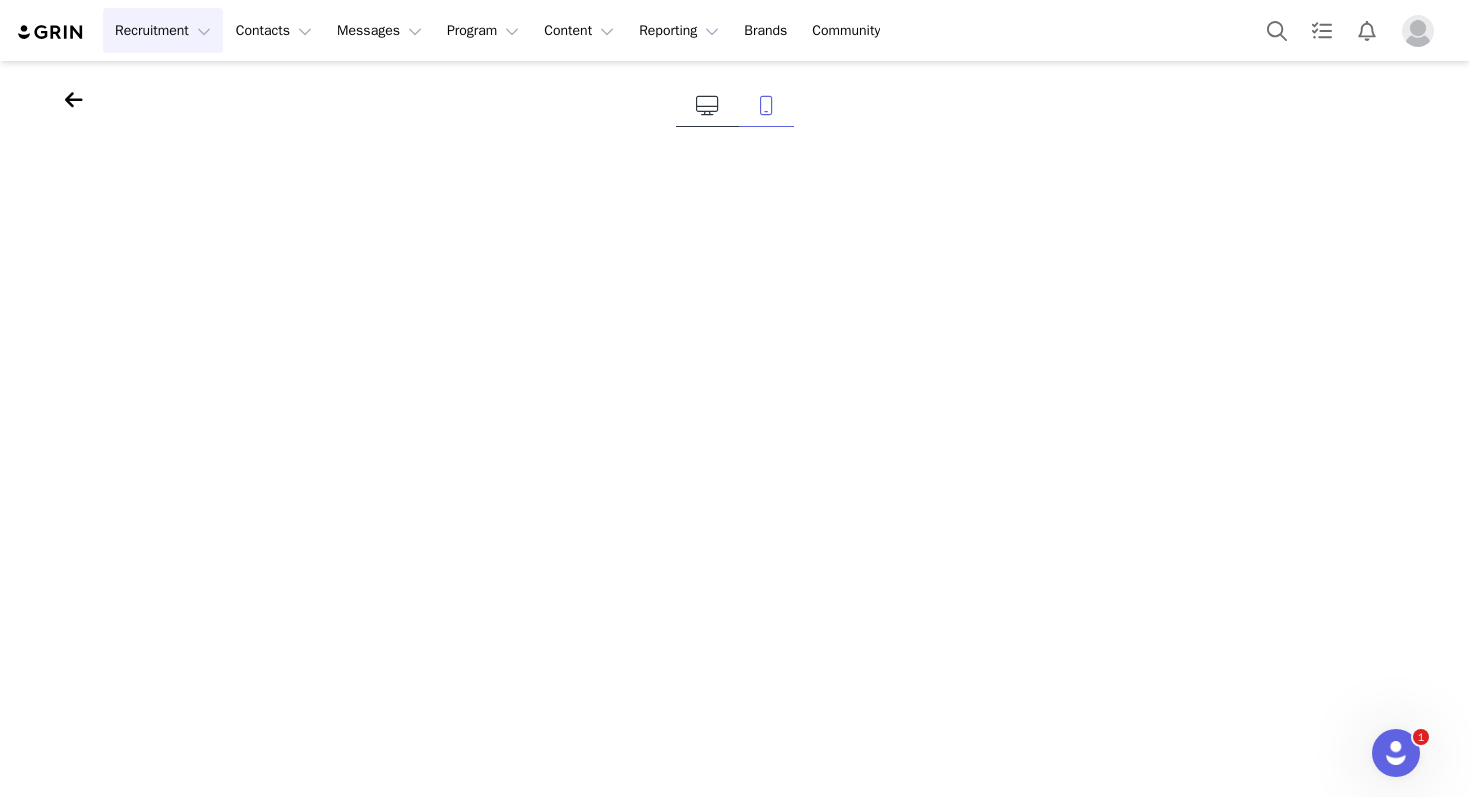 click at bounding box center [707, 106] 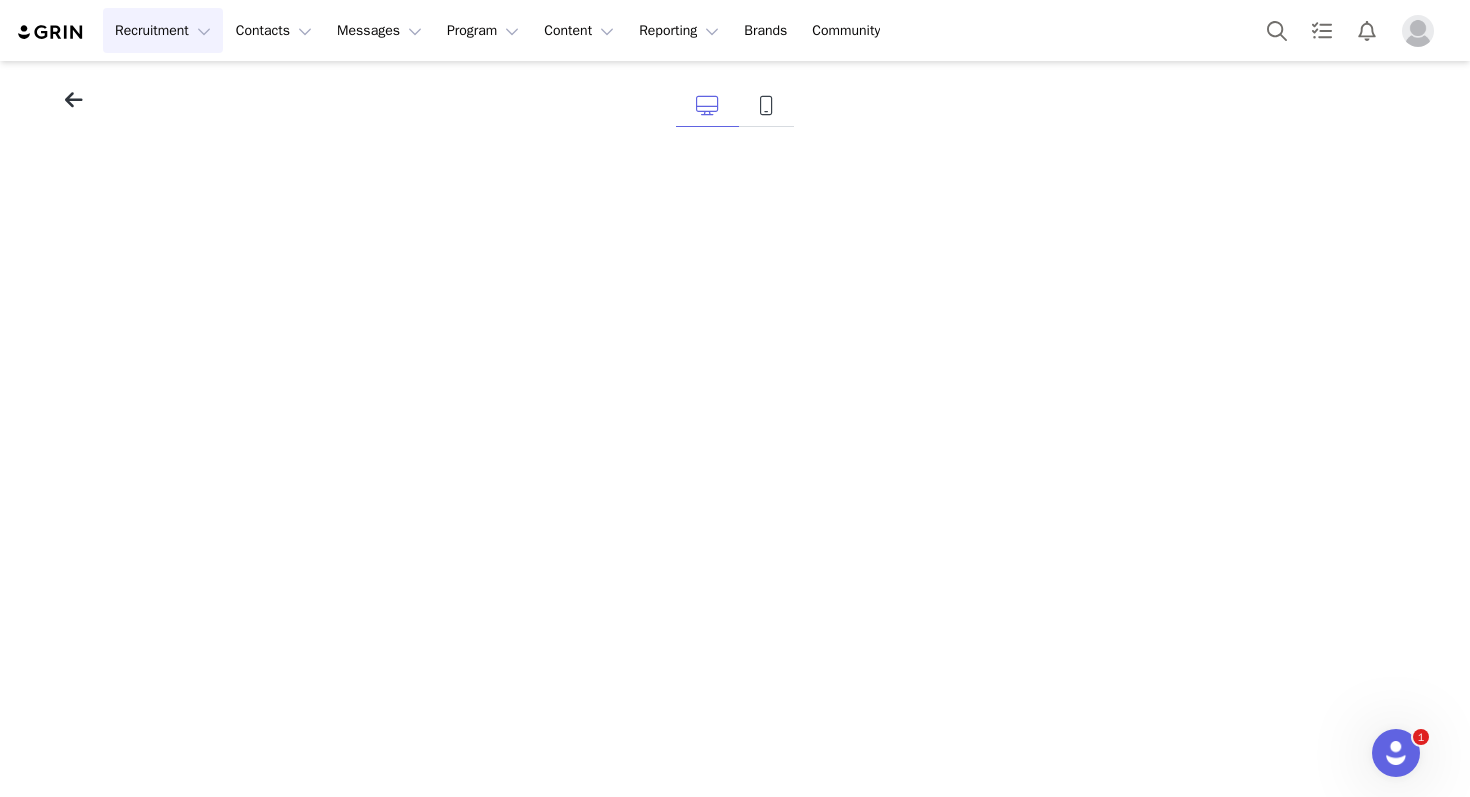 click at bounding box center (74, 100) 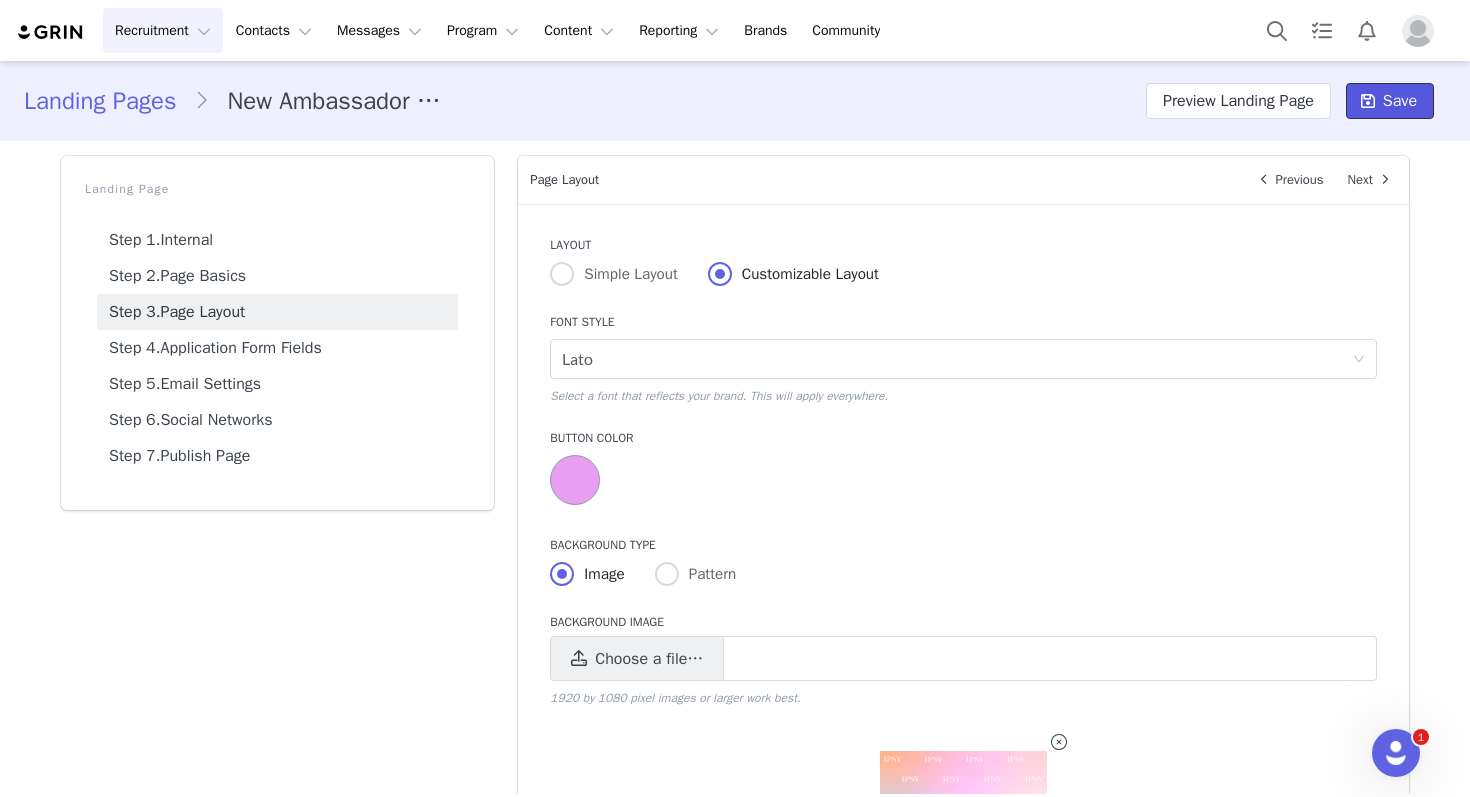 click on "Save" at bounding box center [1400, 101] 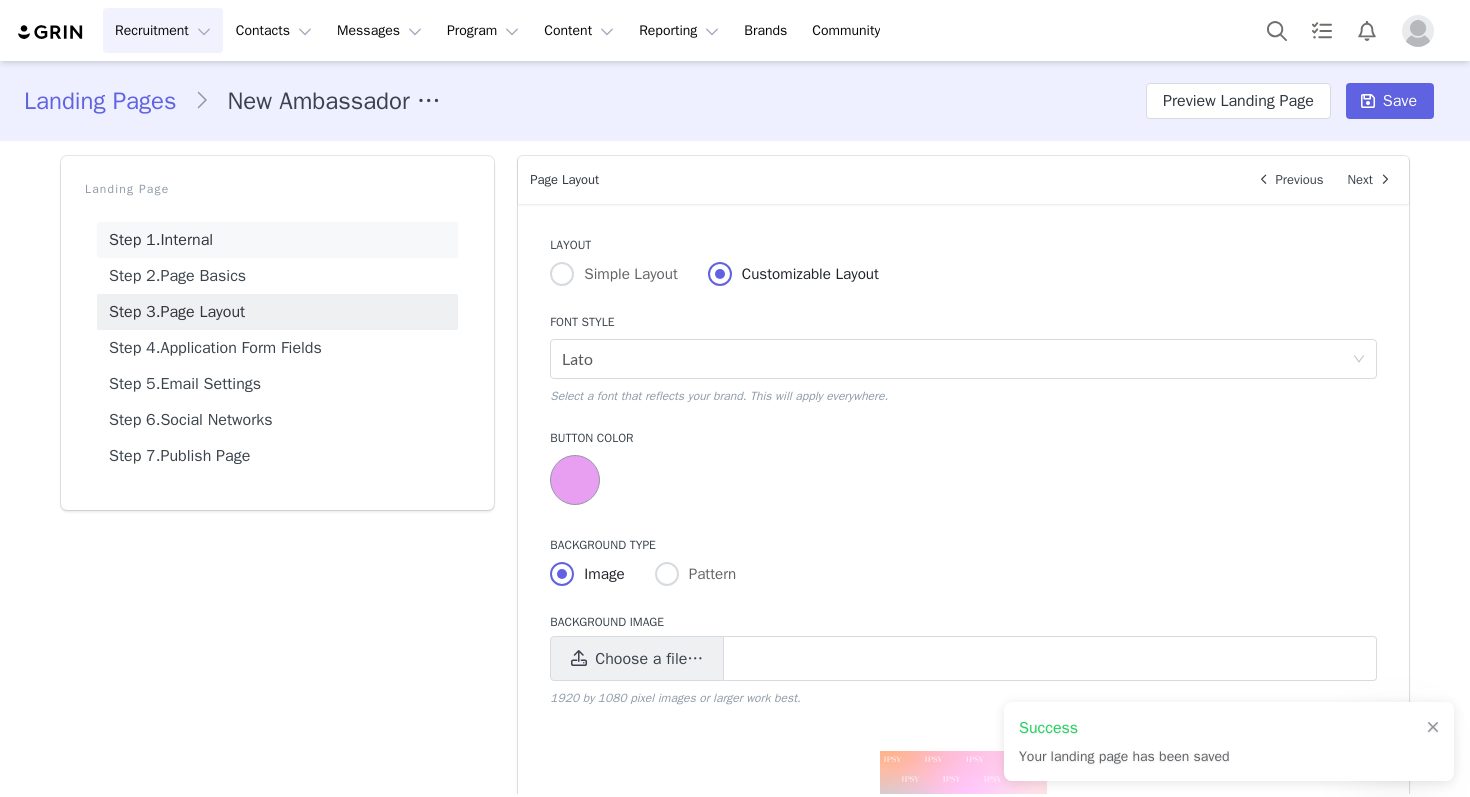 click on "Step 1.  Internal" at bounding box center (277, 240) 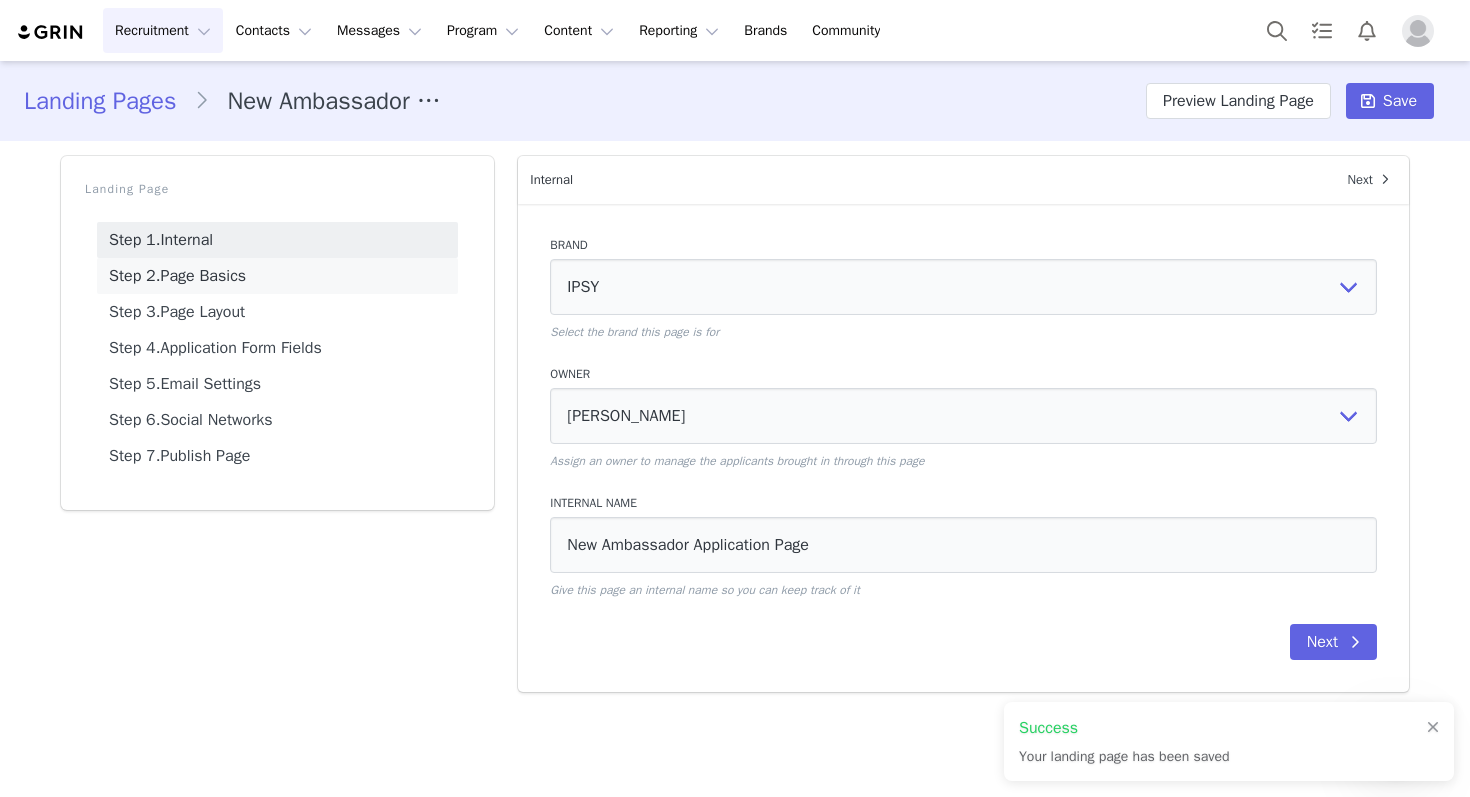 click on "Step 2.  Page Basics" at bounding box center [277, 276] 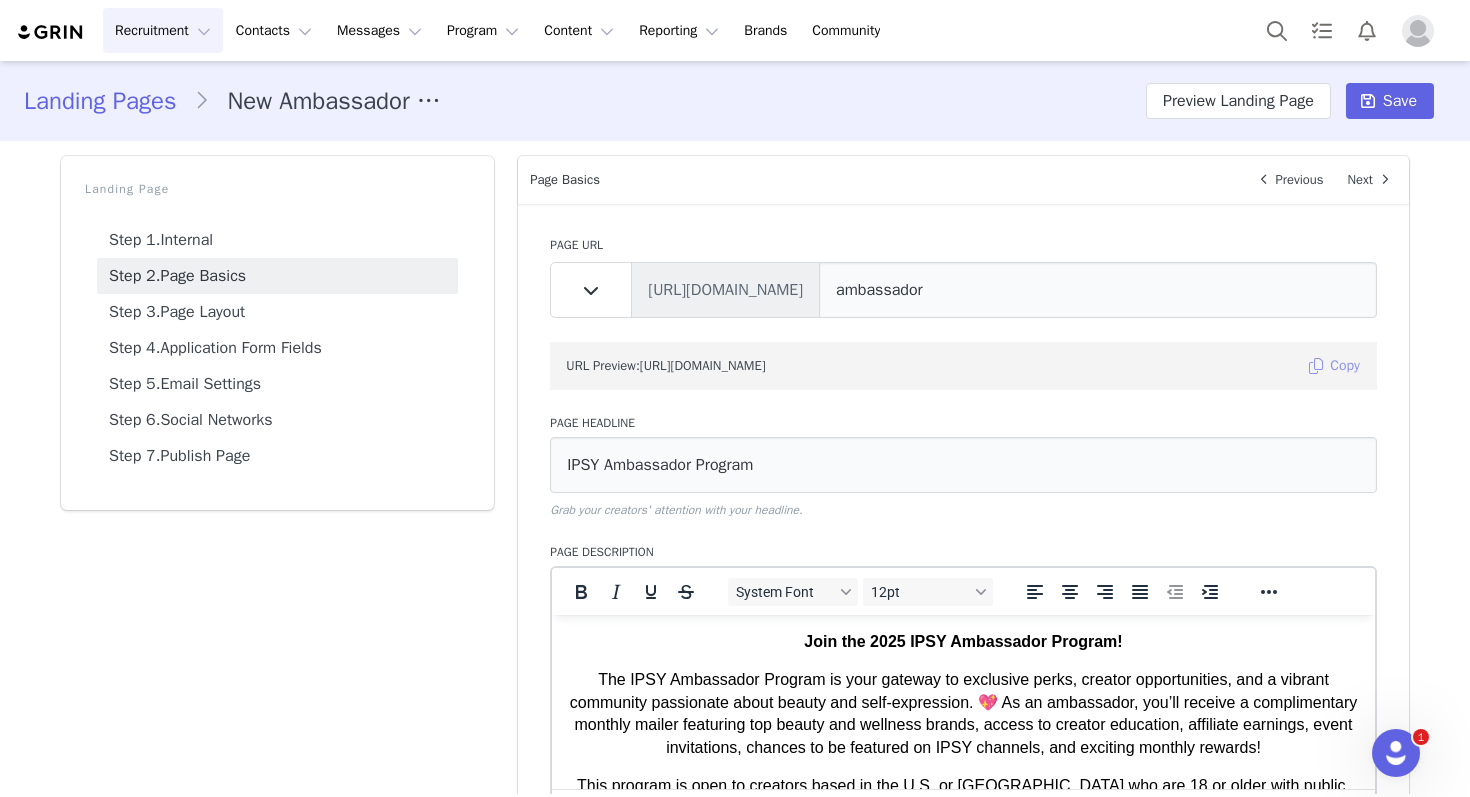 click on "Copy" at bounding box center [1333, 366] 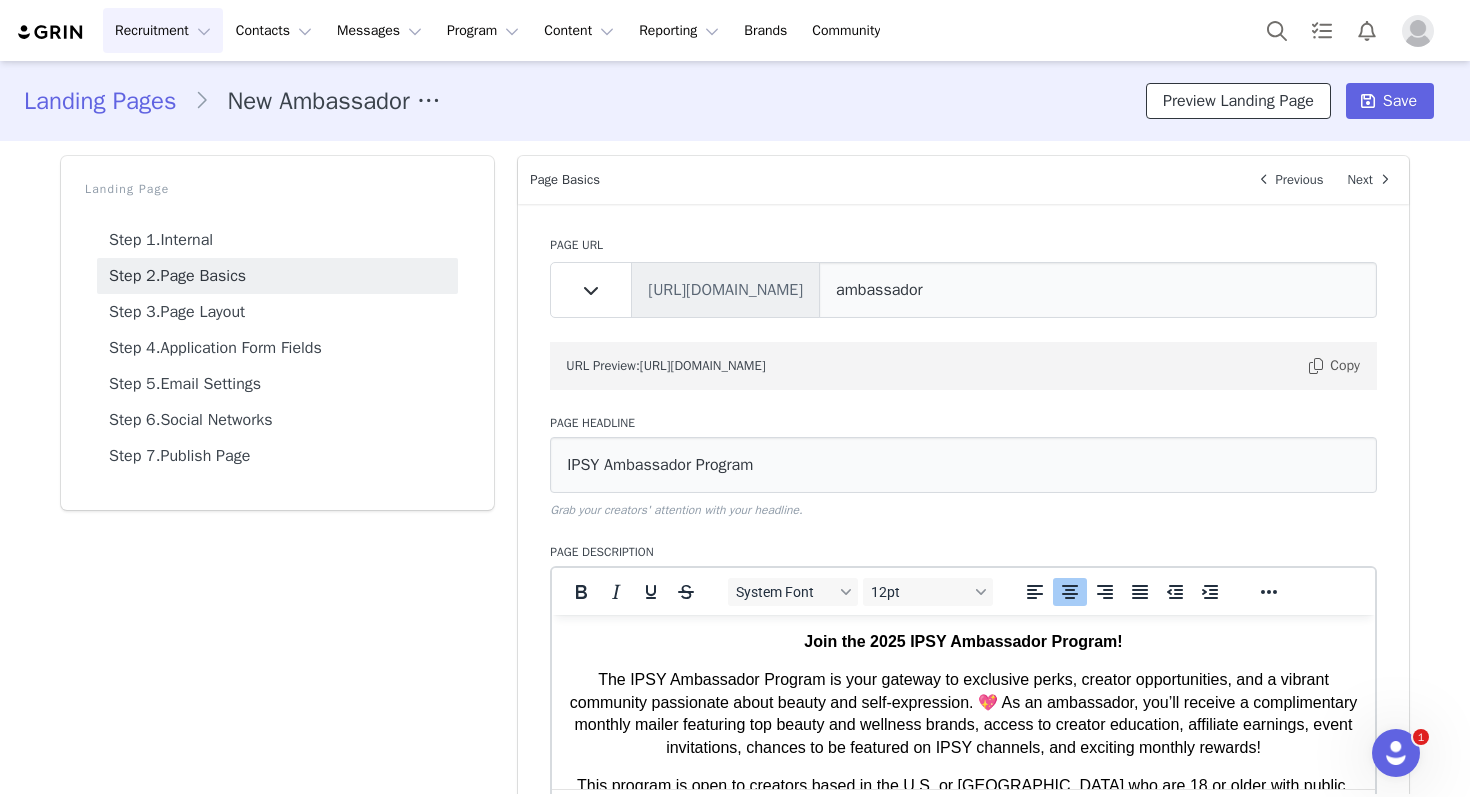 click on "Preview Landing Page" at bounding box center (1238, 101) 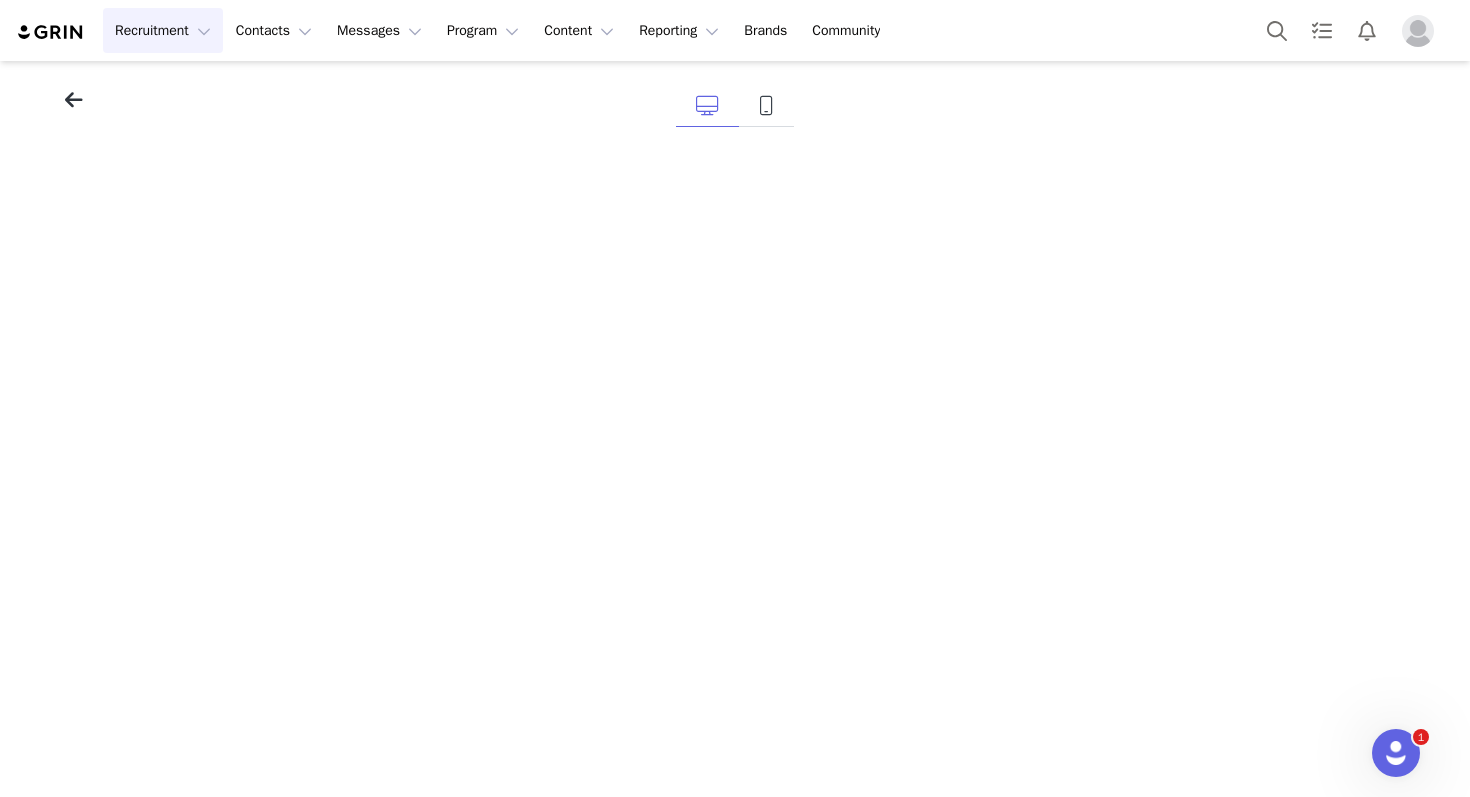 click at bounding box center (74, 100) 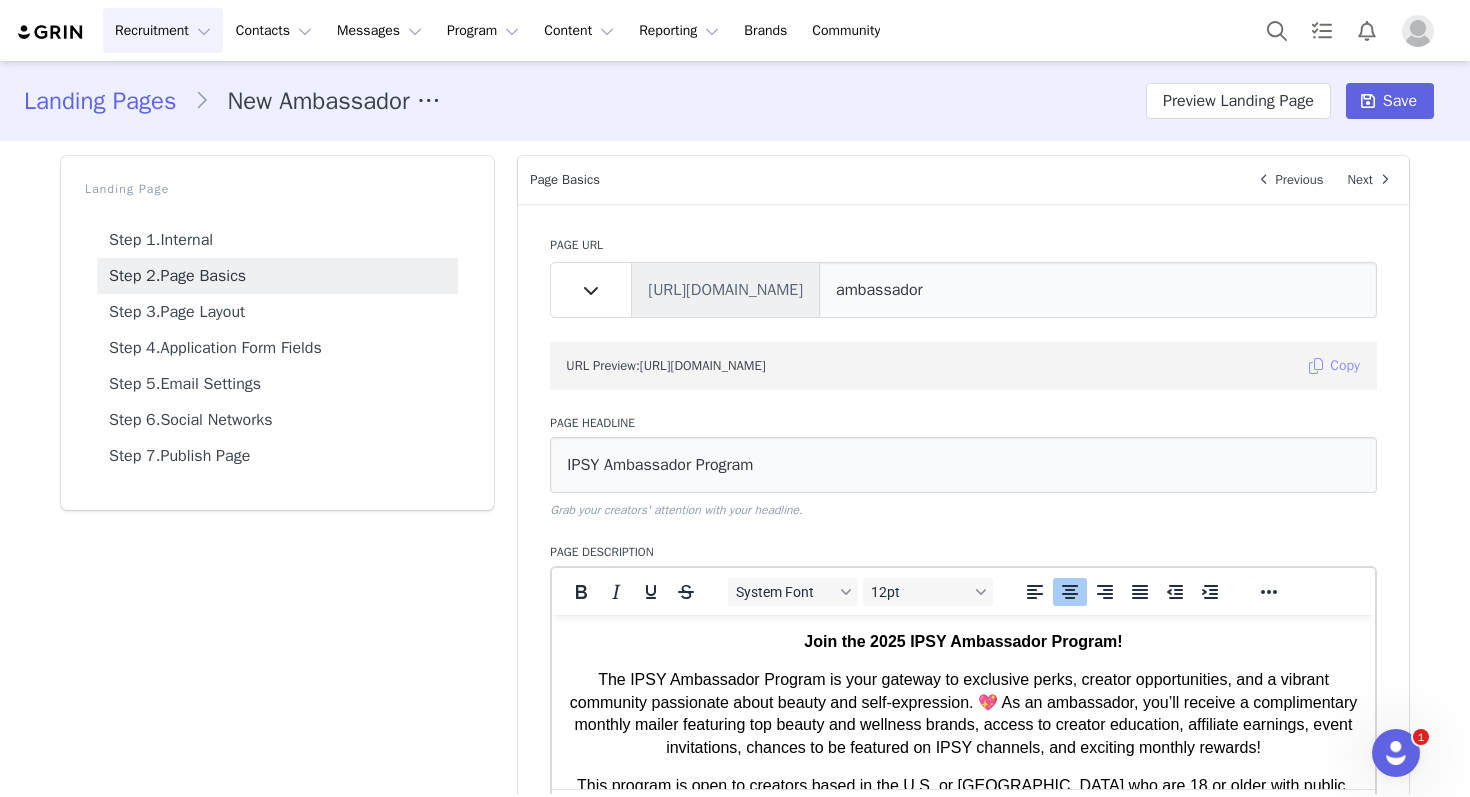 click on "Copy" at bounding box center [1333, 366] 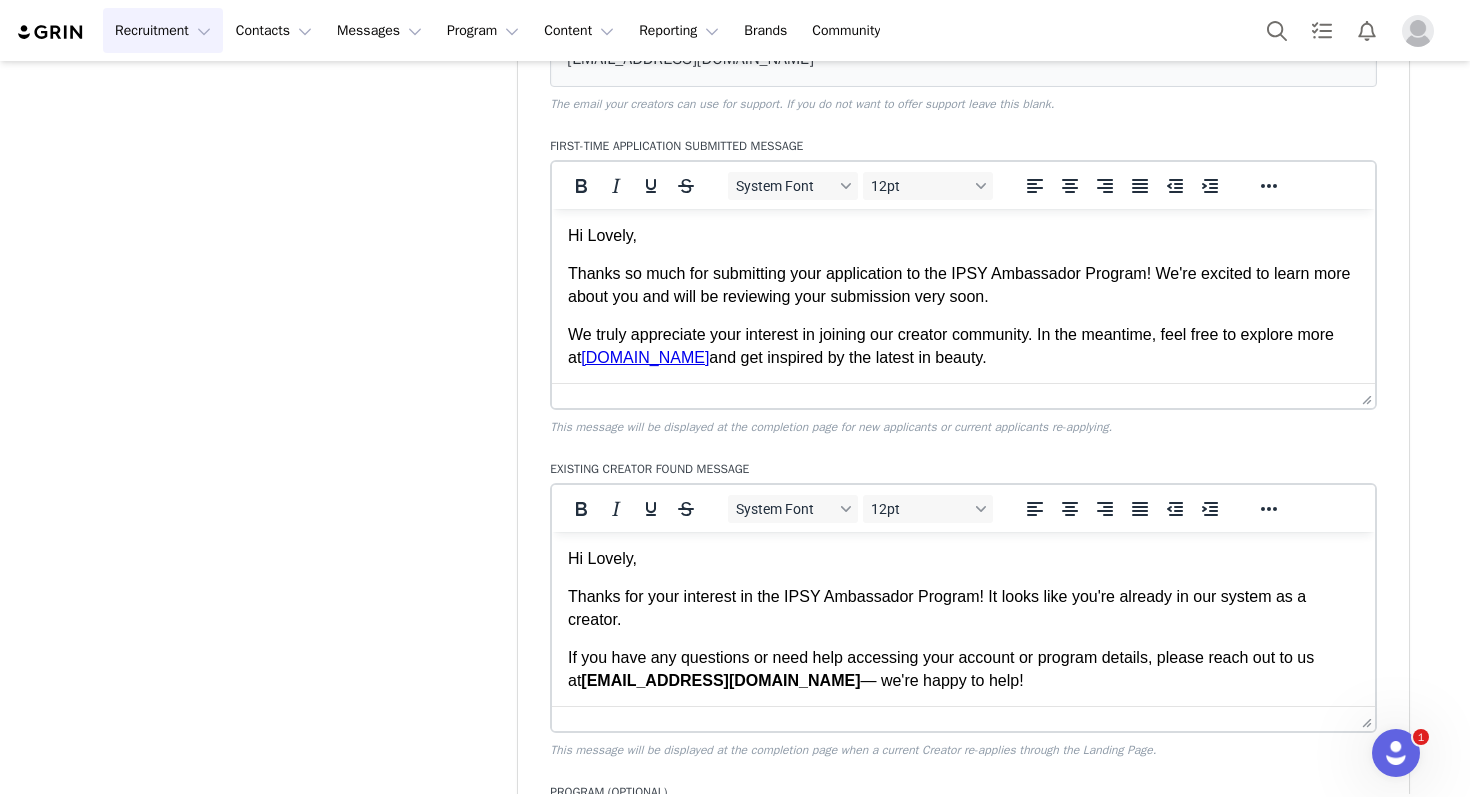 scroll, scrollTop: 0, scrollLeft: 0, axis: both 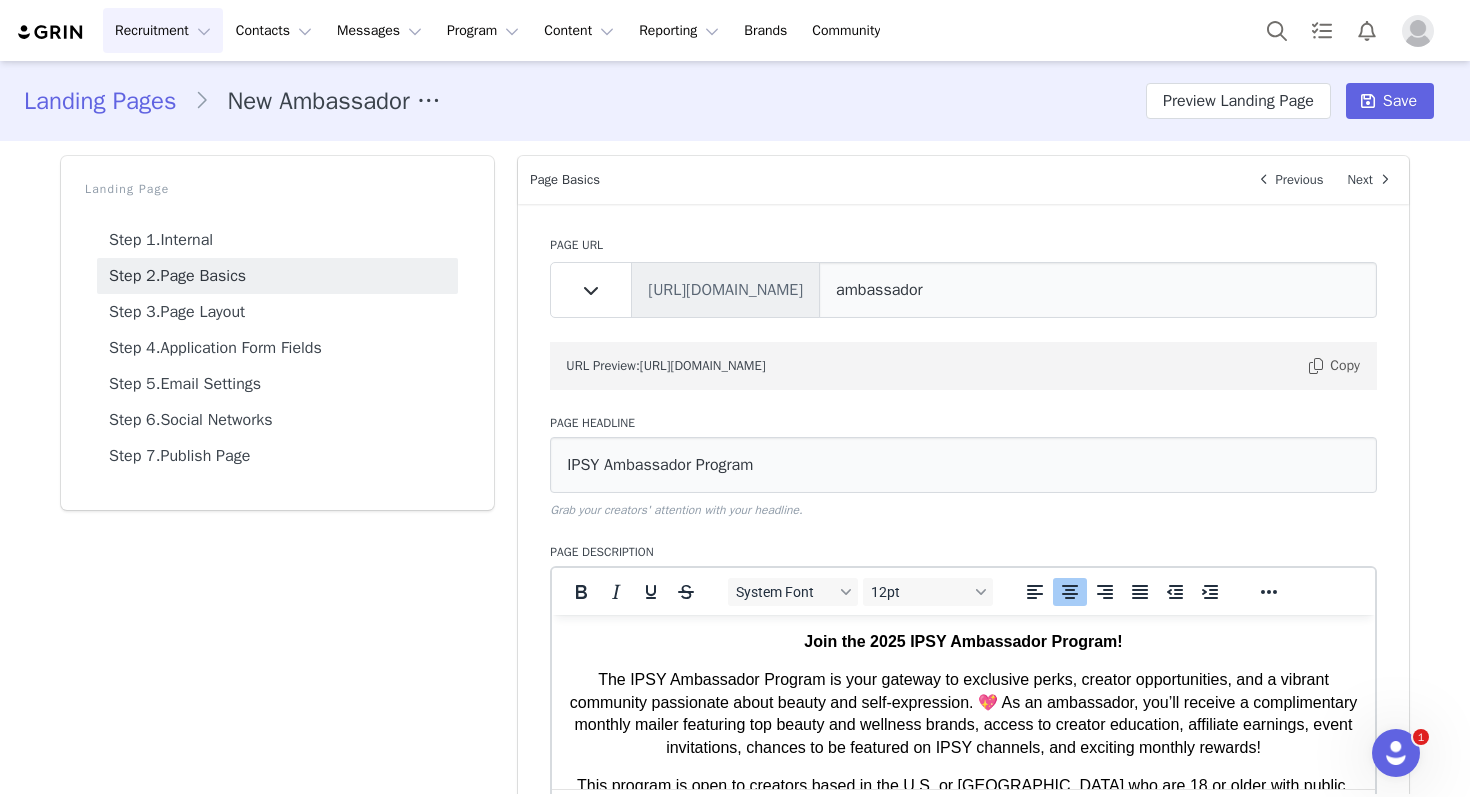 click on "Step 2.  Page Basics" at bounding box center [277, 276] 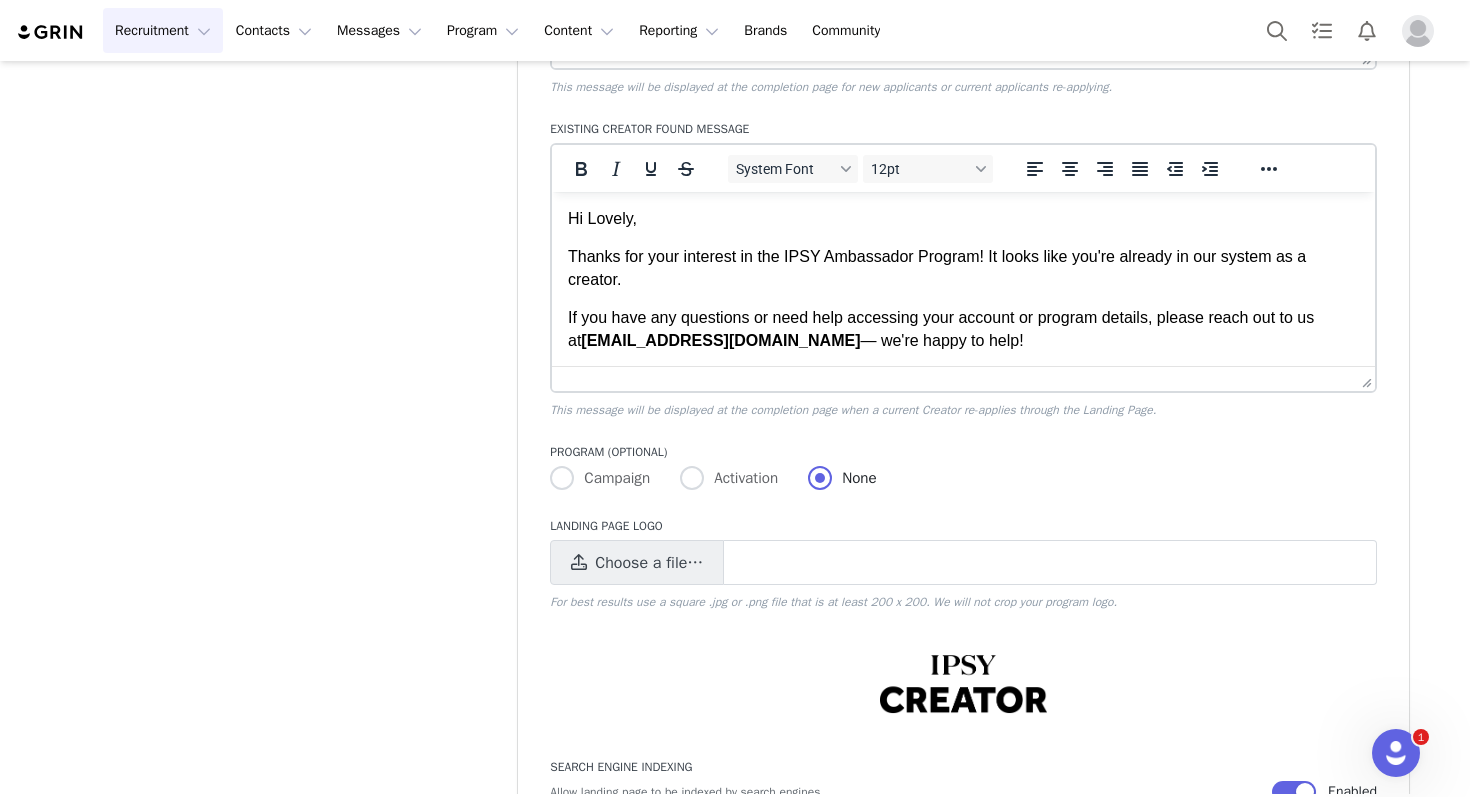 scroll, scrollTop: 1384, scrollLeft: 0, axis: vertical 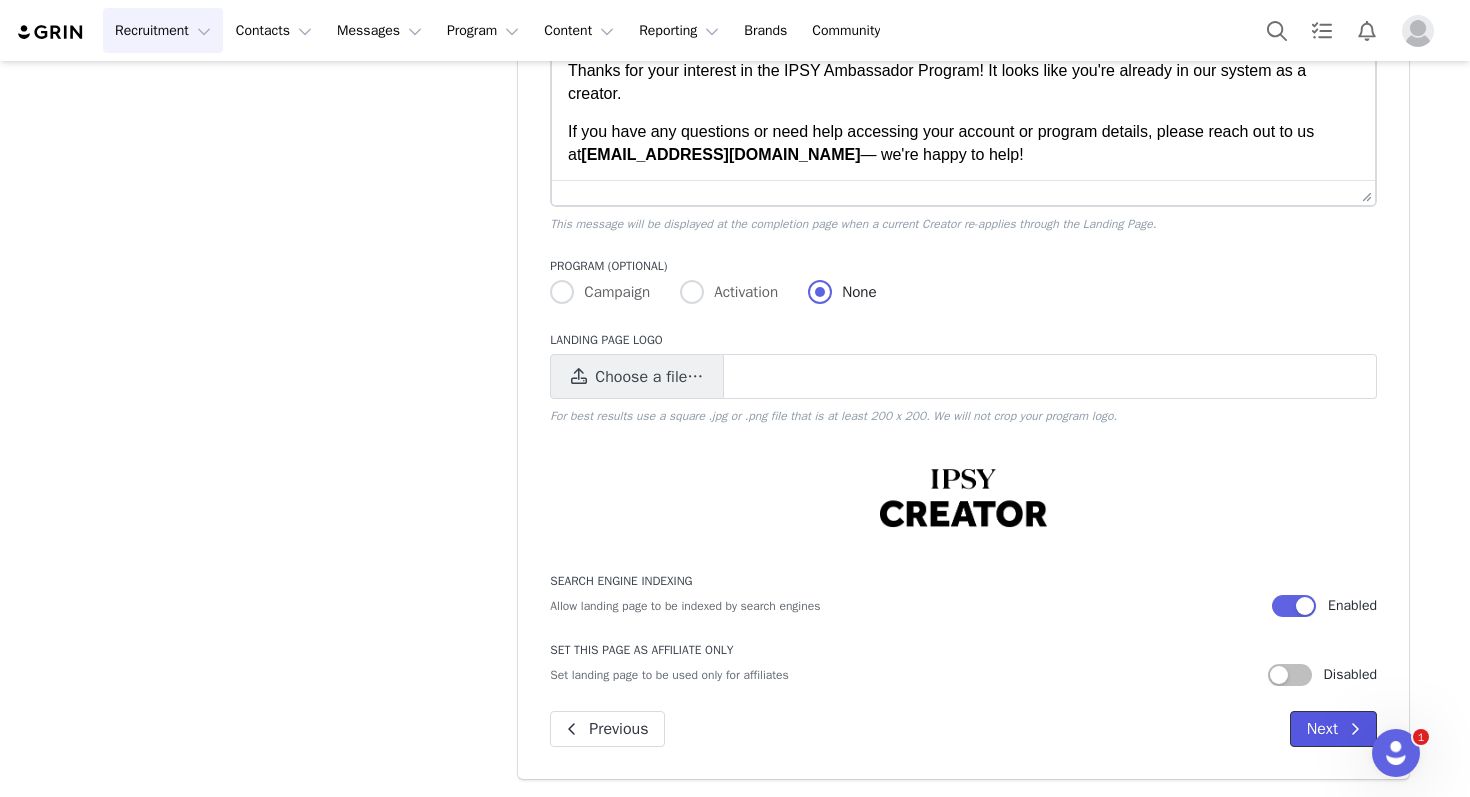 click on "Next" at bounding box center [1333, 729] 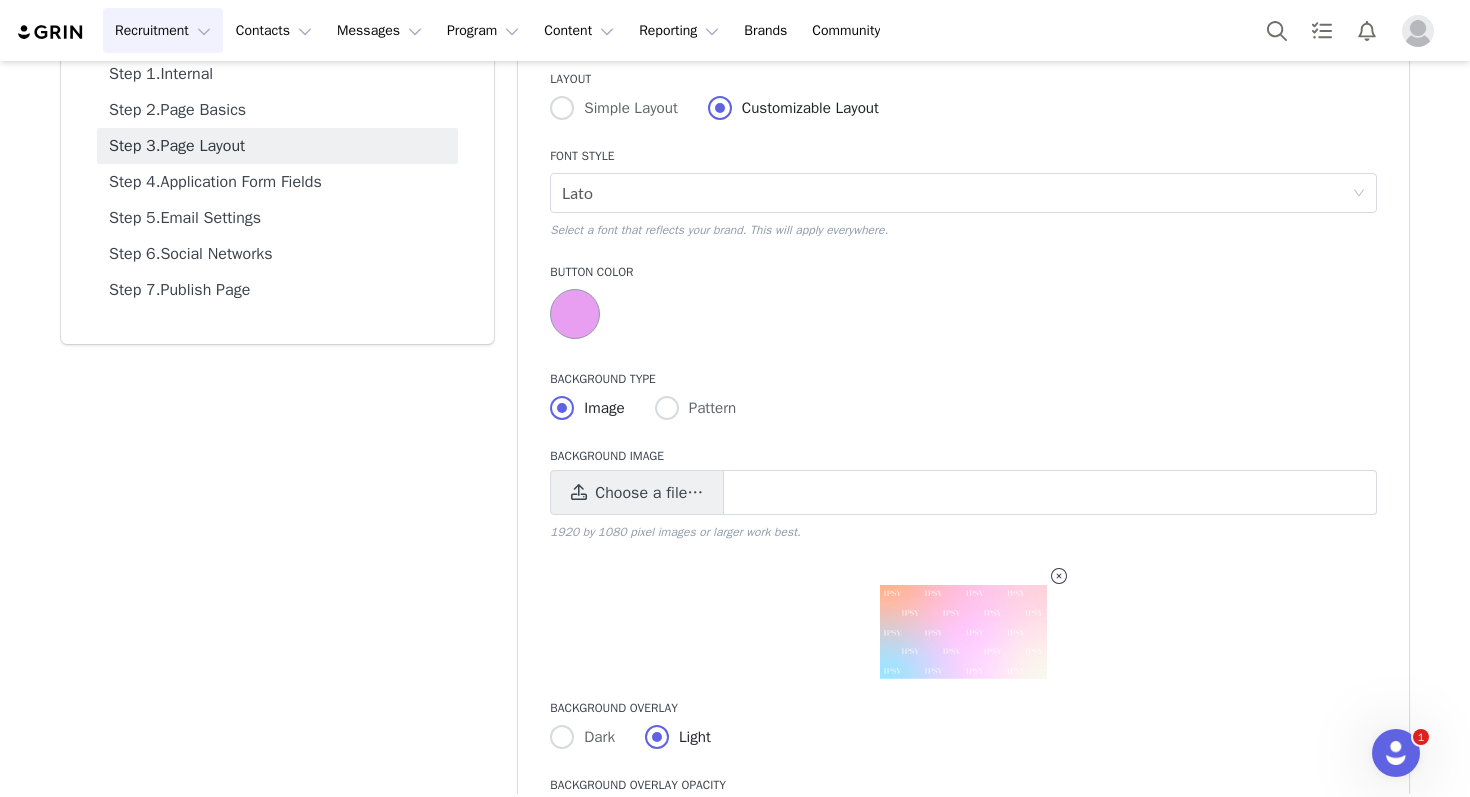 scroll, scrollTop: 319, scrollLeft: 0, axis: vertical 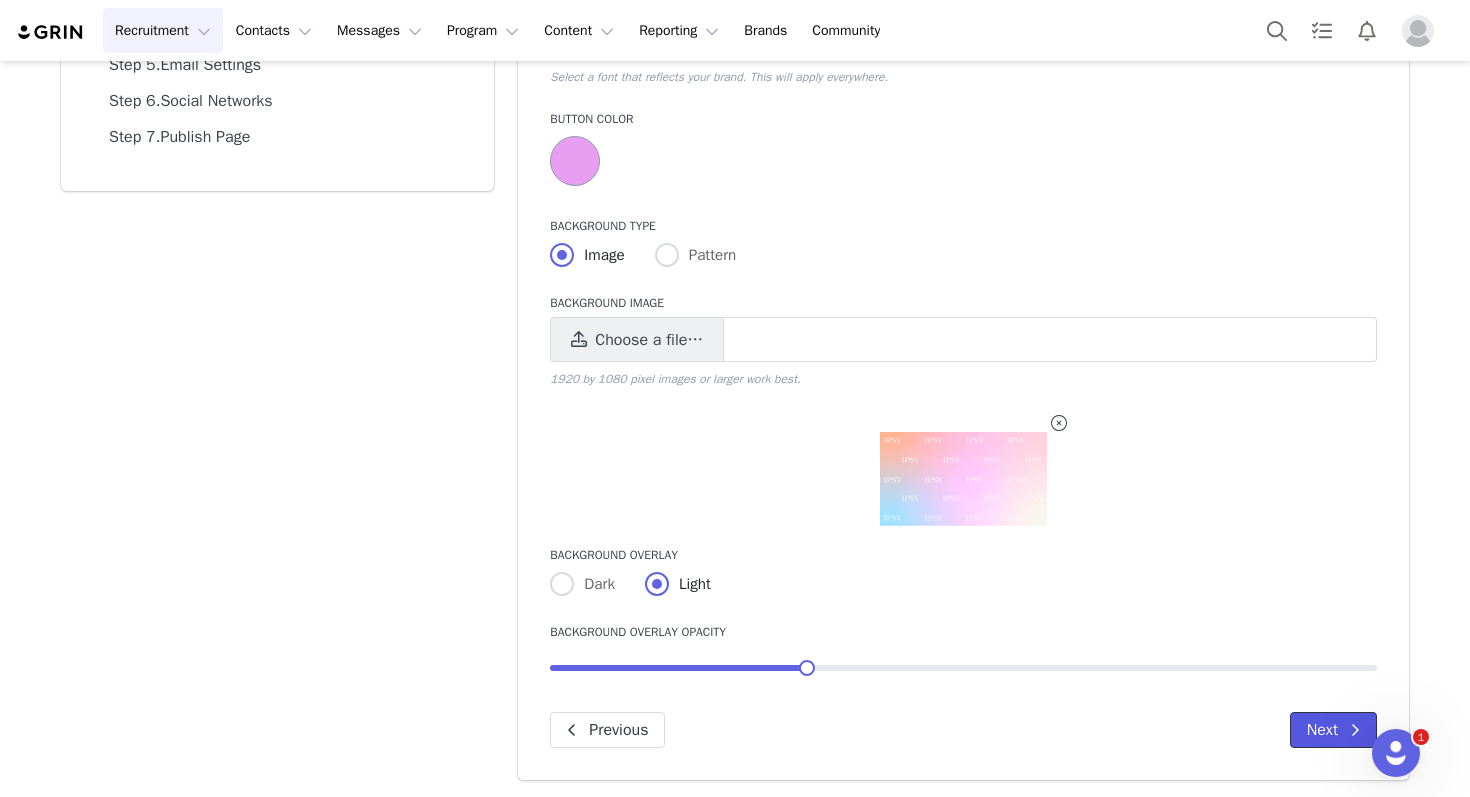 click on "Next" at bounding box center [1333, 730] 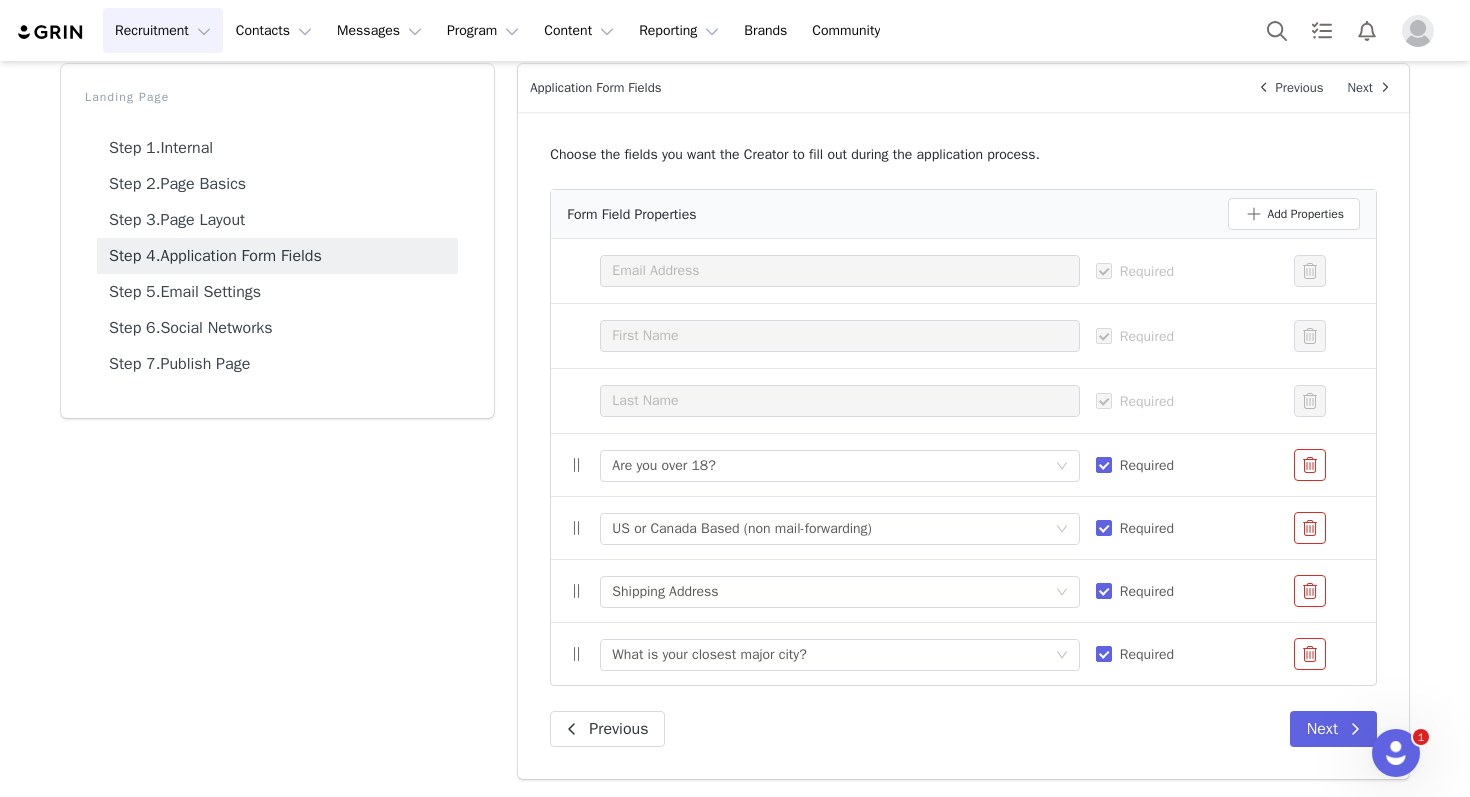 scroll, scrollTop: 90, scrollLeft: 0, axis: vertical 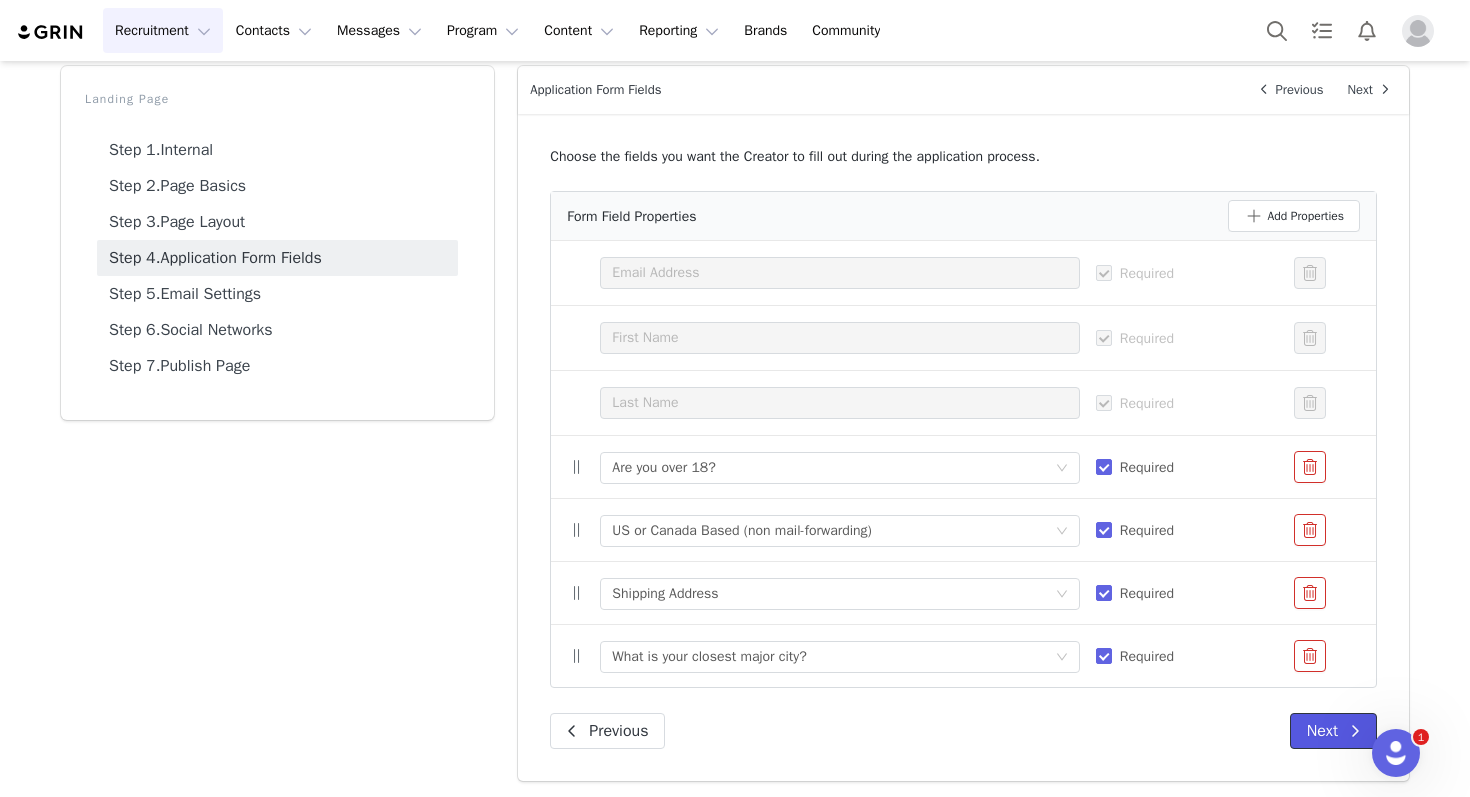 click on "Next" at bounding box center [1333, 731] 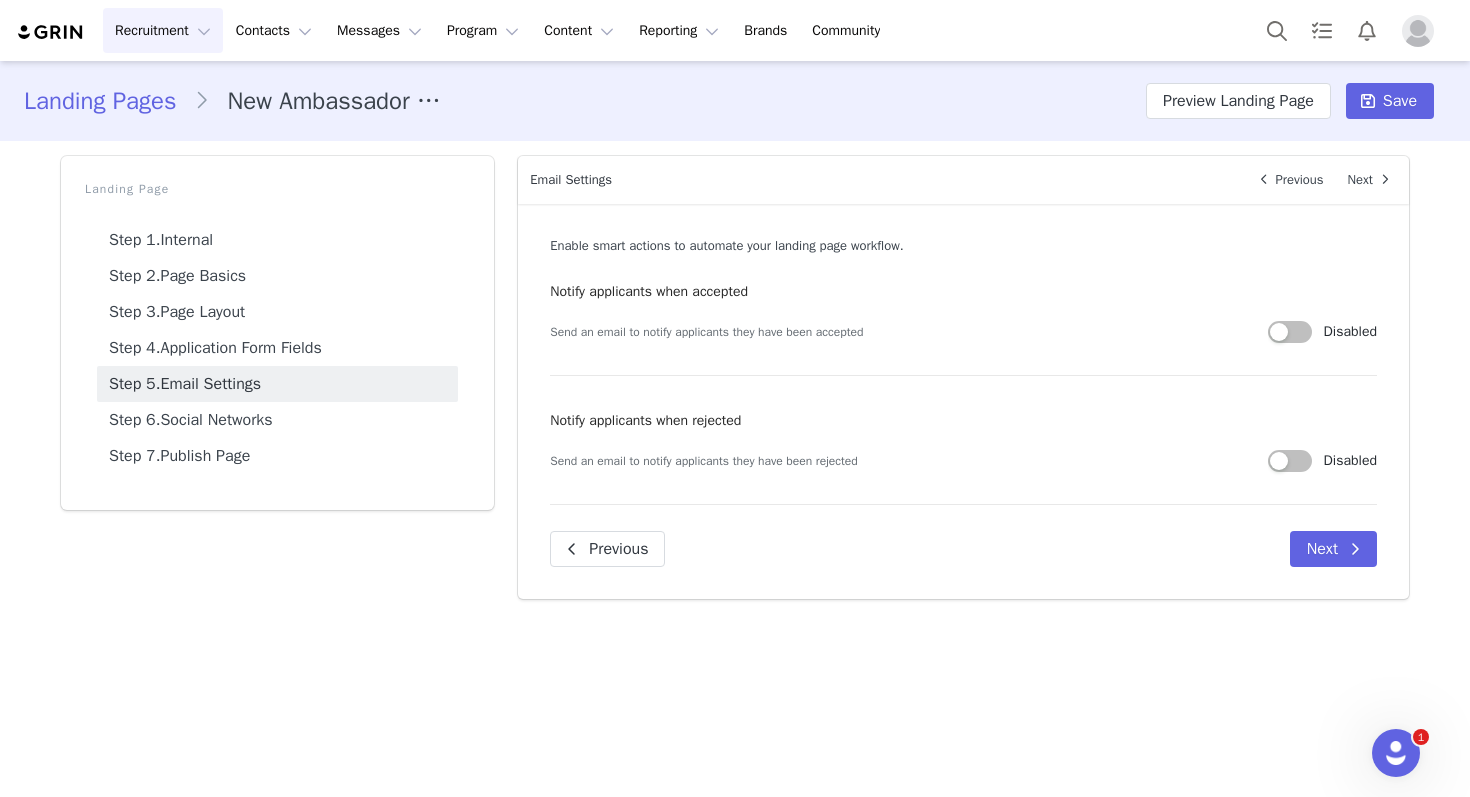scroll, scrollTop: 0, scrollLeft: 0, axis: both 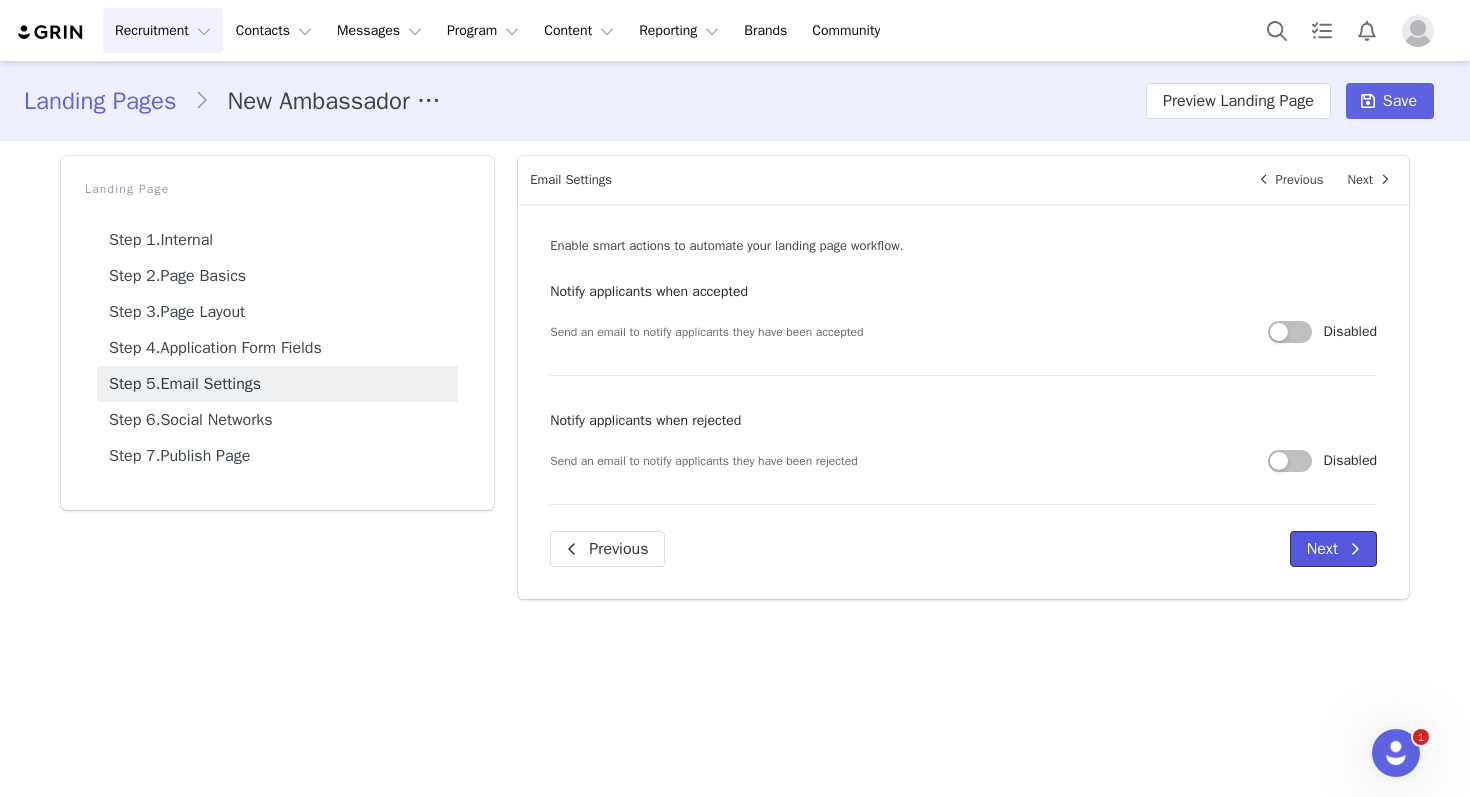 click on "Next" at bounding box center (1333, 549) 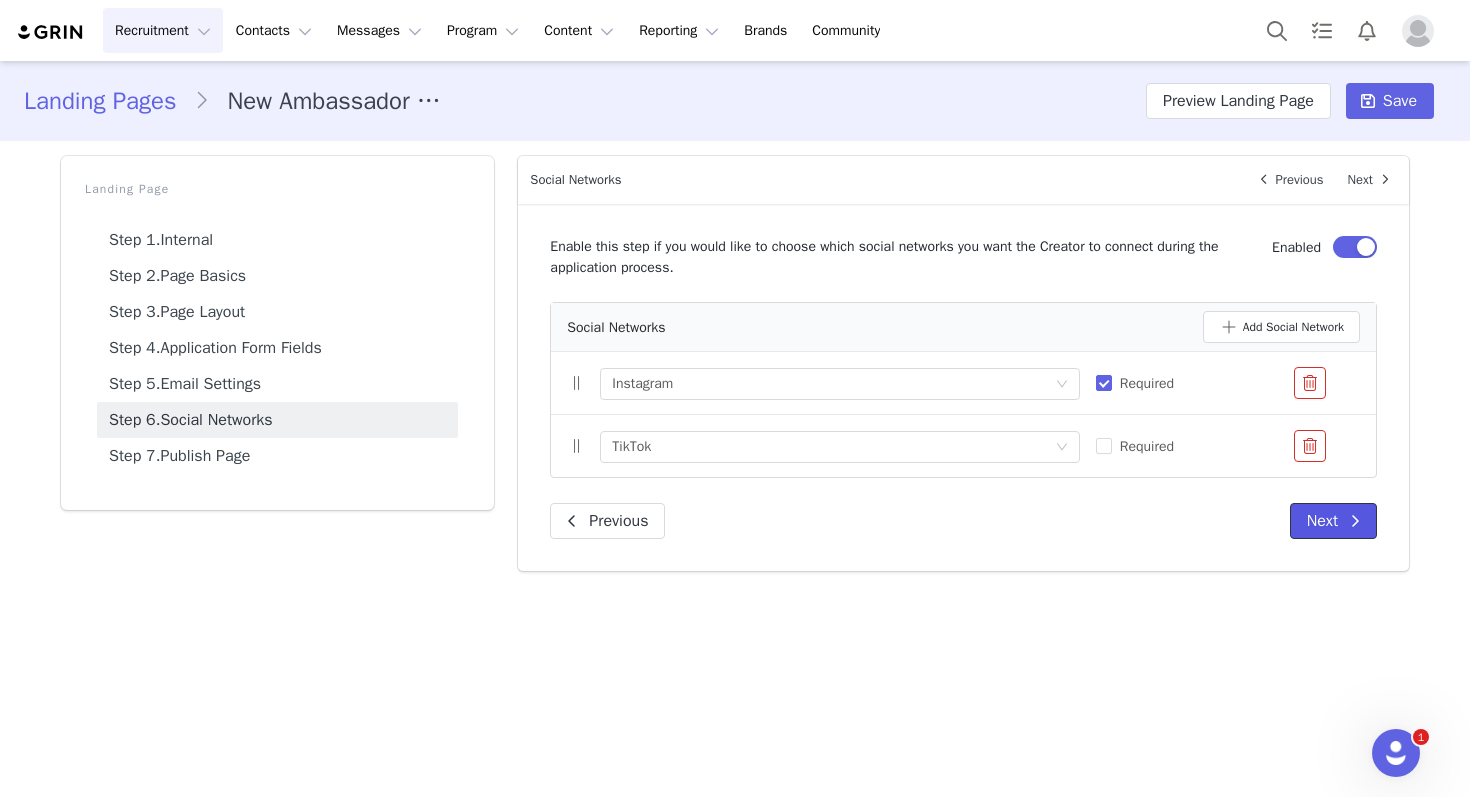 click on "Next" at bounding box center [1333, 521] 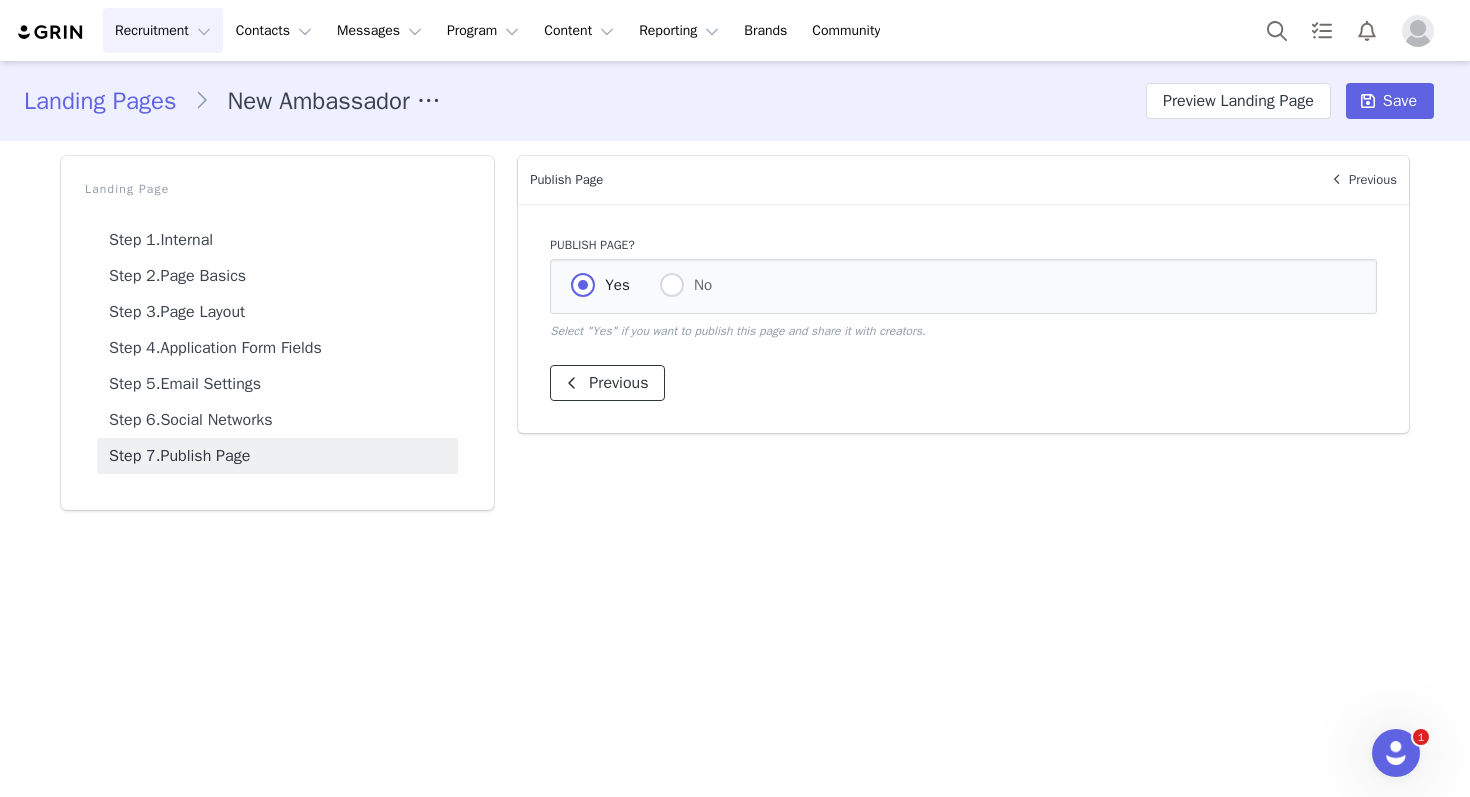 click on "Previous" at bounding box center [607, 383] 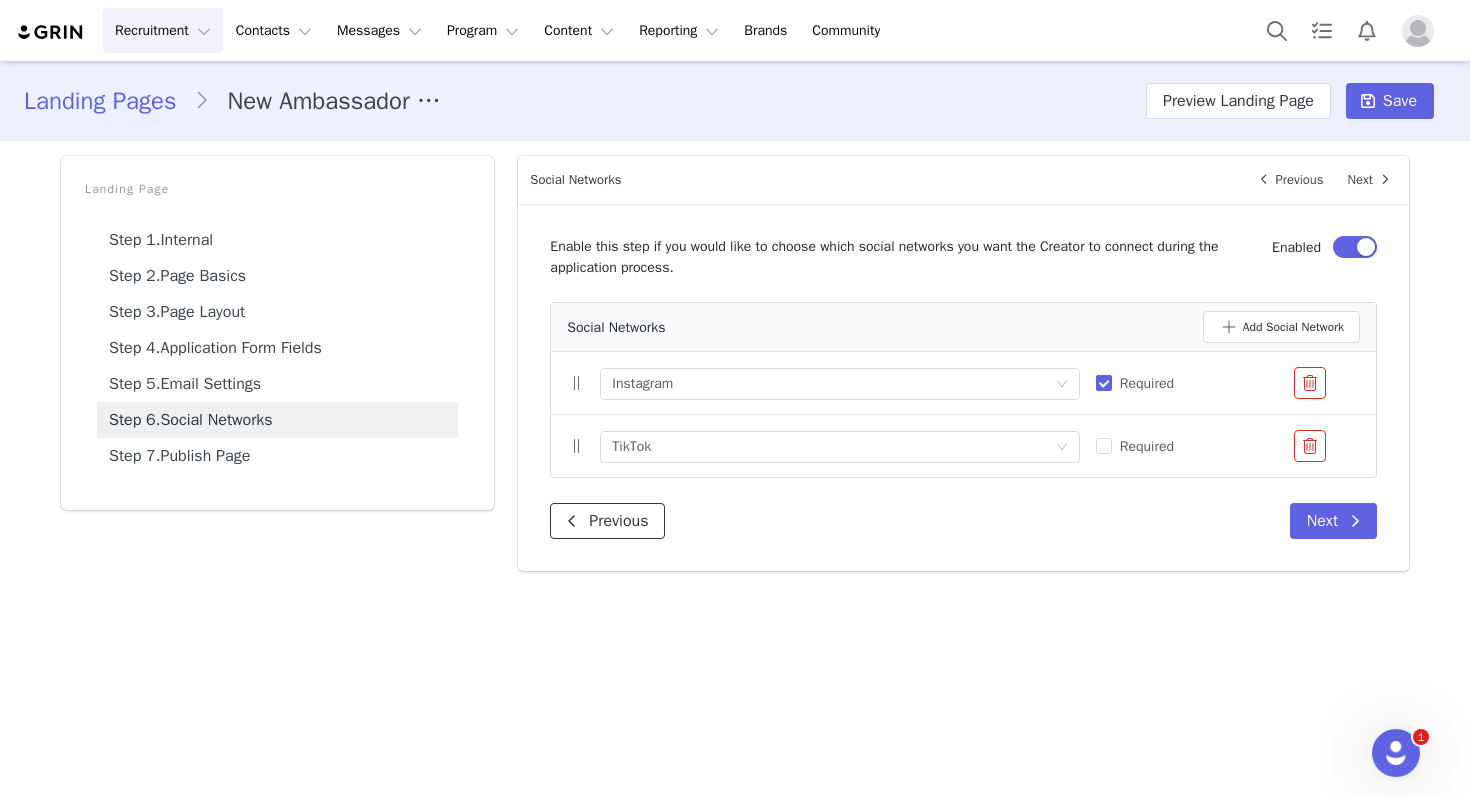click at bounding box center (572, 521) 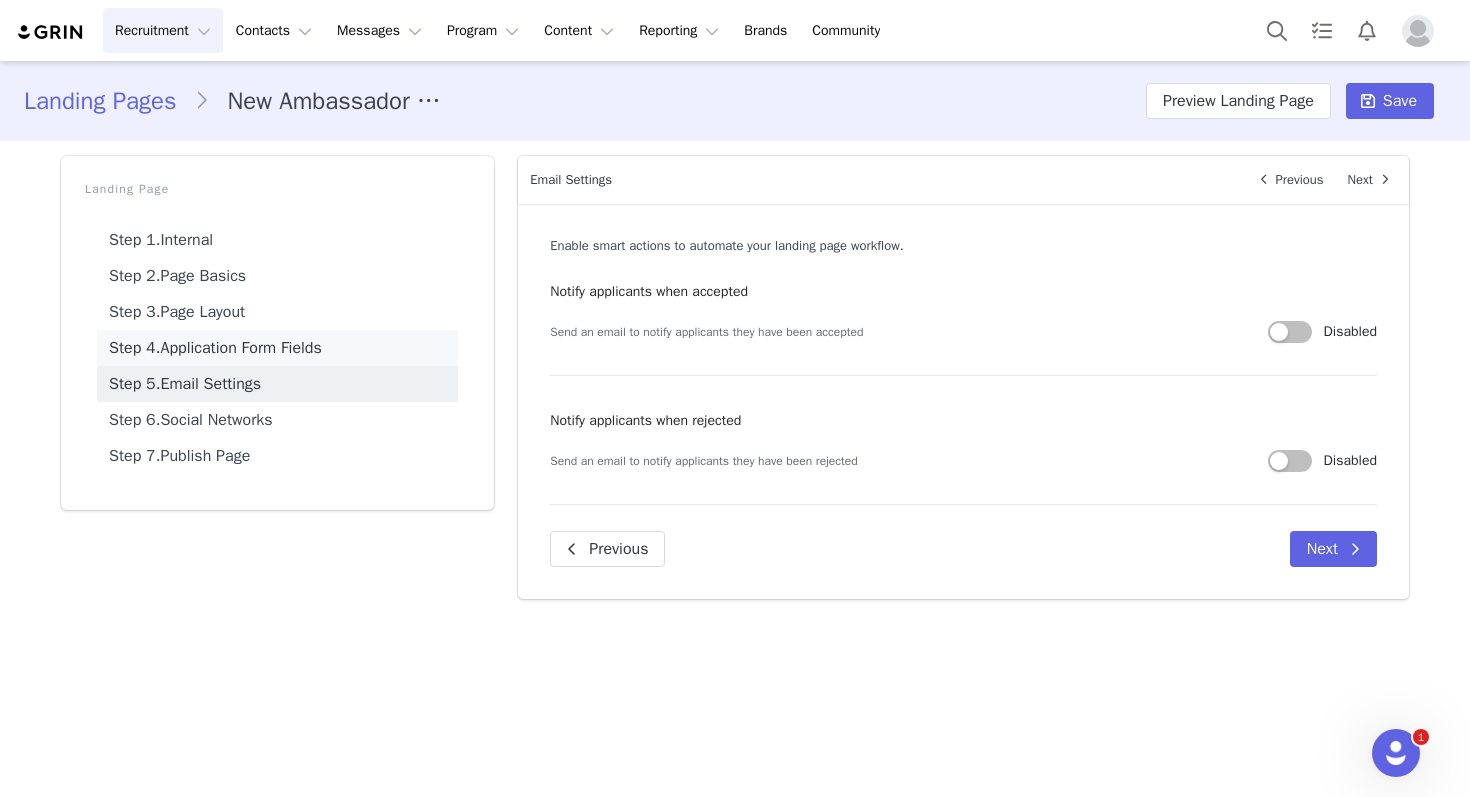 click on "Step 4.  Application Form Fields" at bounding box center [277, 348] 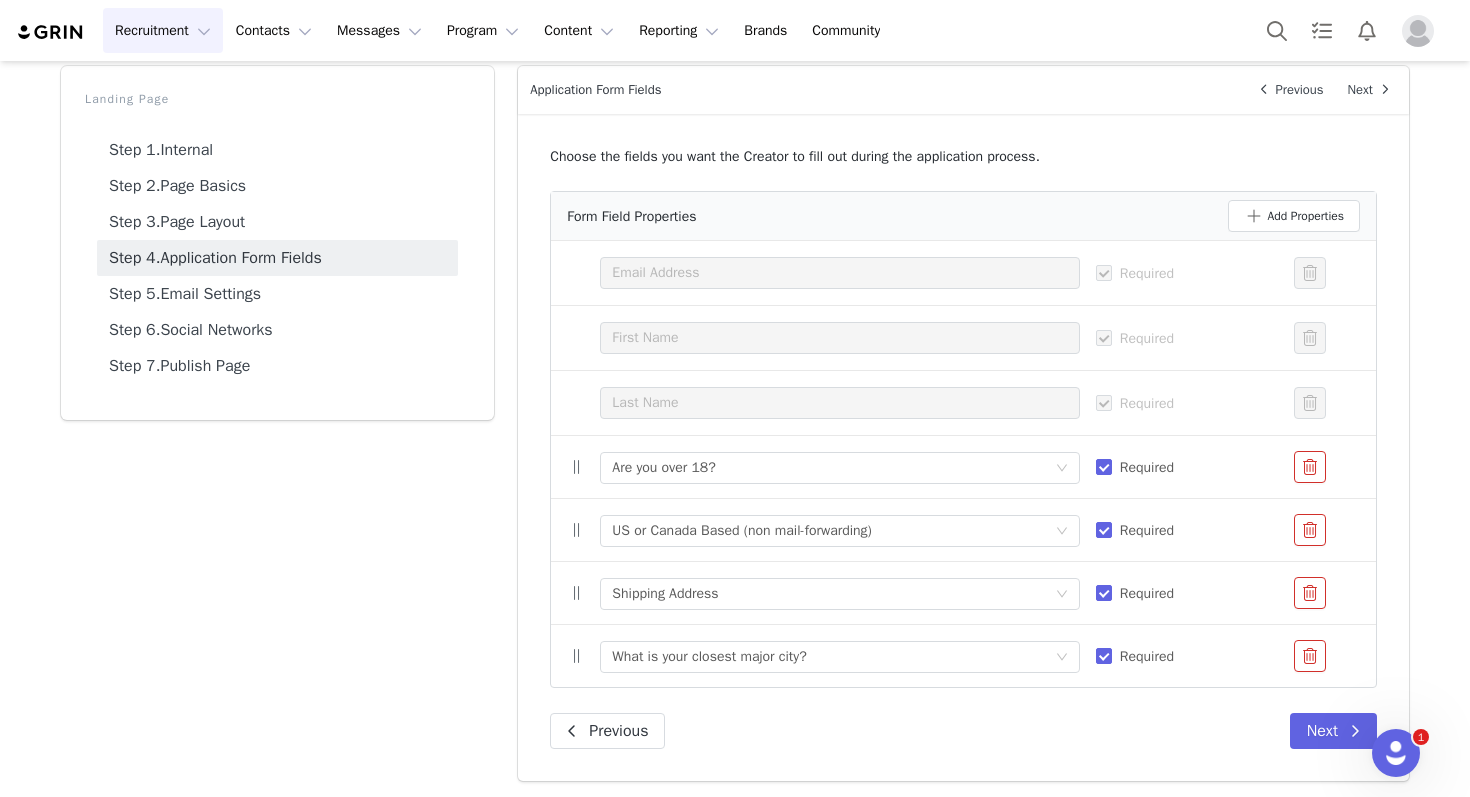scroll, scrollTop: 89, scrollLeft: 0, axis: vertical 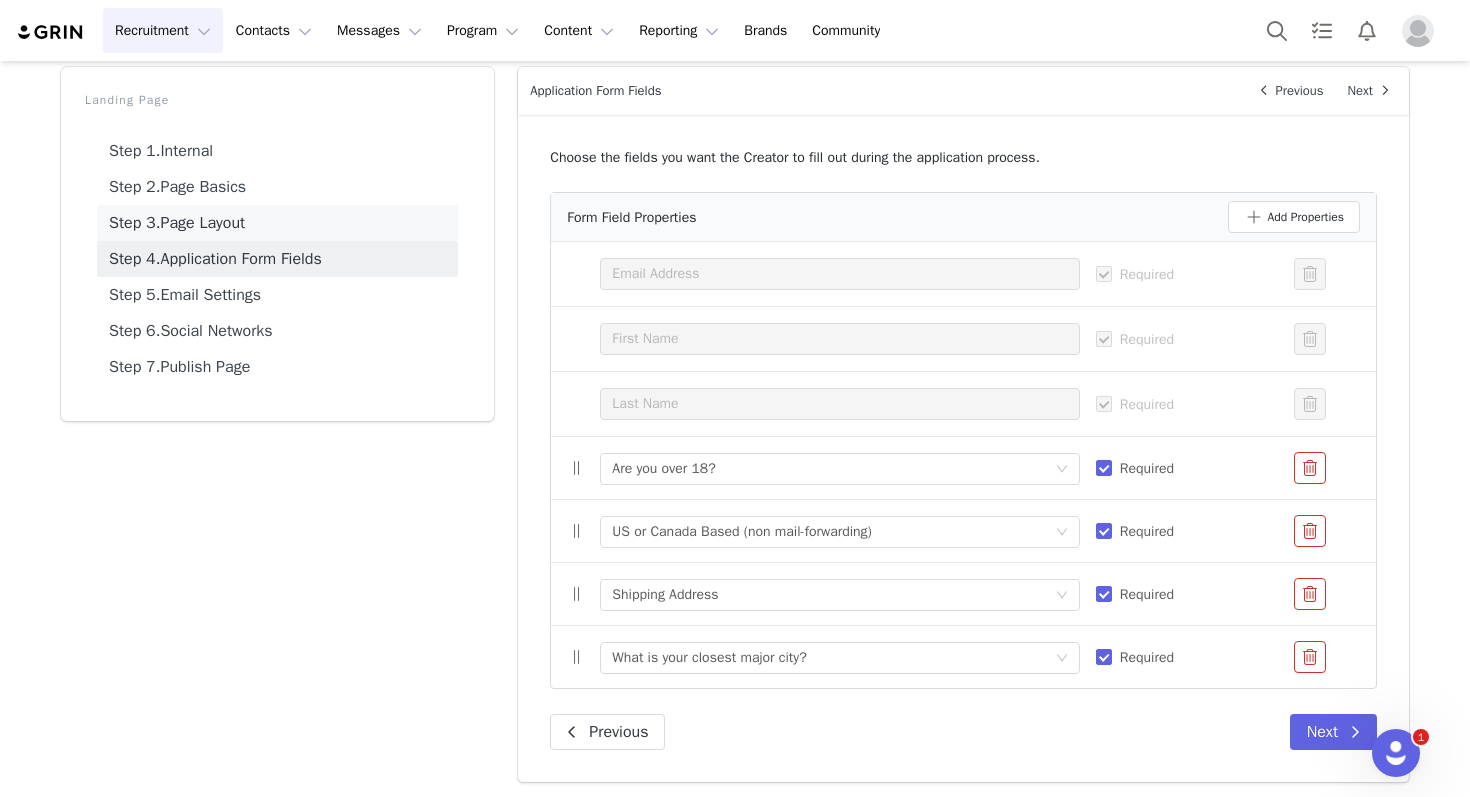 click on "Step 3.  Page Layout" at bounding box center [277, 223] 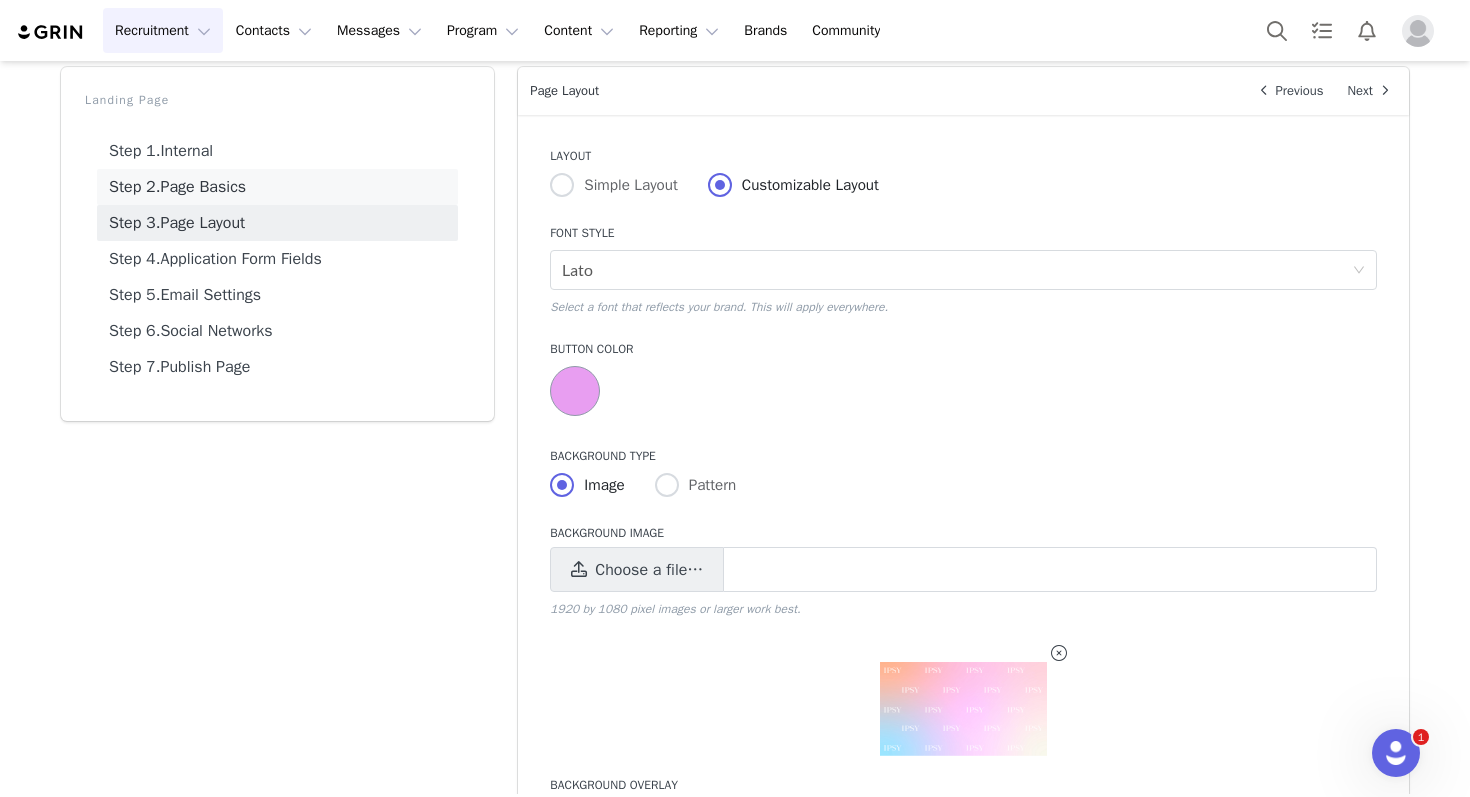 click on "Step 2.  Page Basics" at bounding box center [277, 187] 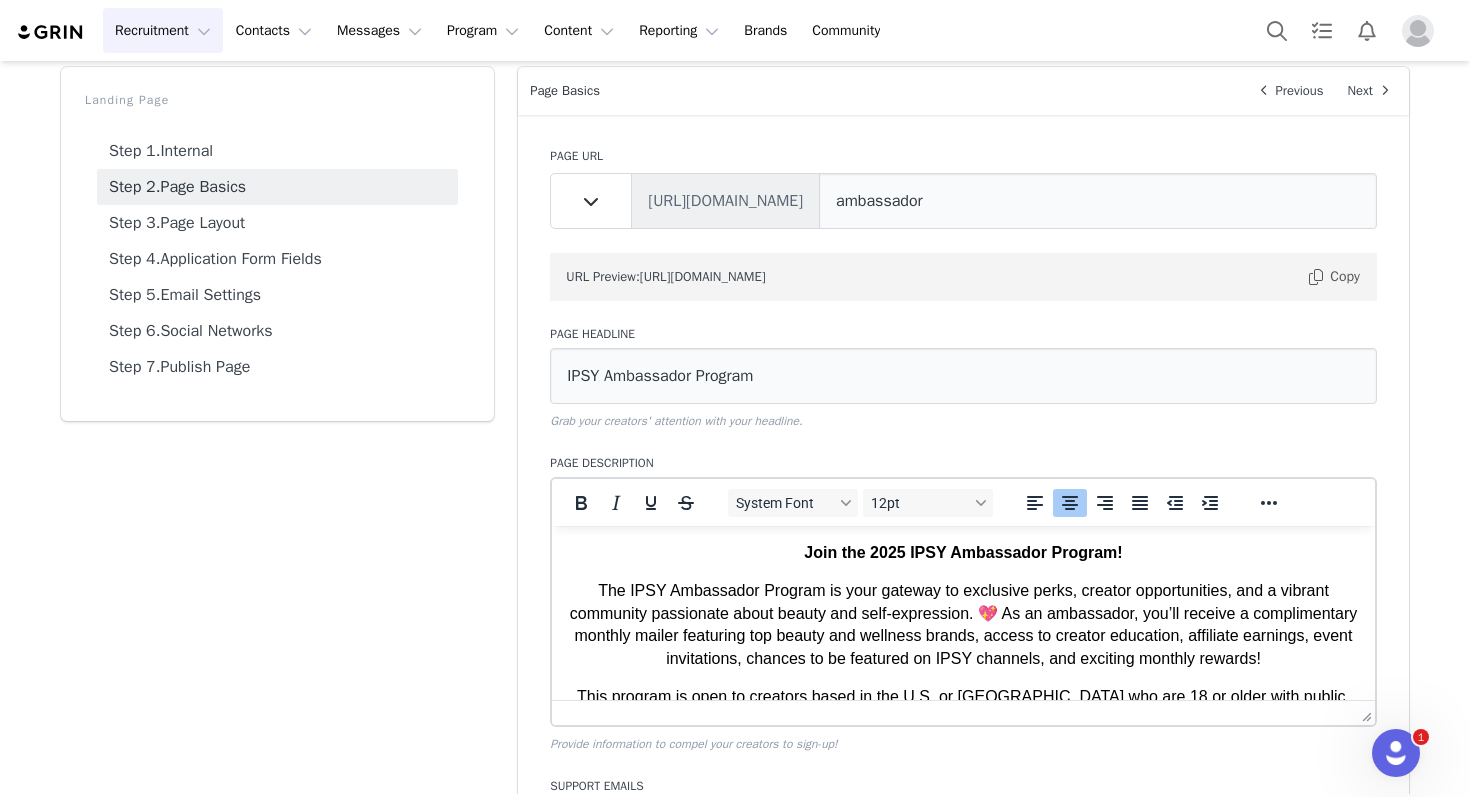 scroll, scrollTop: 191, scrollLeft: 0, axis: vertical 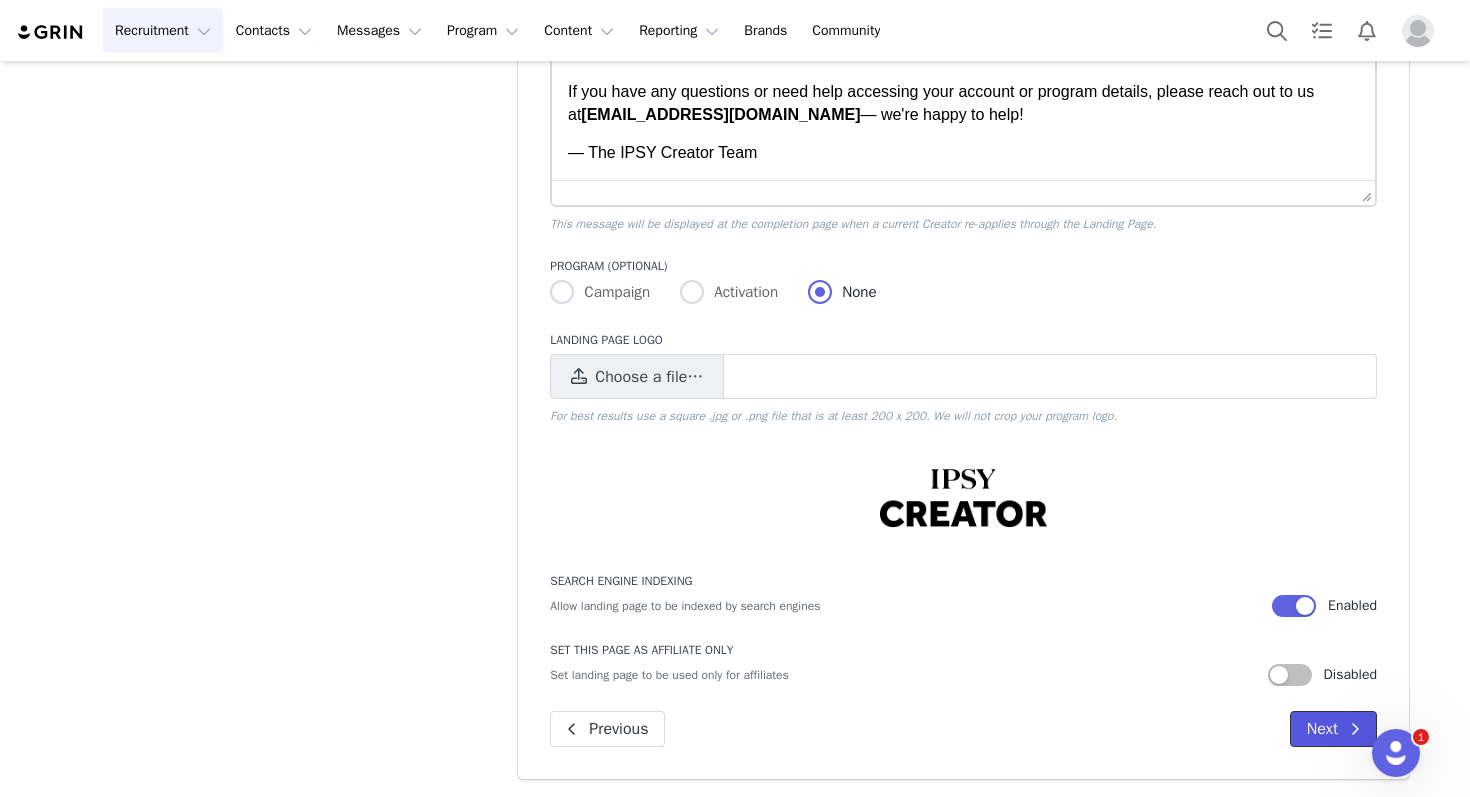 click on "Next" at bounding box center [1333, 729] 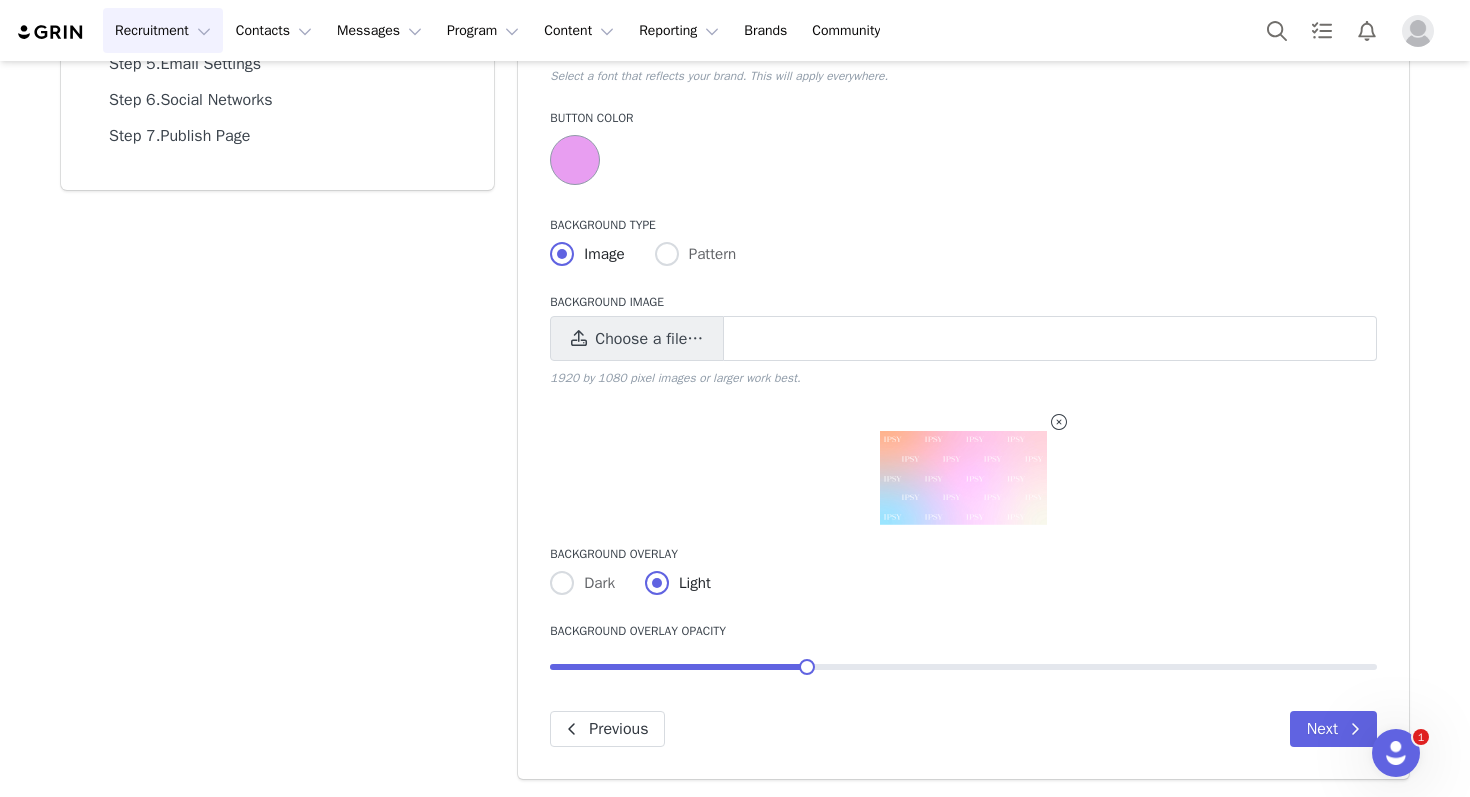 scroll, scrollTop: 0, scrollLeft: 0, axis: both 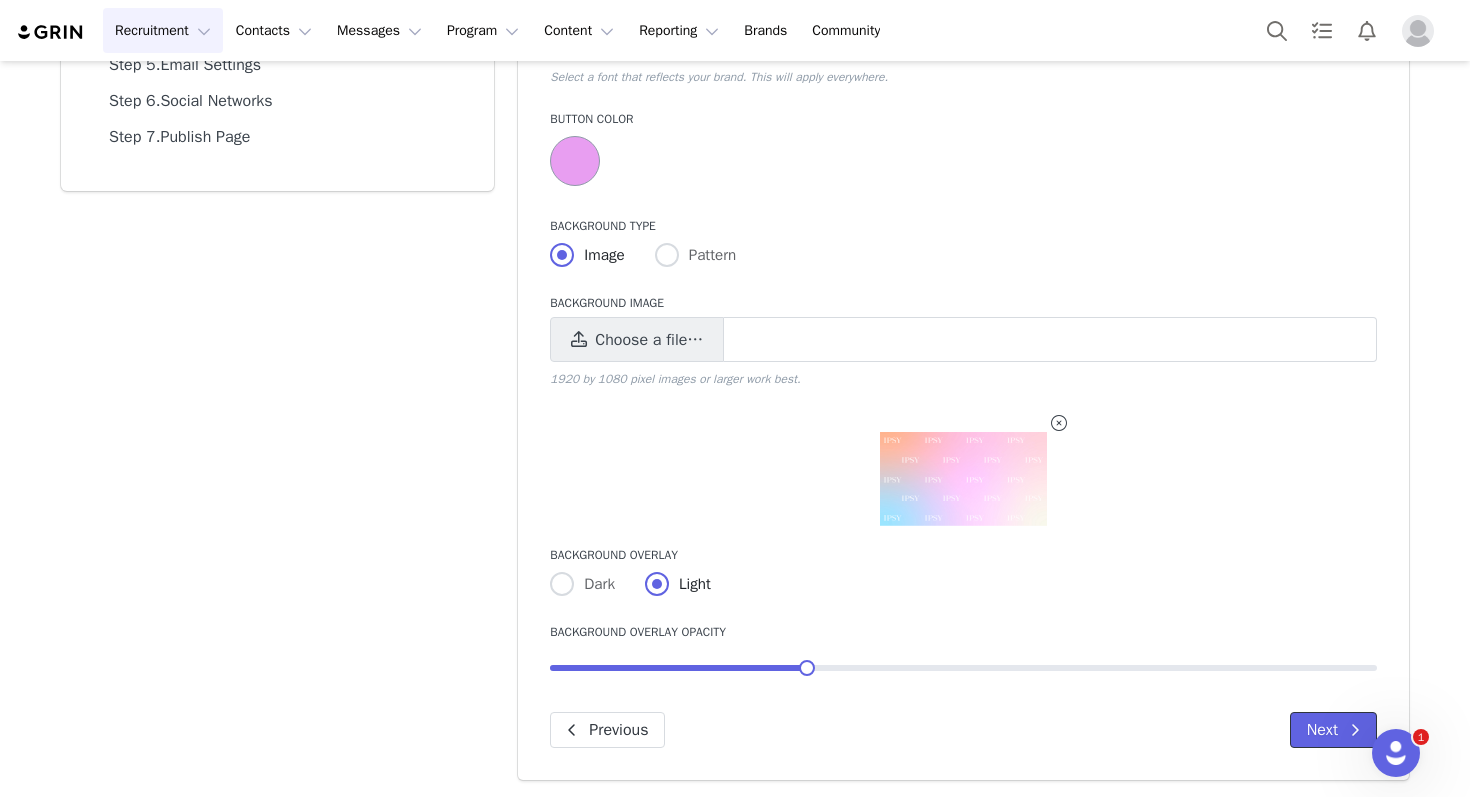 click on "Next" at bounding box center [1333, 730] 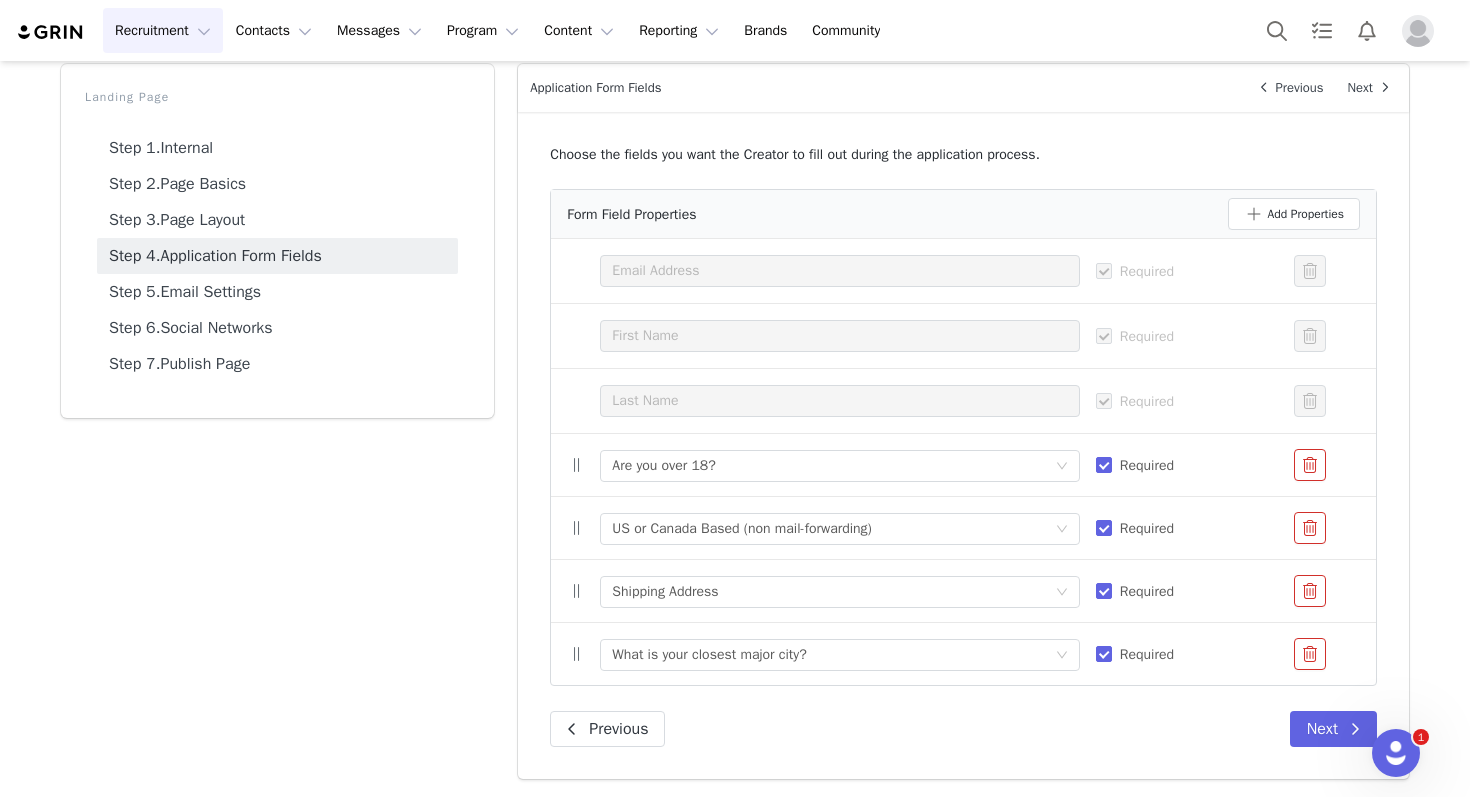 scroll, scrollTop: 90, scrollLeft: 0, axis: vertical 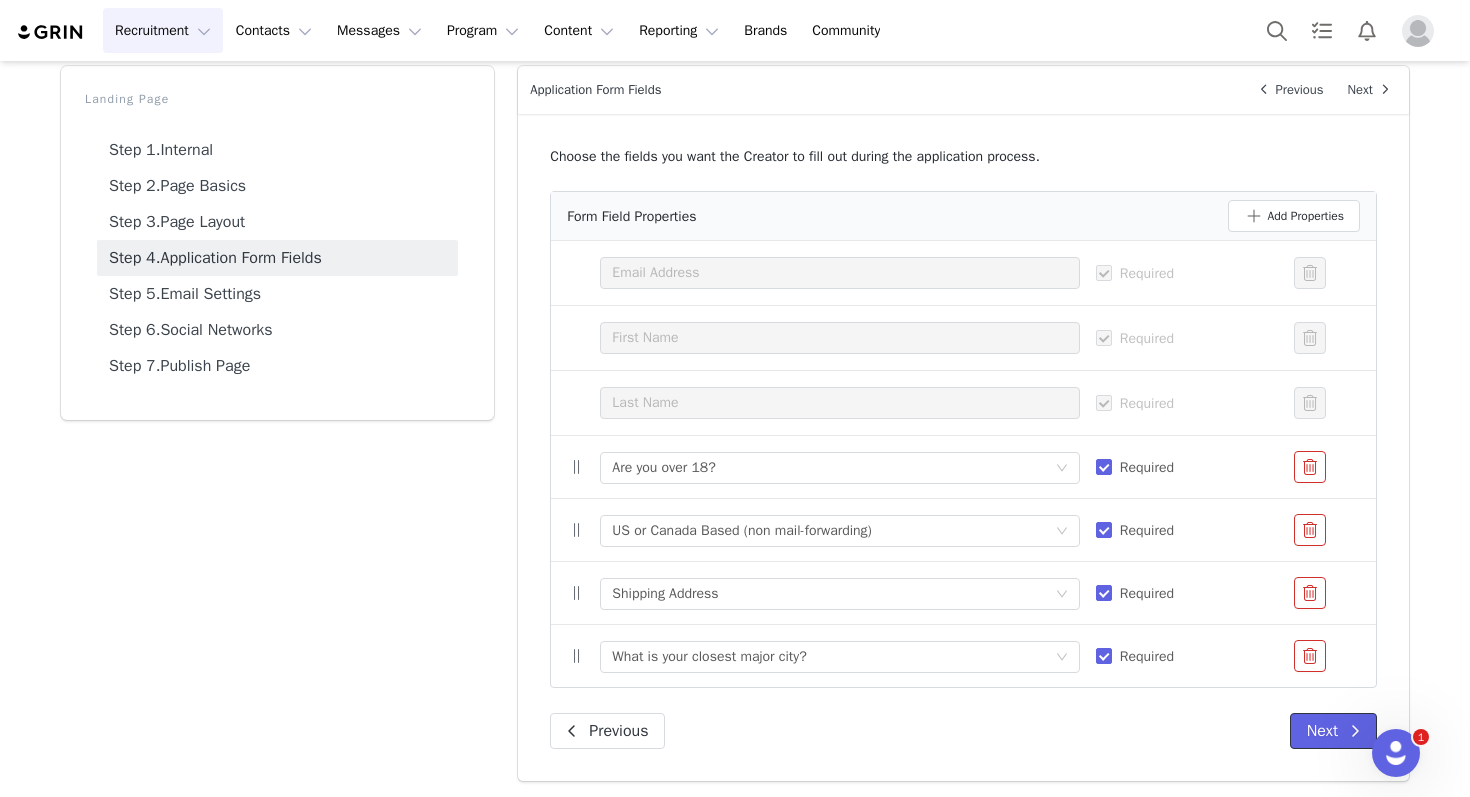 click on "Next" at bounding box center (1333, 731) 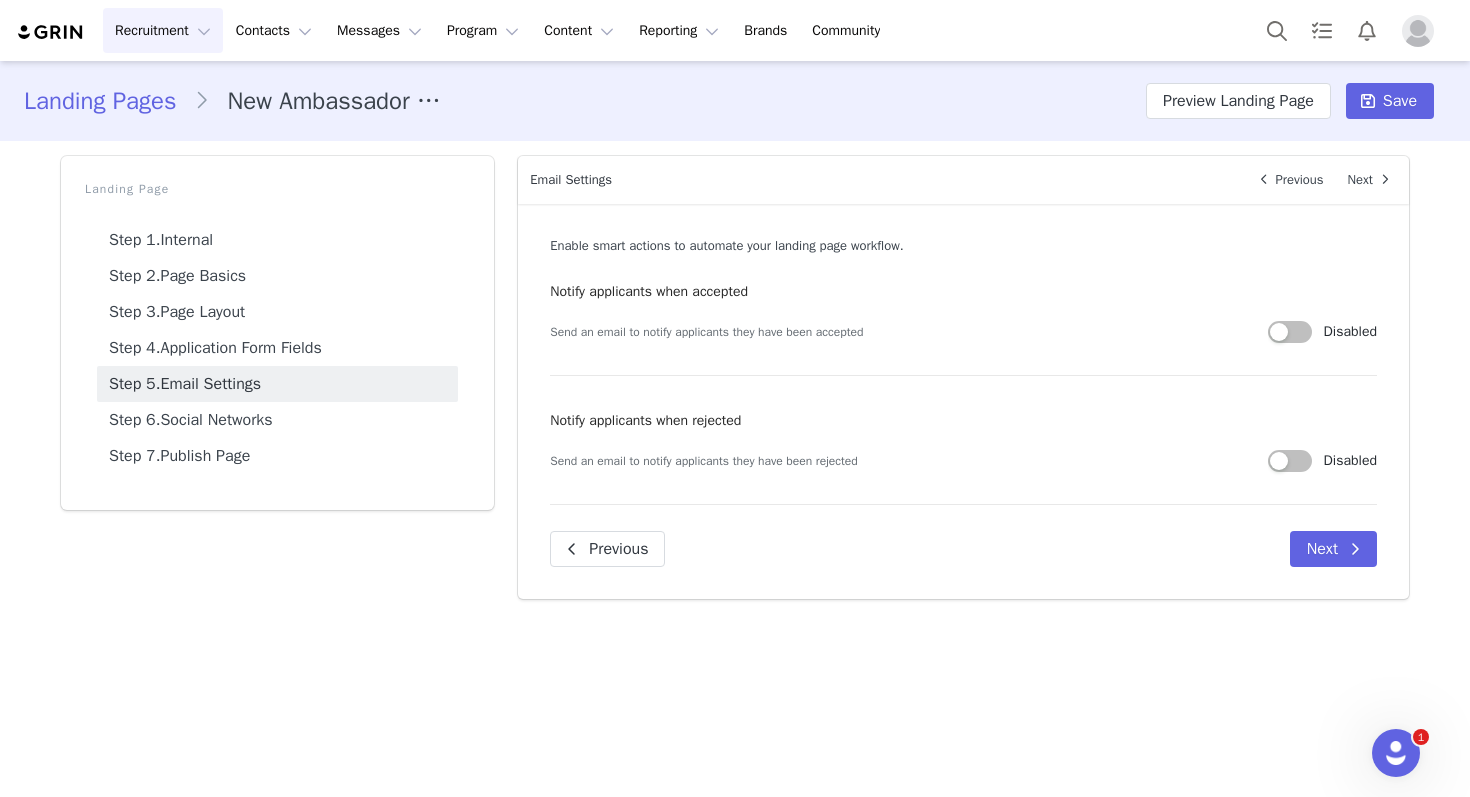 scroll, scrollTop: 0, scrollLeft: 0, axis: both 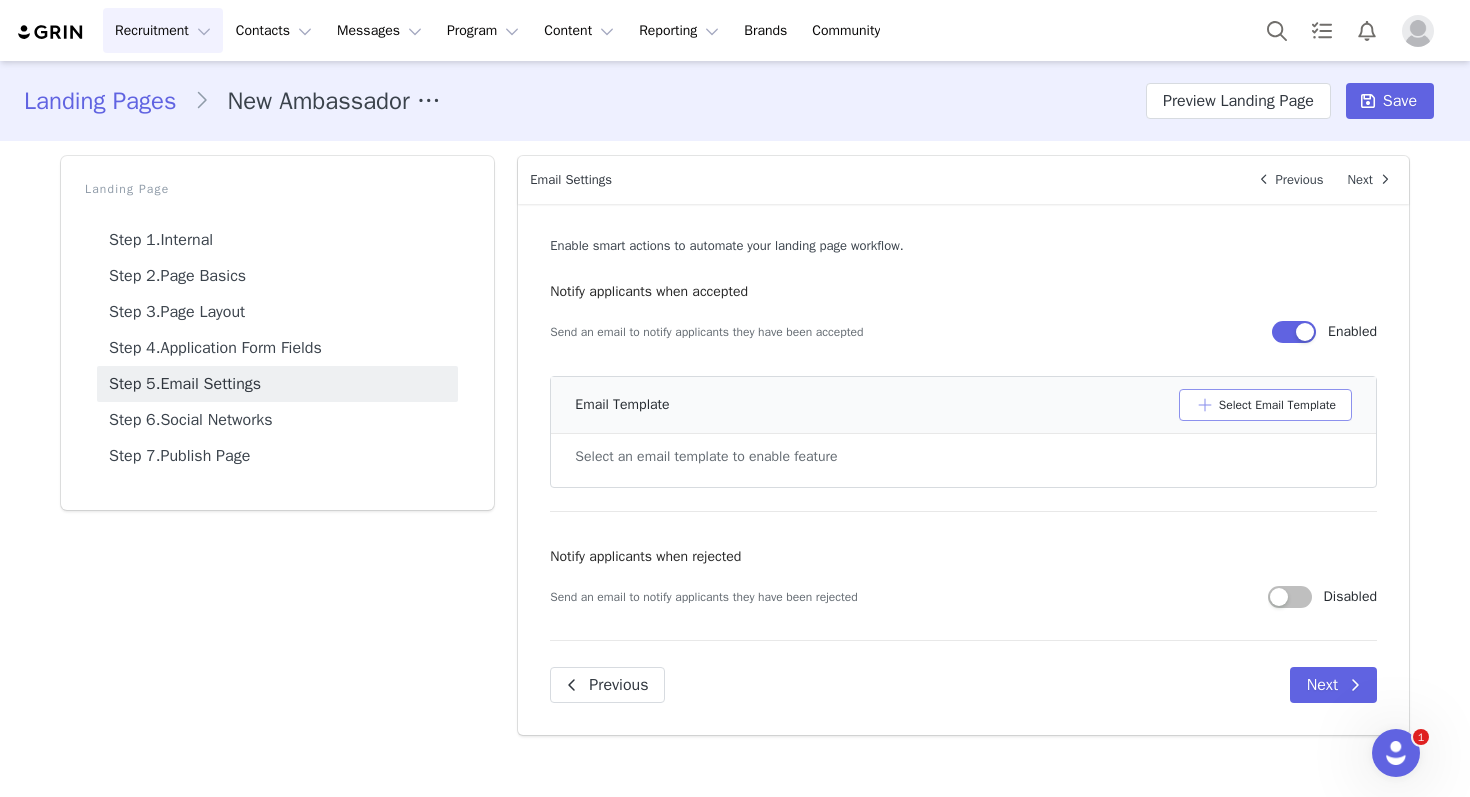 click on "Select Email Template" at bounding box center [1265, 405] 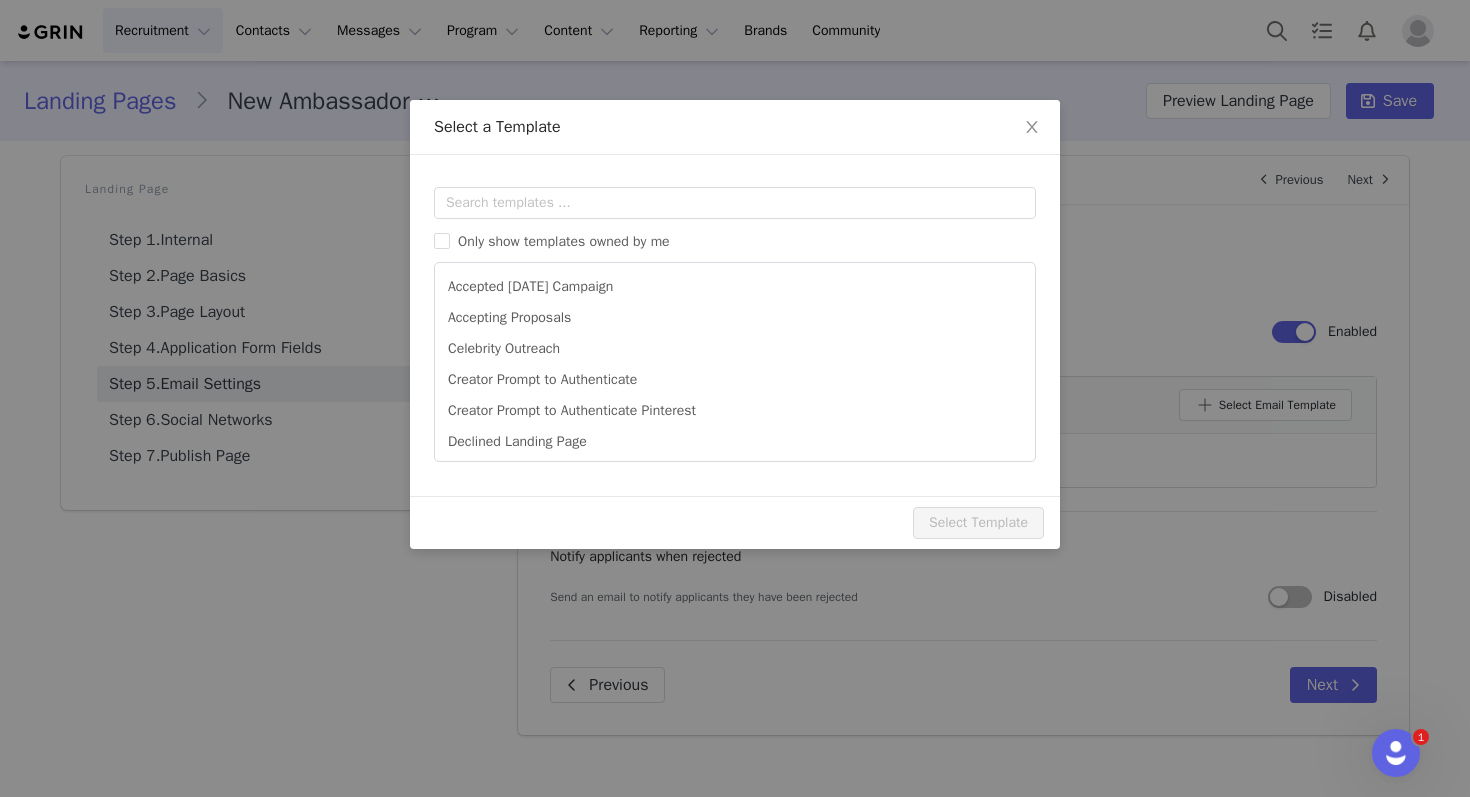 scroll, scrollTop: 0, scrollLeft: 0, axis: both 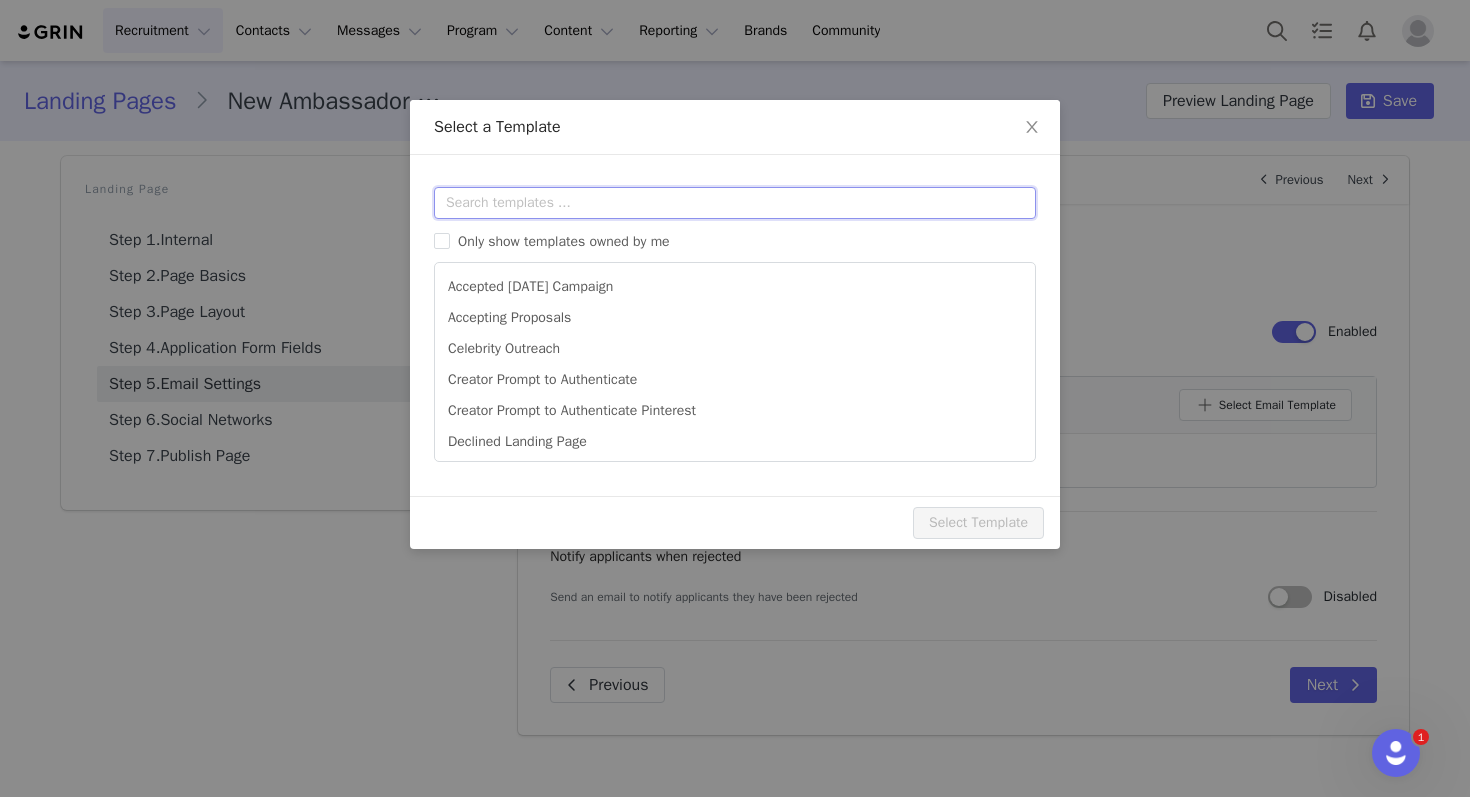 click at bounding box center [735, 203] 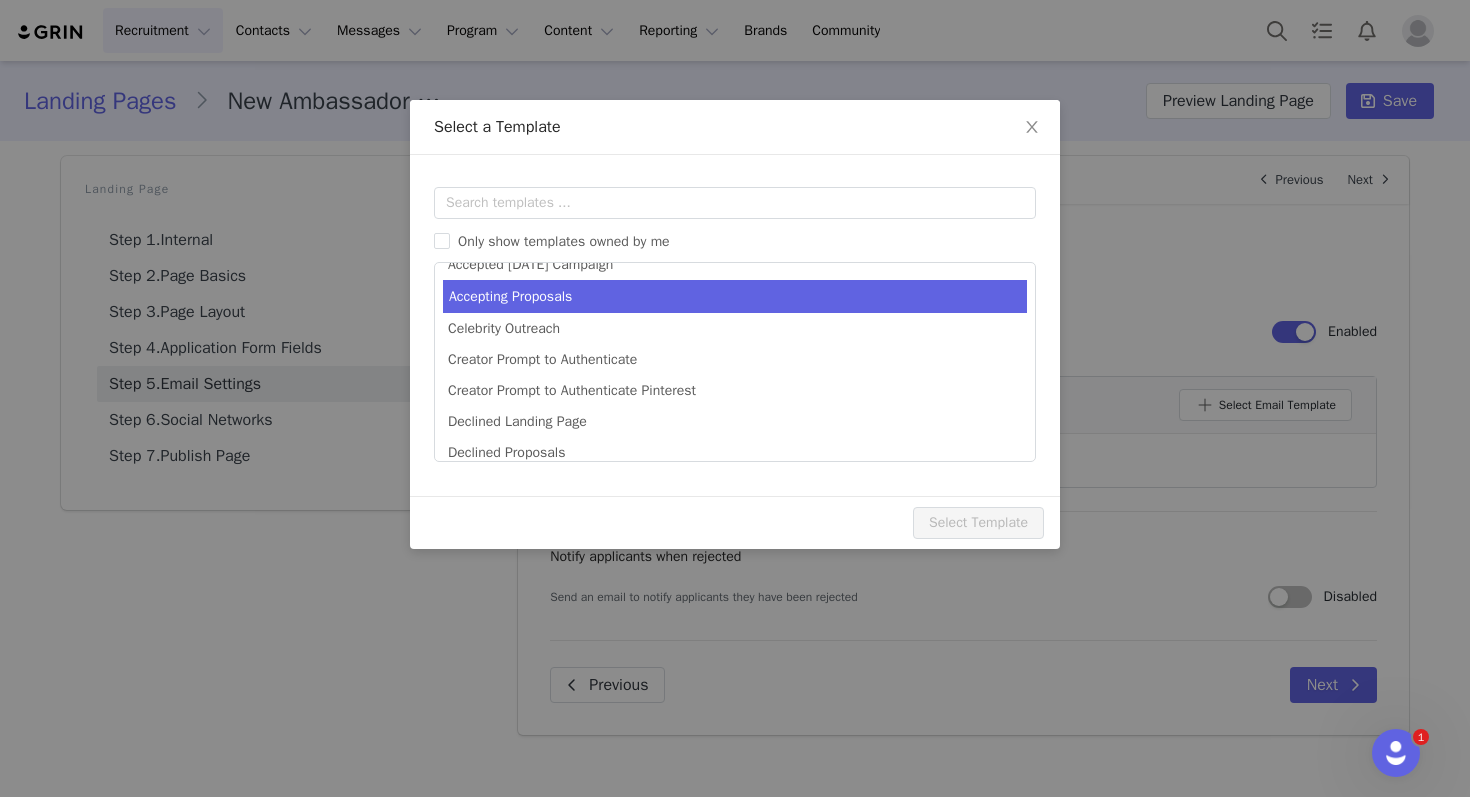 click on "Accepting Proposals" at bounding box center (735, 296) 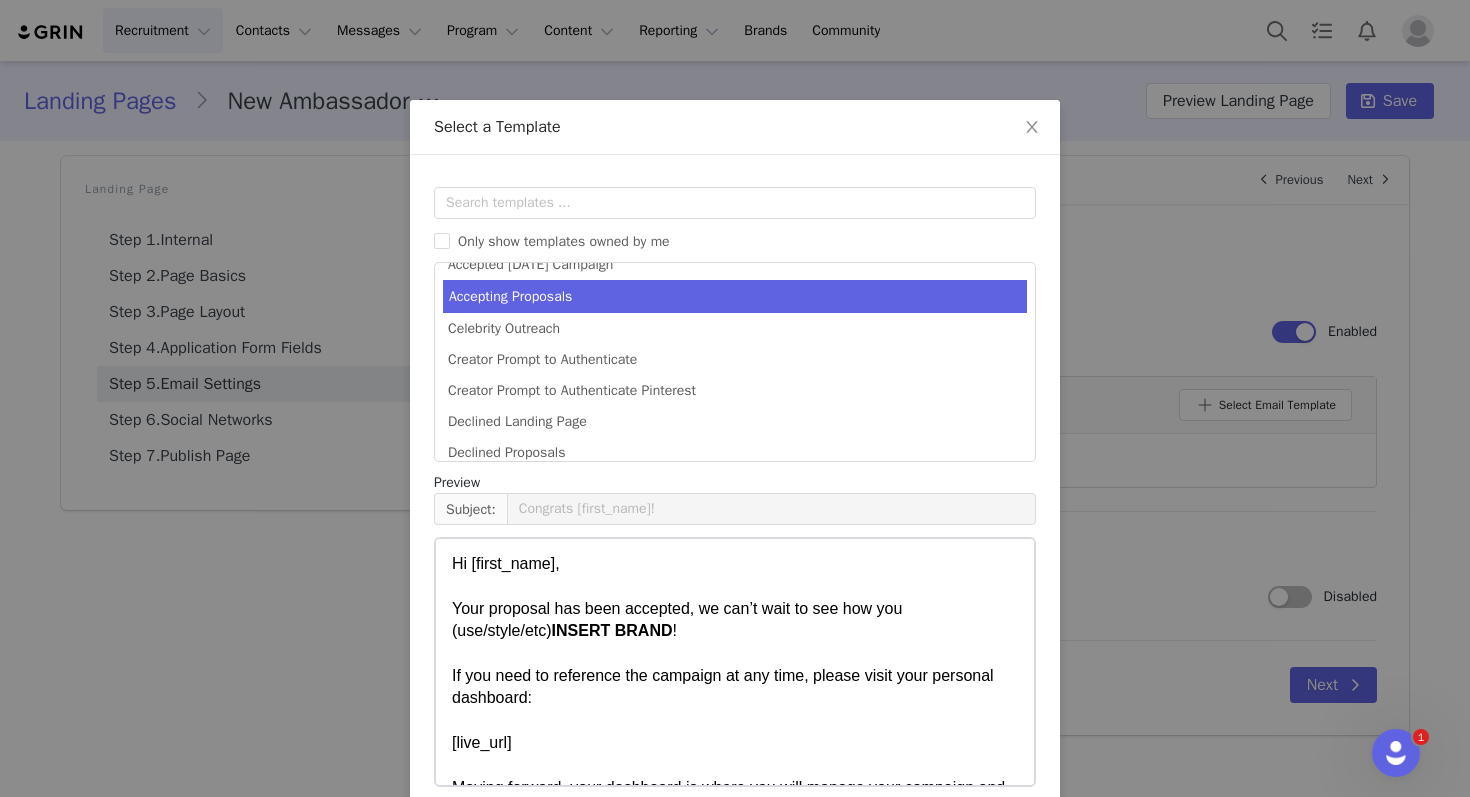 scroll, scrollTop: 0, scrollLeft: 0, axis: both 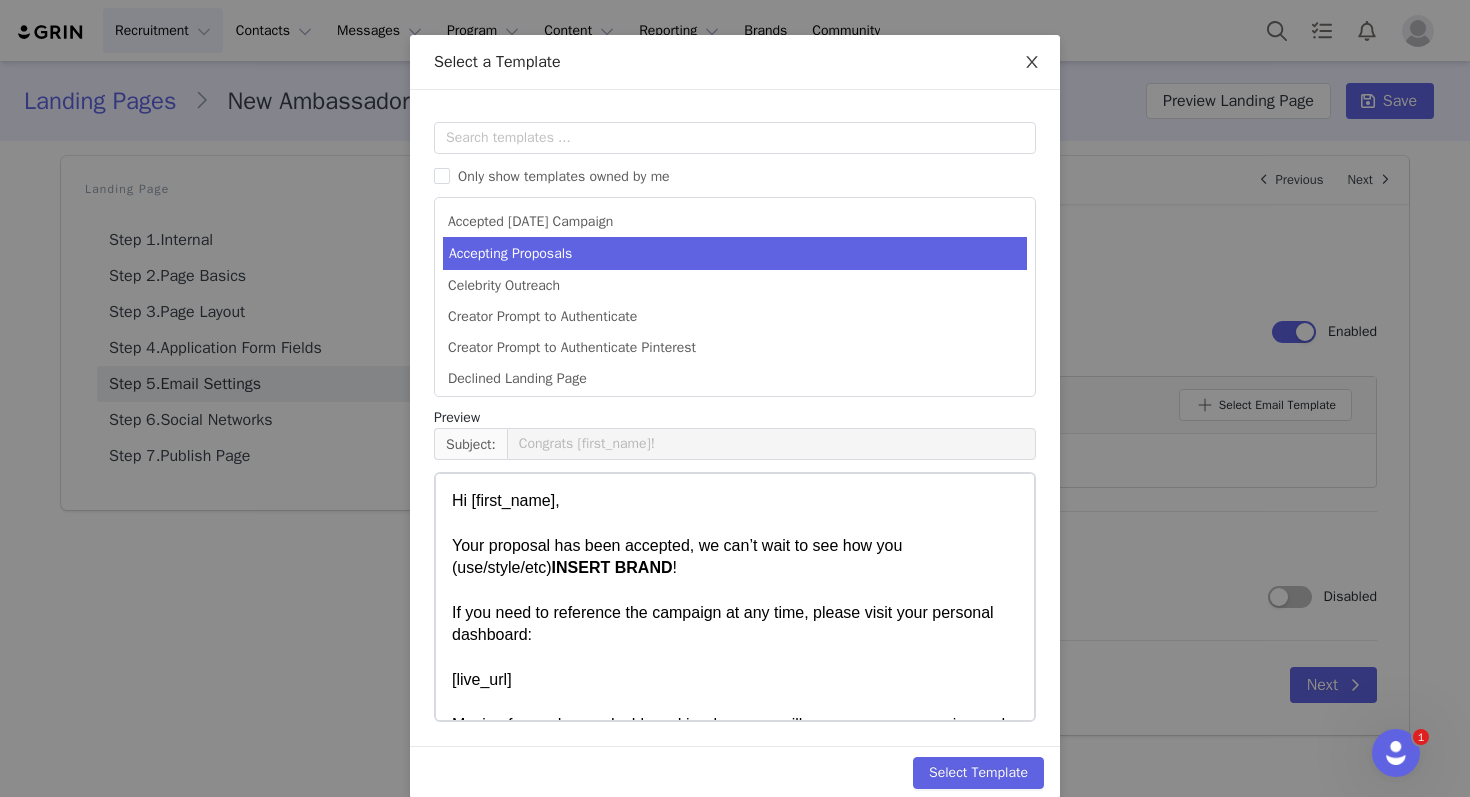 click at bounding box center [1032, 63] 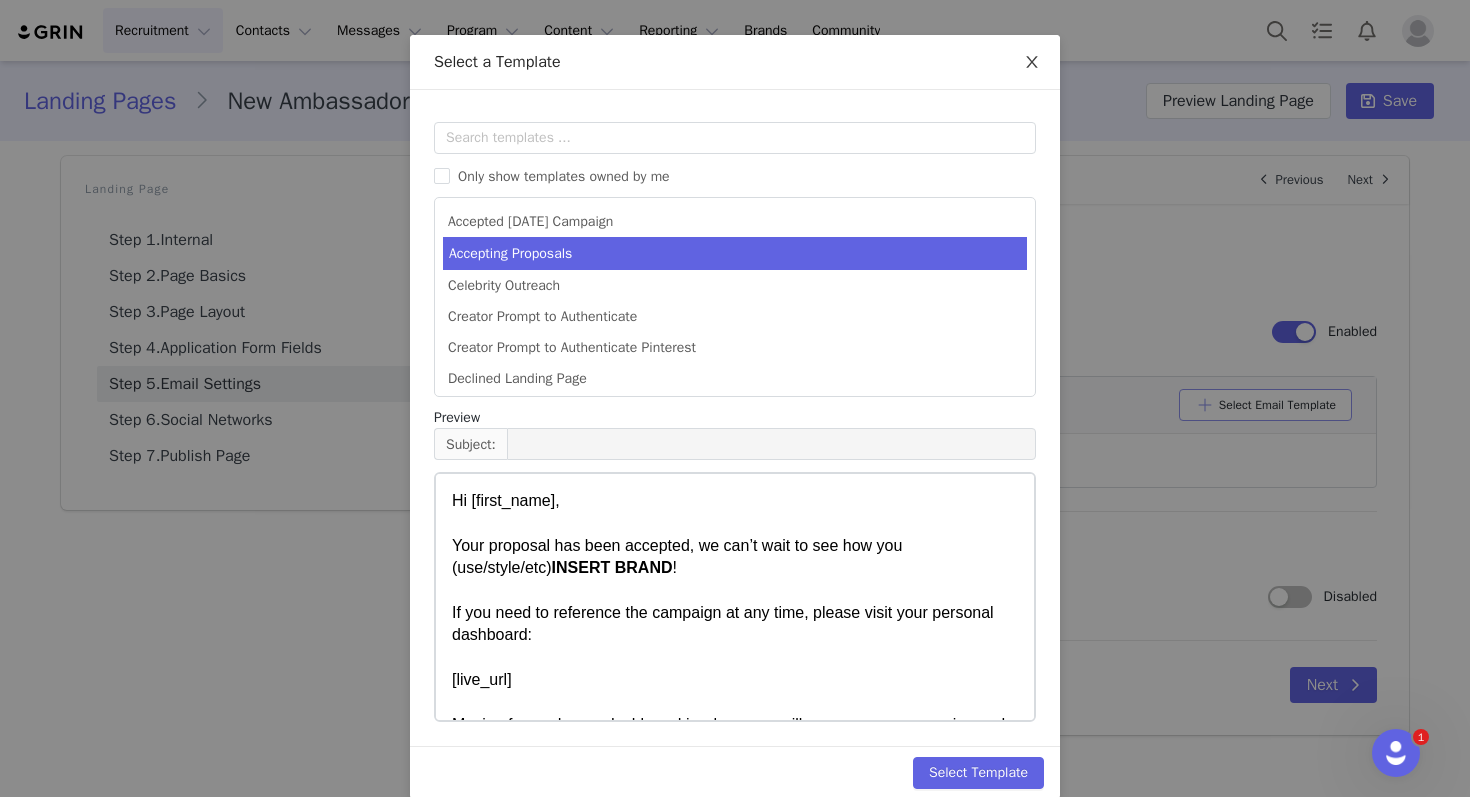 scroll, scrollTop: 0, scrollLeft: 0, axis: both 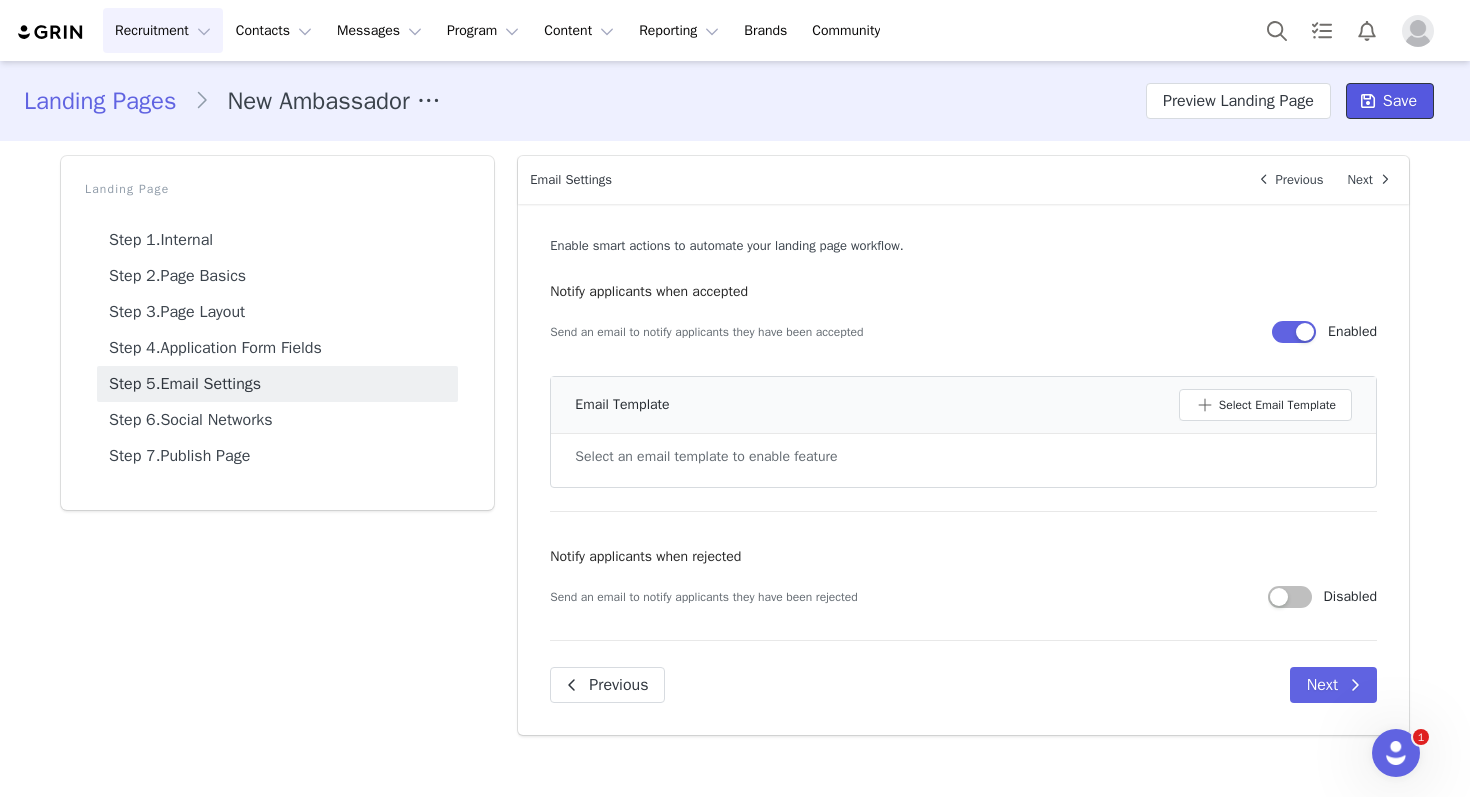 click on "Save" at bounding box center (1400, 101) 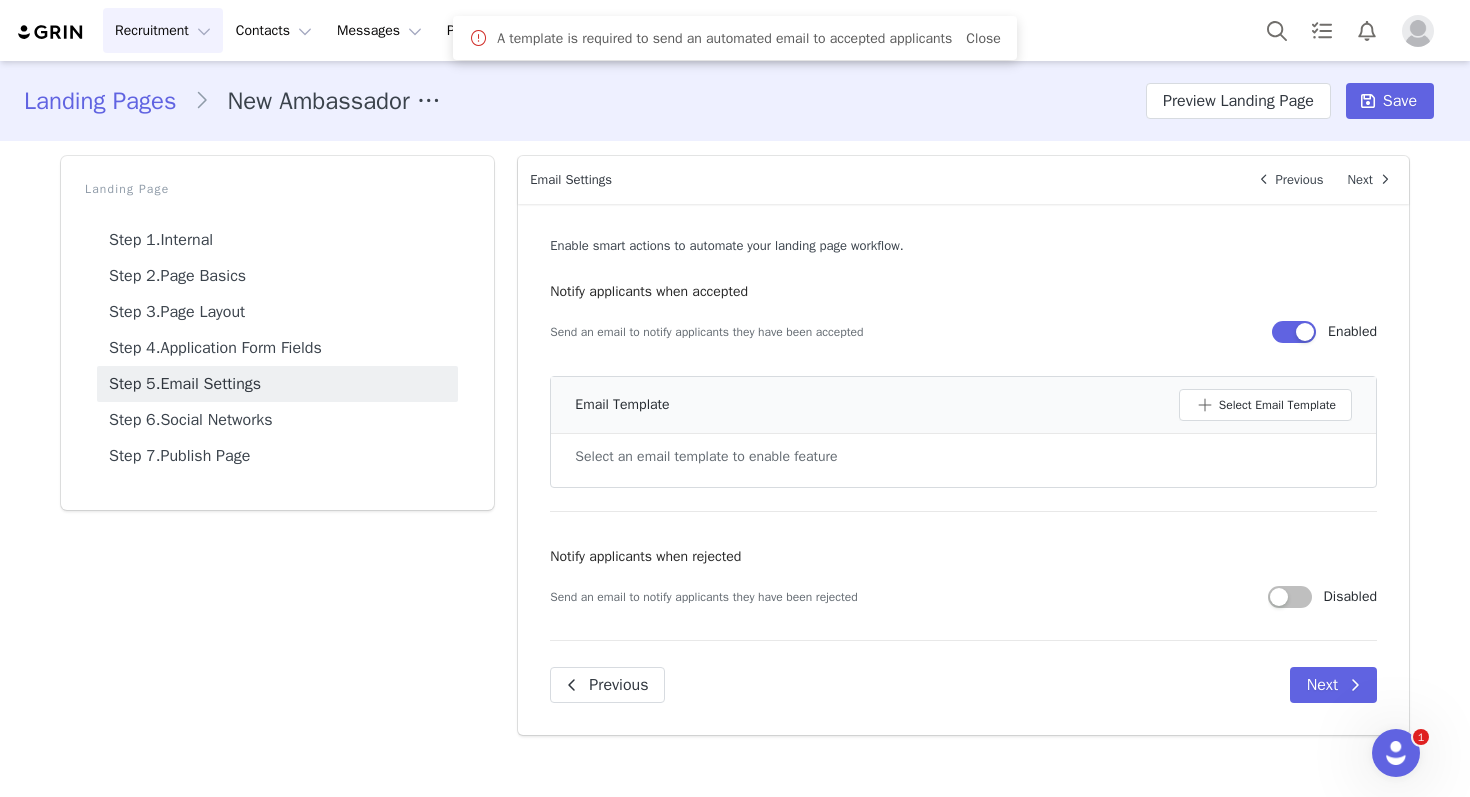 click on "A template is required to send an automated email to accepted applicants Close" at bounding box center [735, 38] 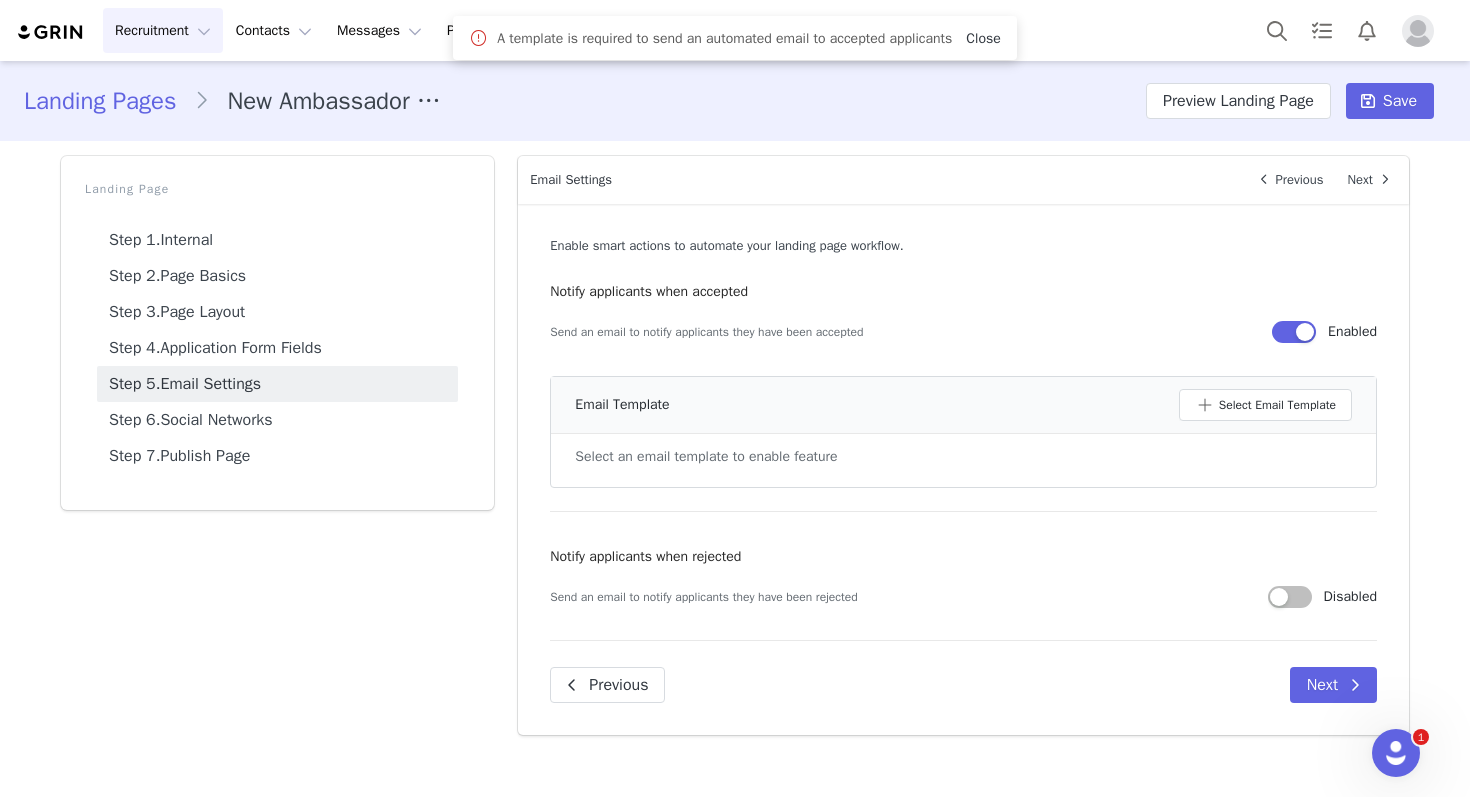 click on "Close" at bounding box center [983, 38] 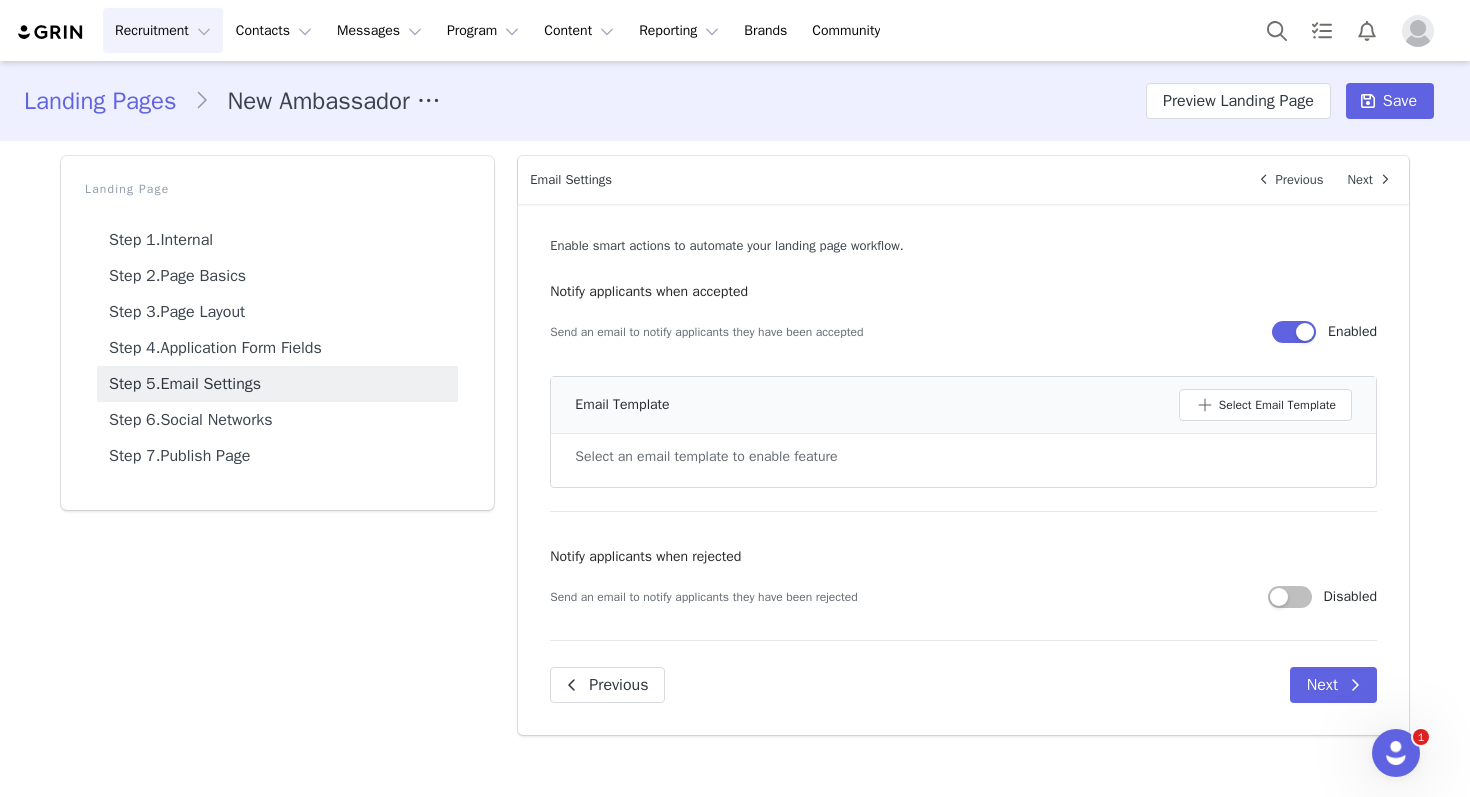 click at bounding box center (1294, 332) 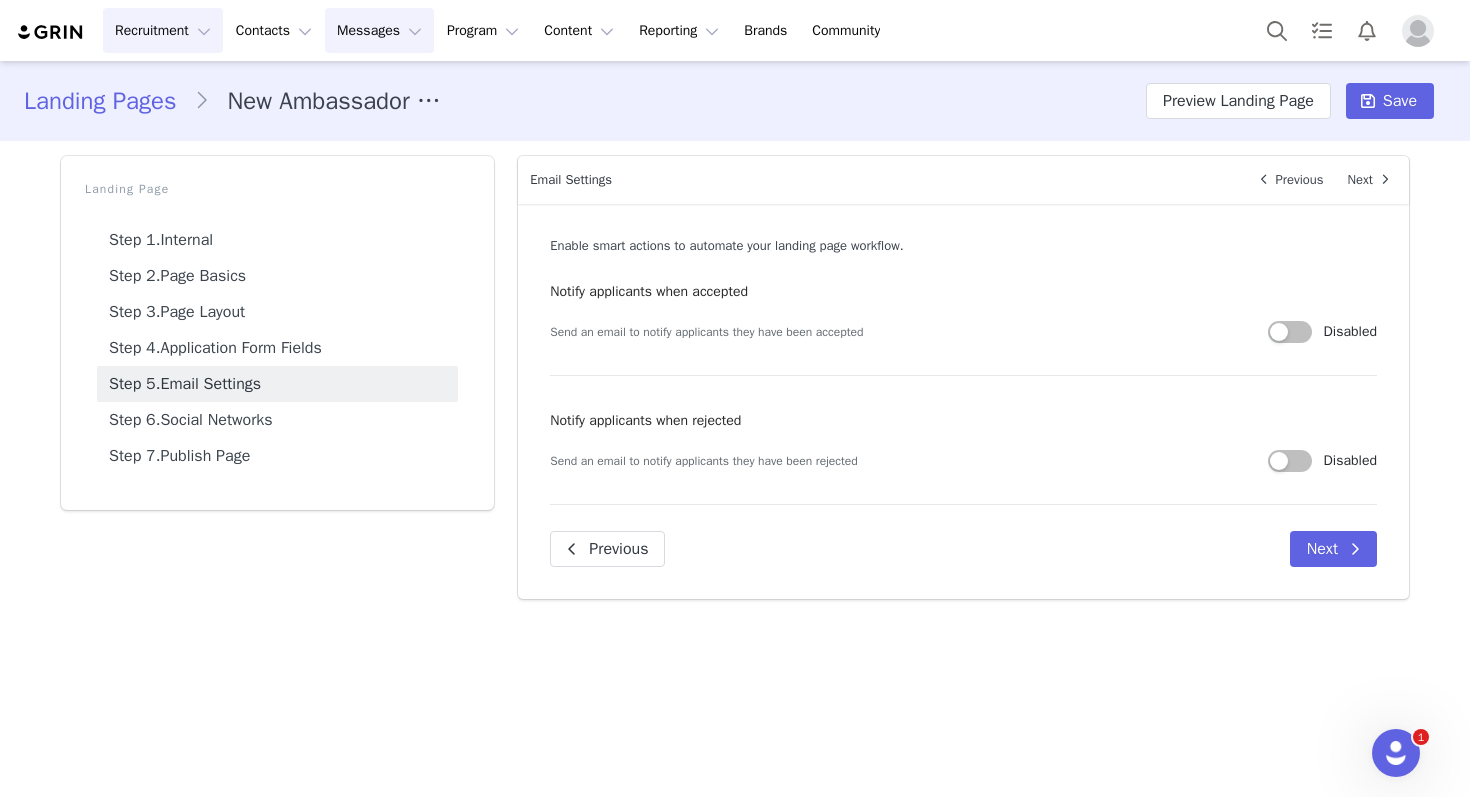 click on "Messages Messages" at bounding box center [379, 30] 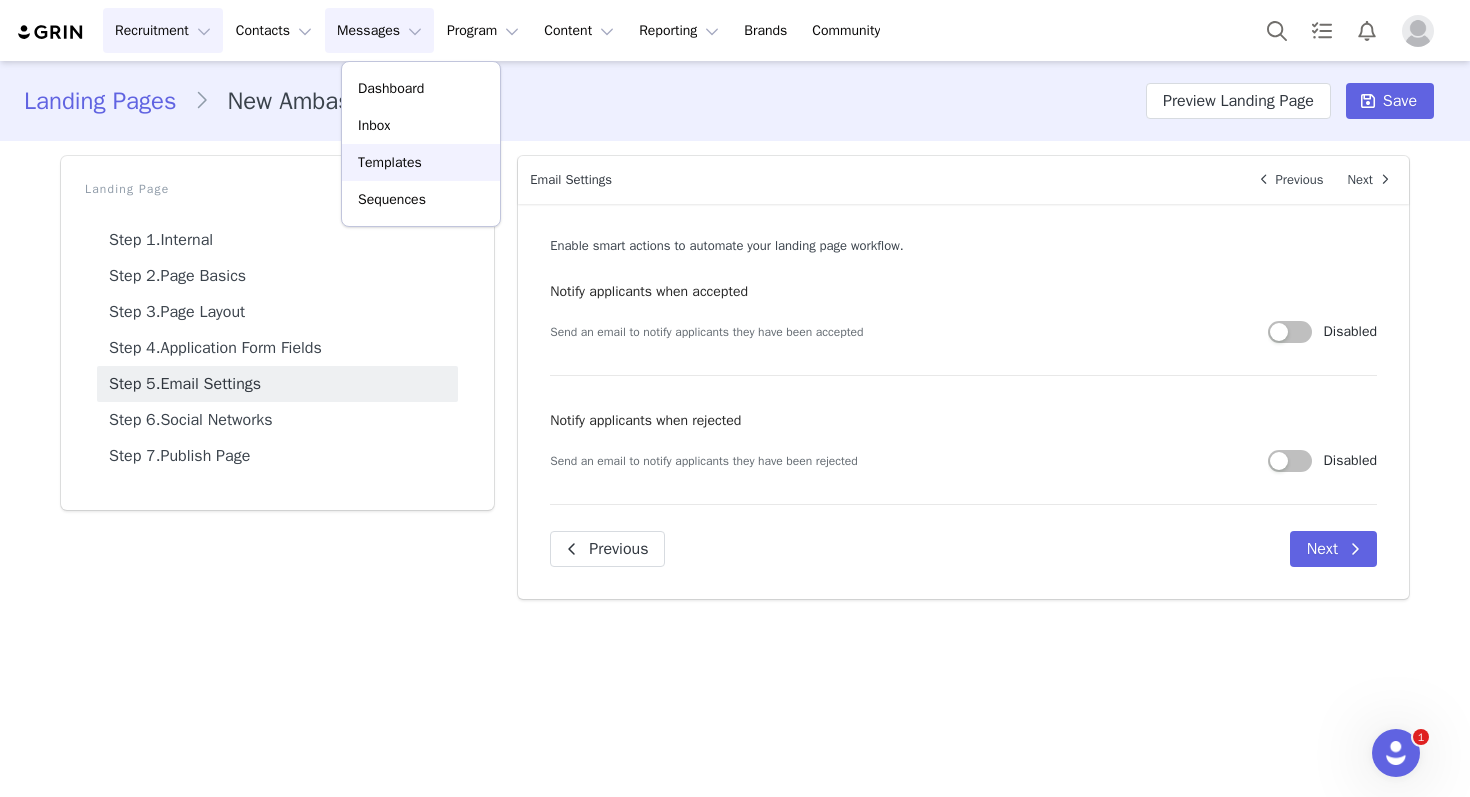 click on "Templates" at bounding box center [390, 162] 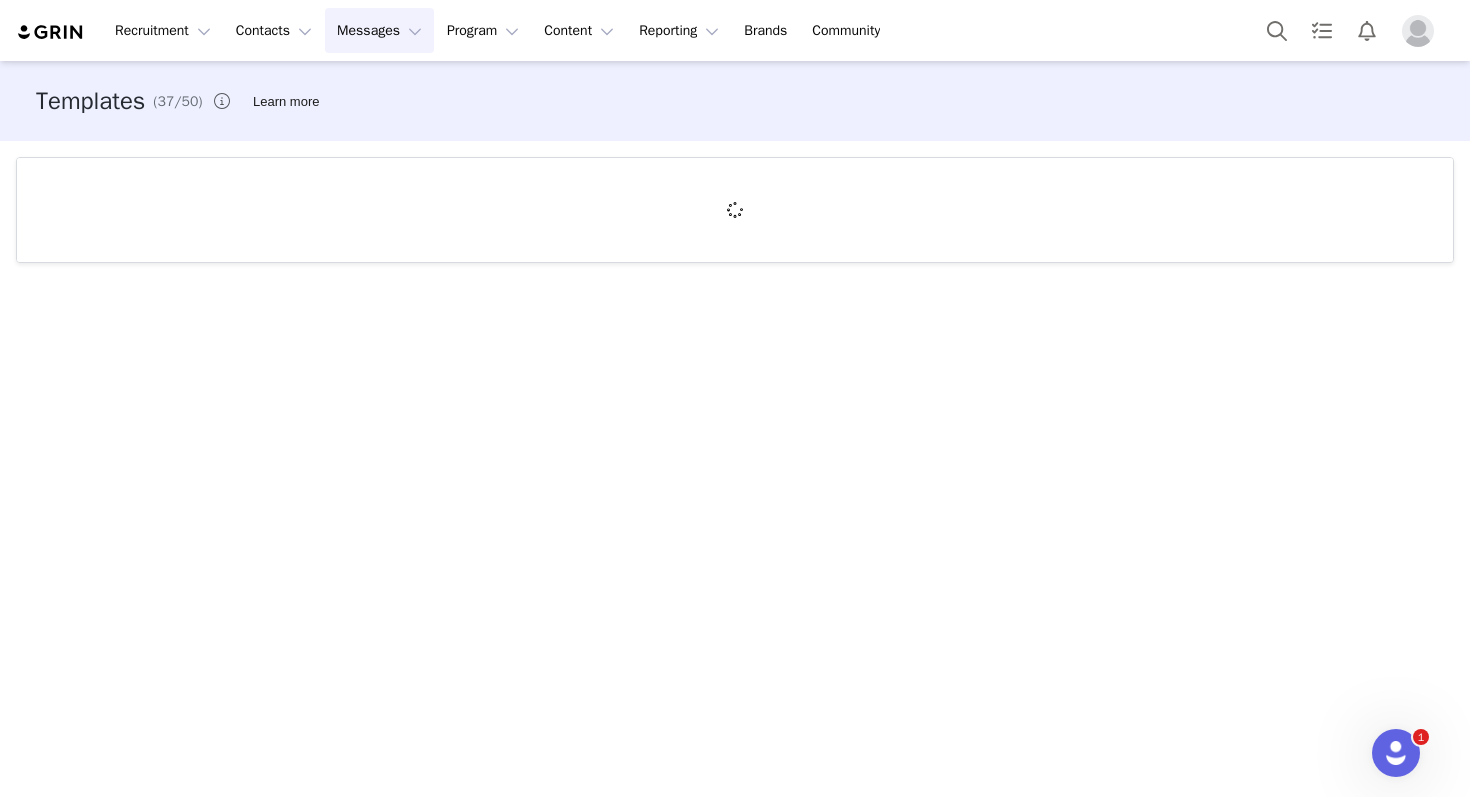 click on "Messages Messages" at bounding box center (379, 30) 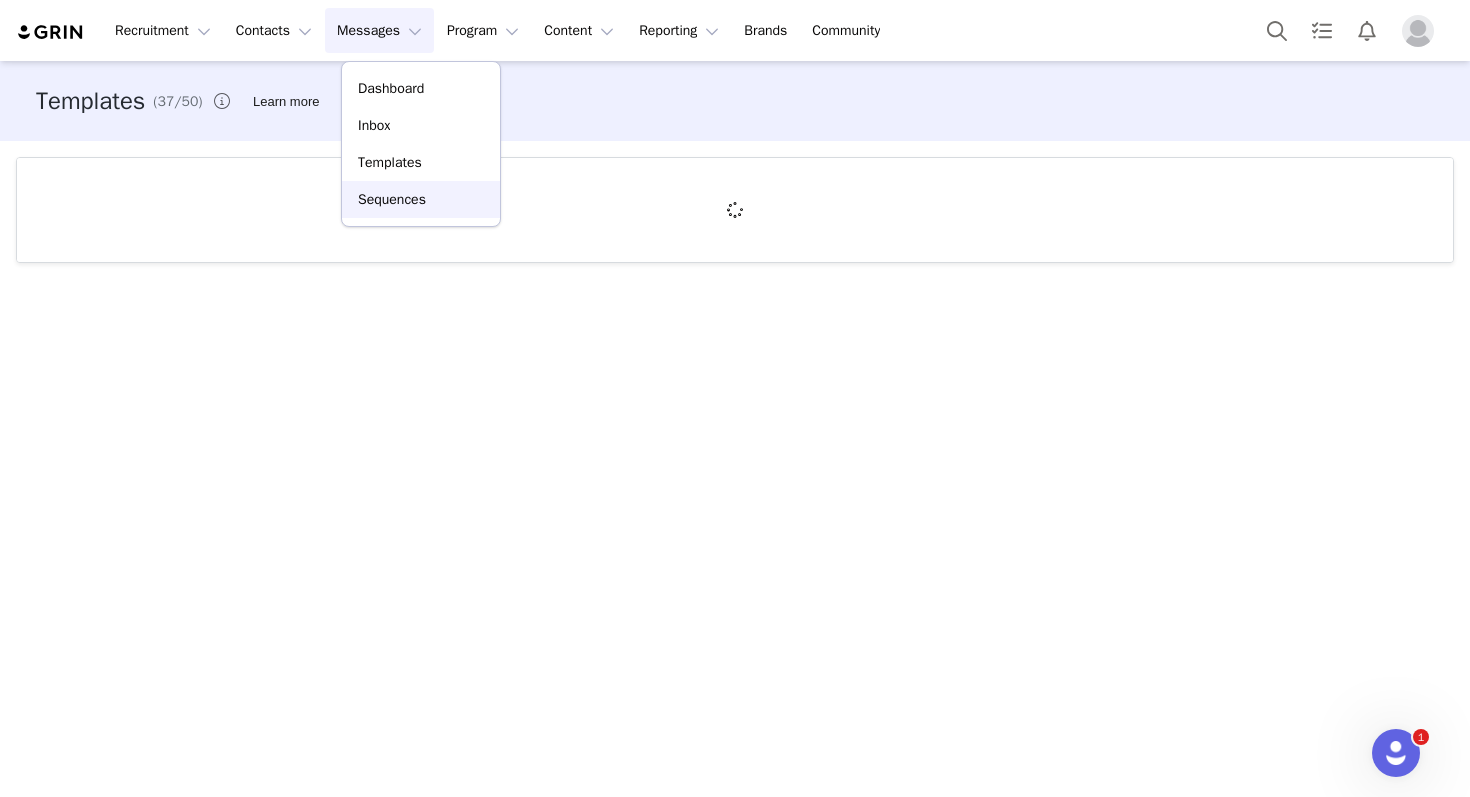 click on "Sequences" at bounding box center [392, 199] 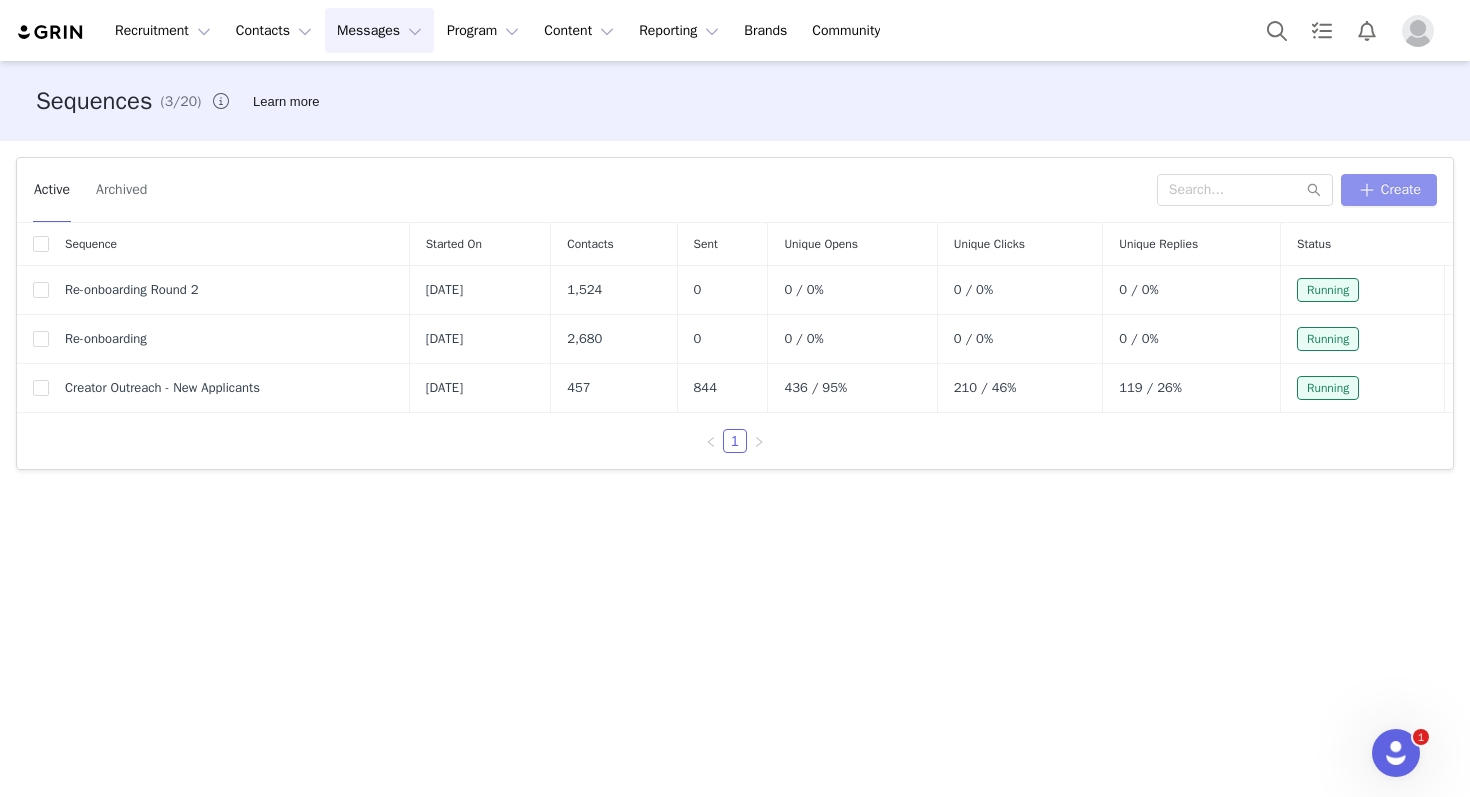 click on "Create" at bounding box center [1389, 190] 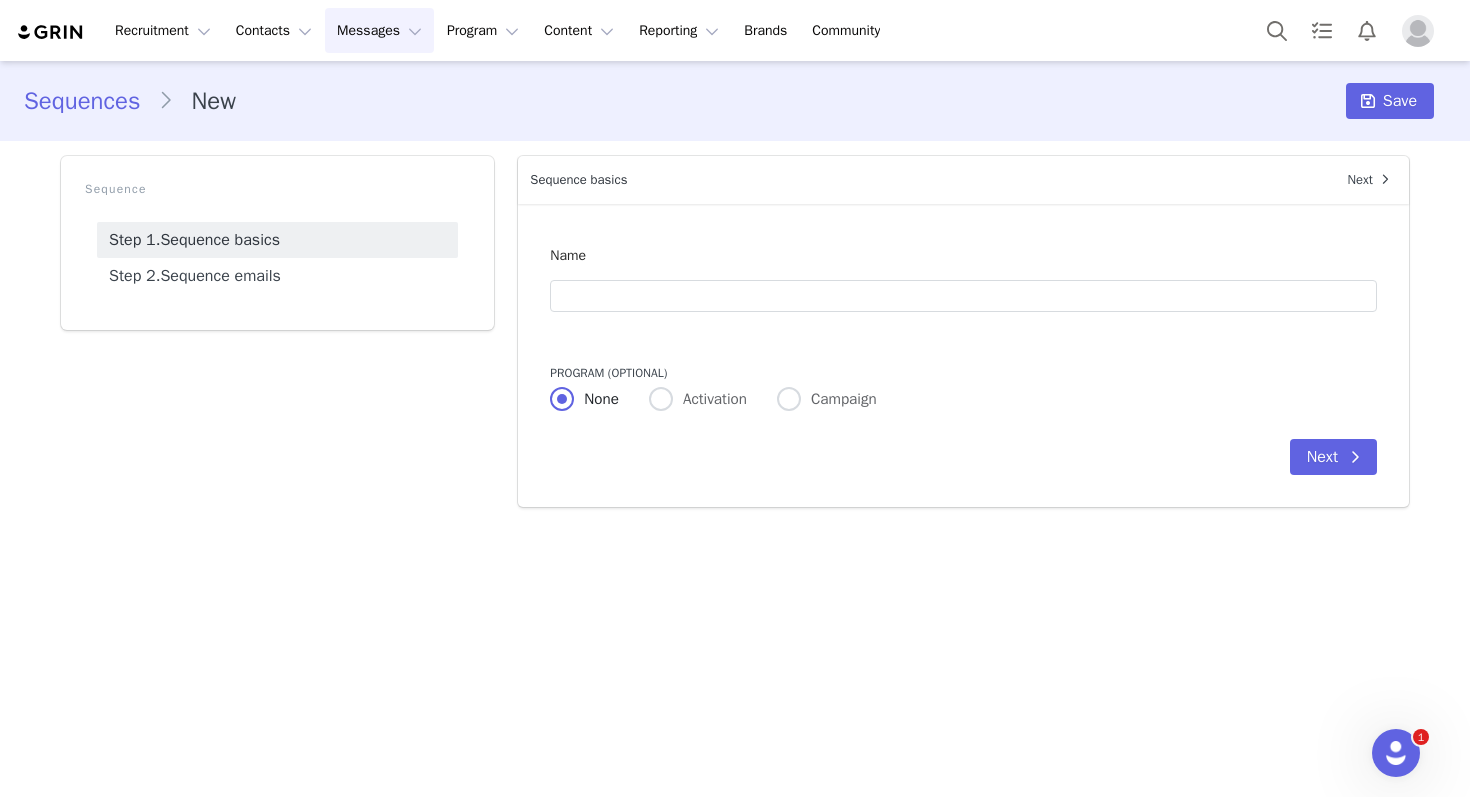 scroll, scrollTop: 0, scrollLeft: 0, axis: both 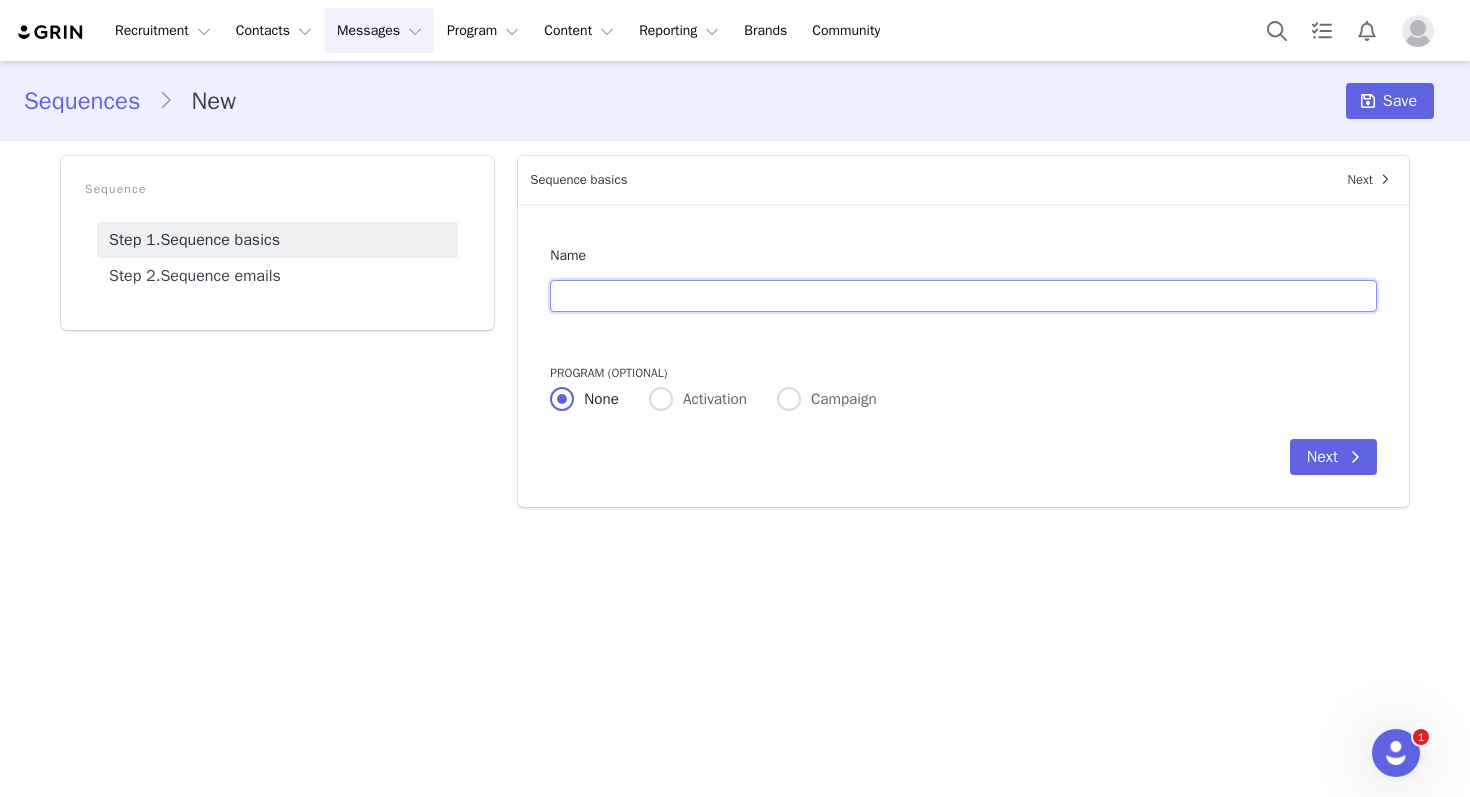 click at bounding box center (963, 296) 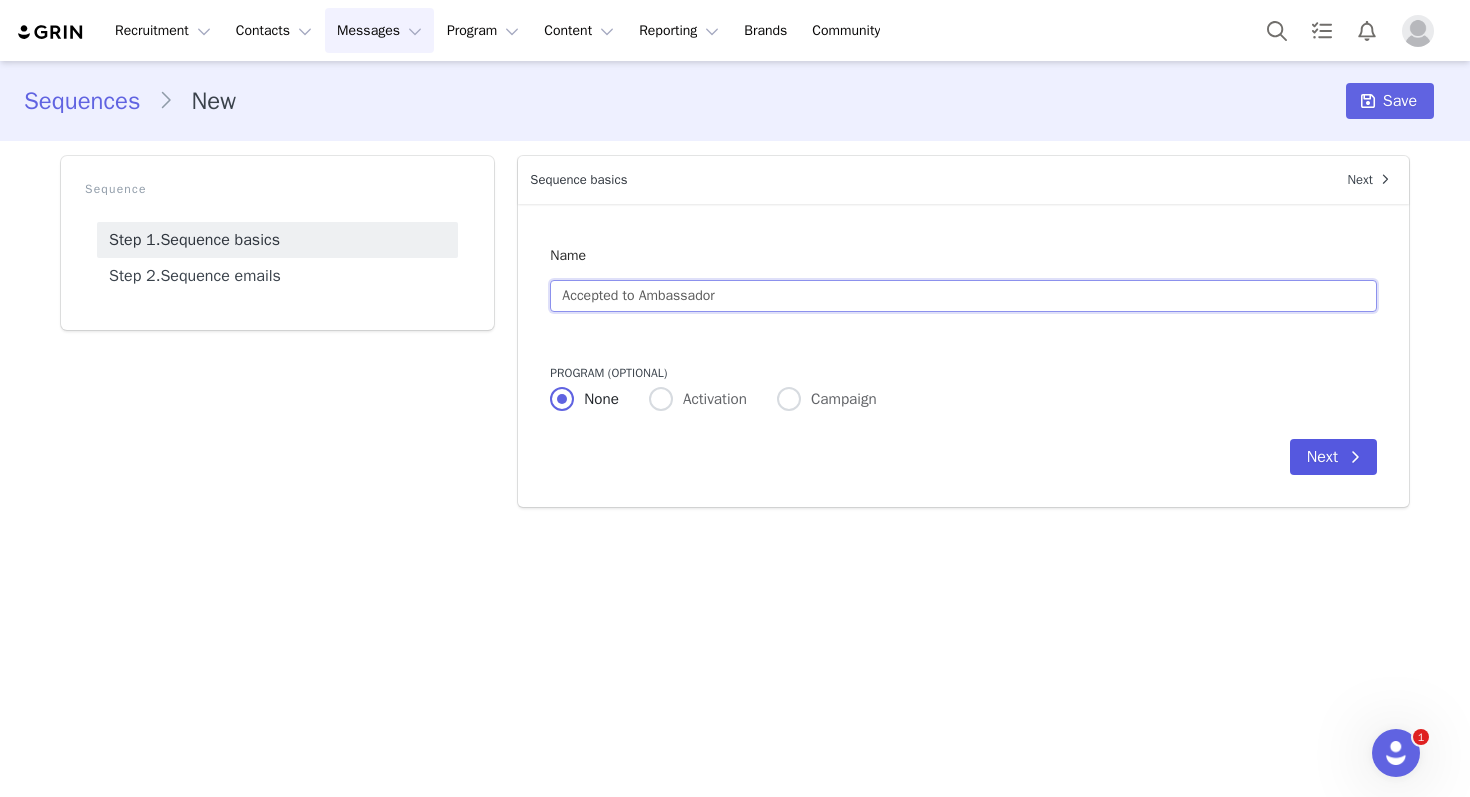 type on "Accepted to Ambassador" 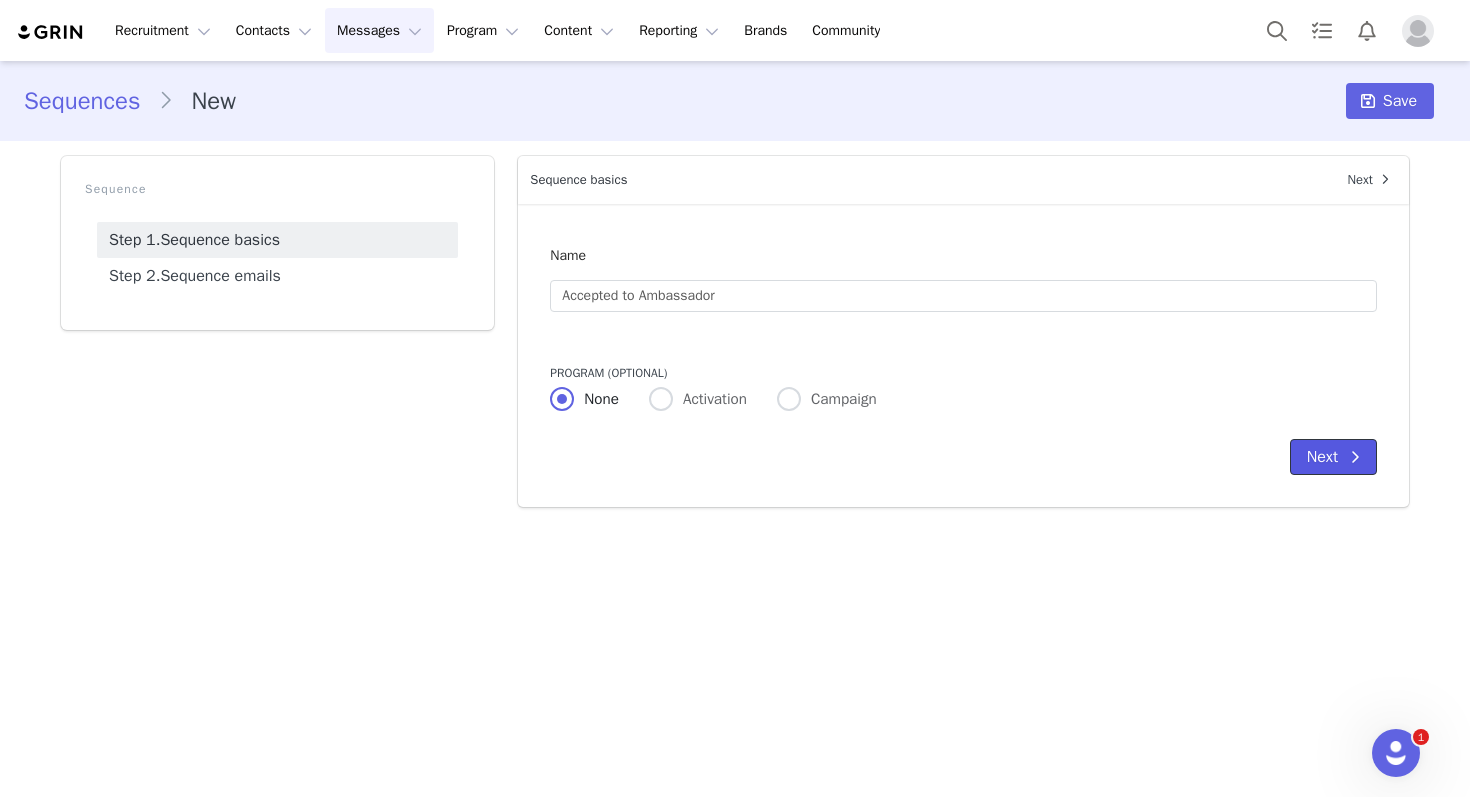 click on "Next" at bounding box center (1333, 457) 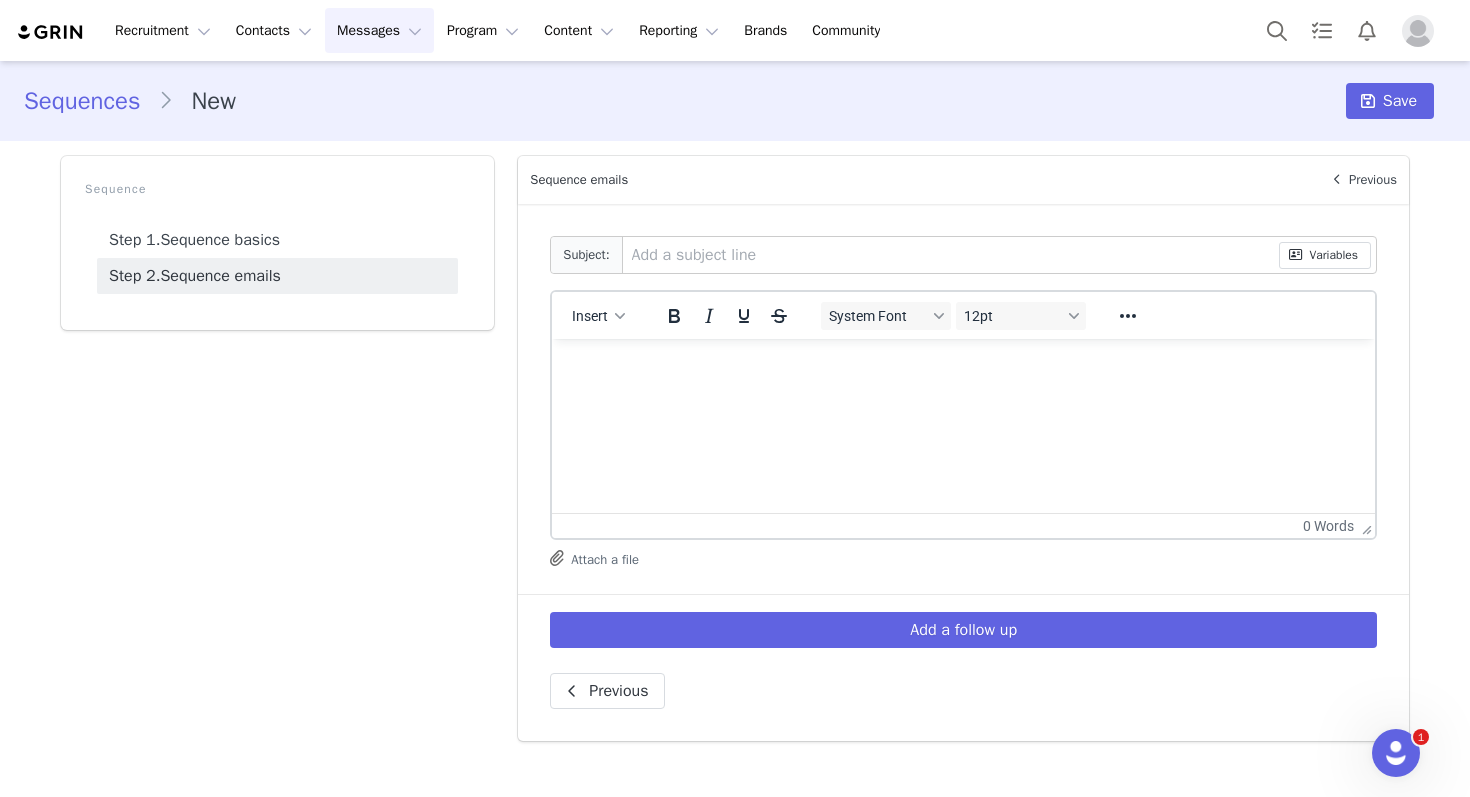 click at bounding box center [963, 366] 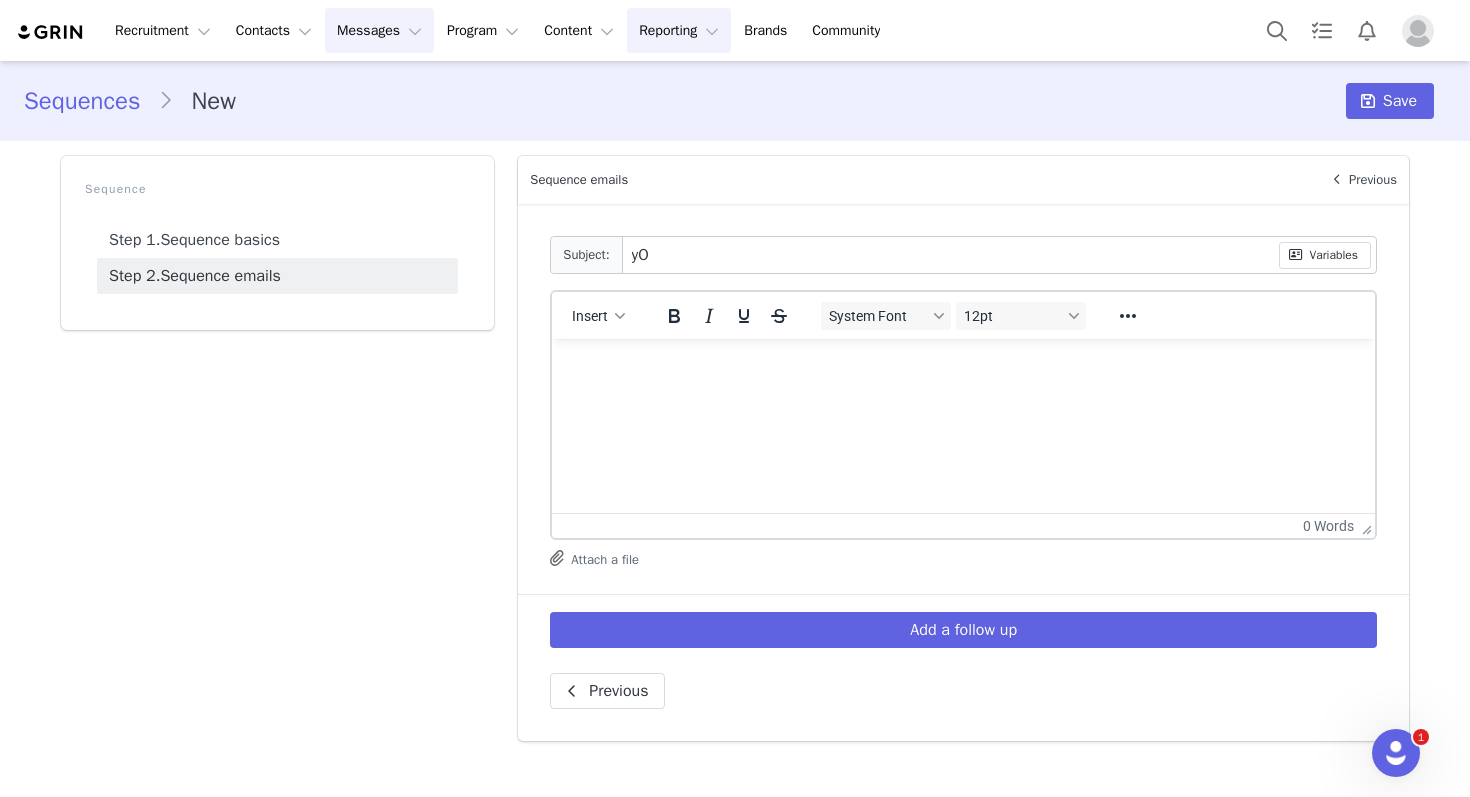 type on "y" 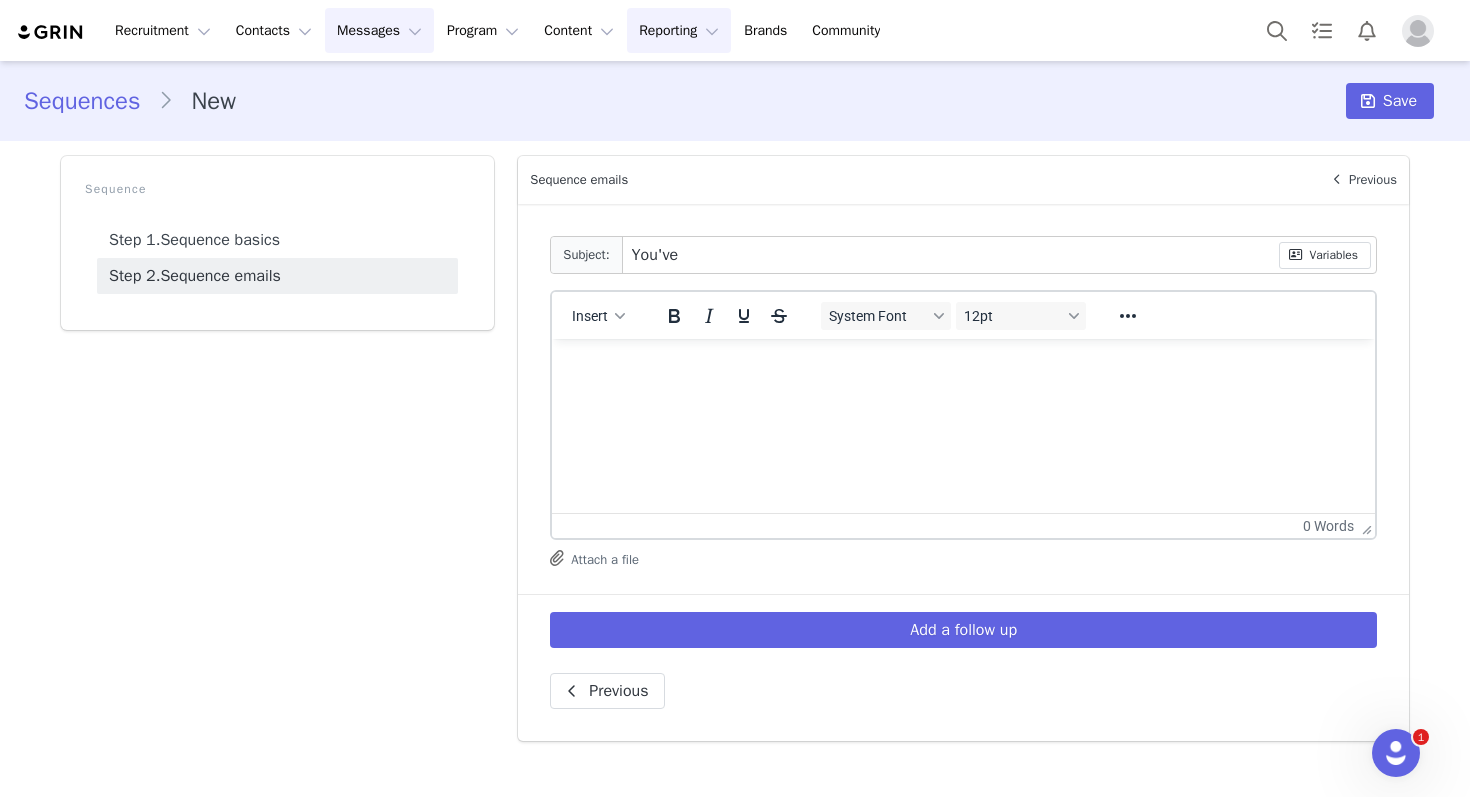 type on "You've" 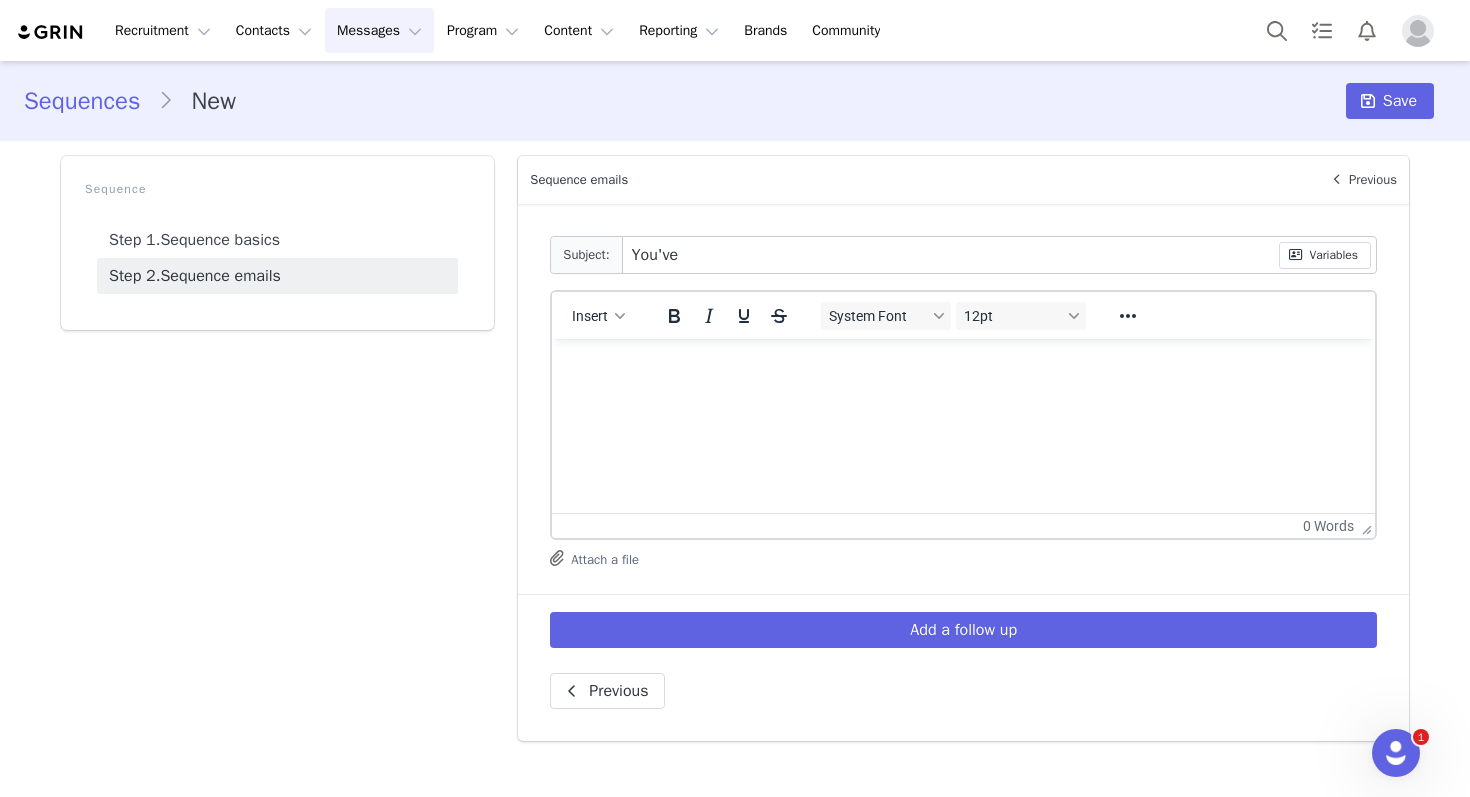 click on "You've" at bounding box center [951, 255] 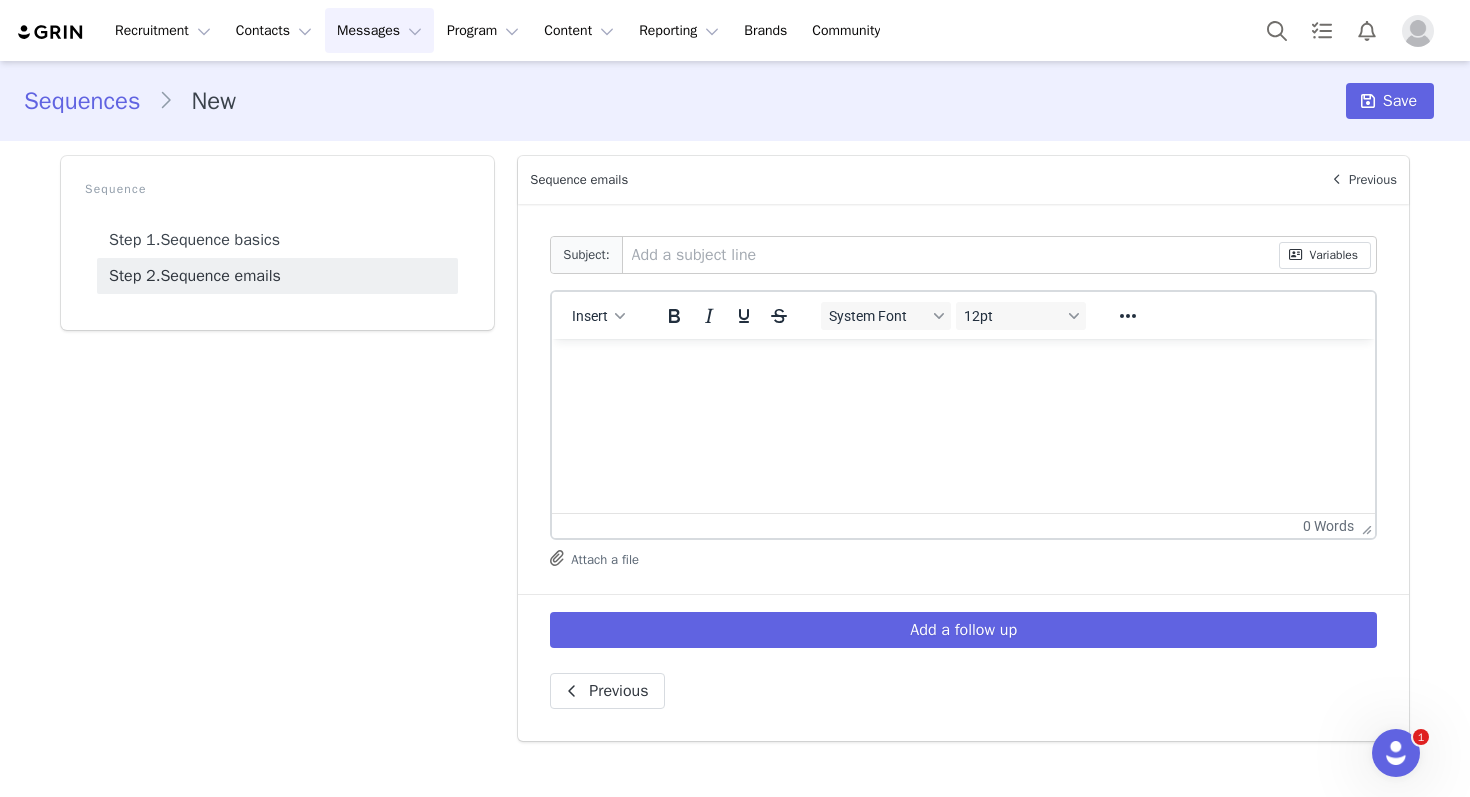 paste on "You’re In! Welcome to the IPSY Ambassador Program ✨" 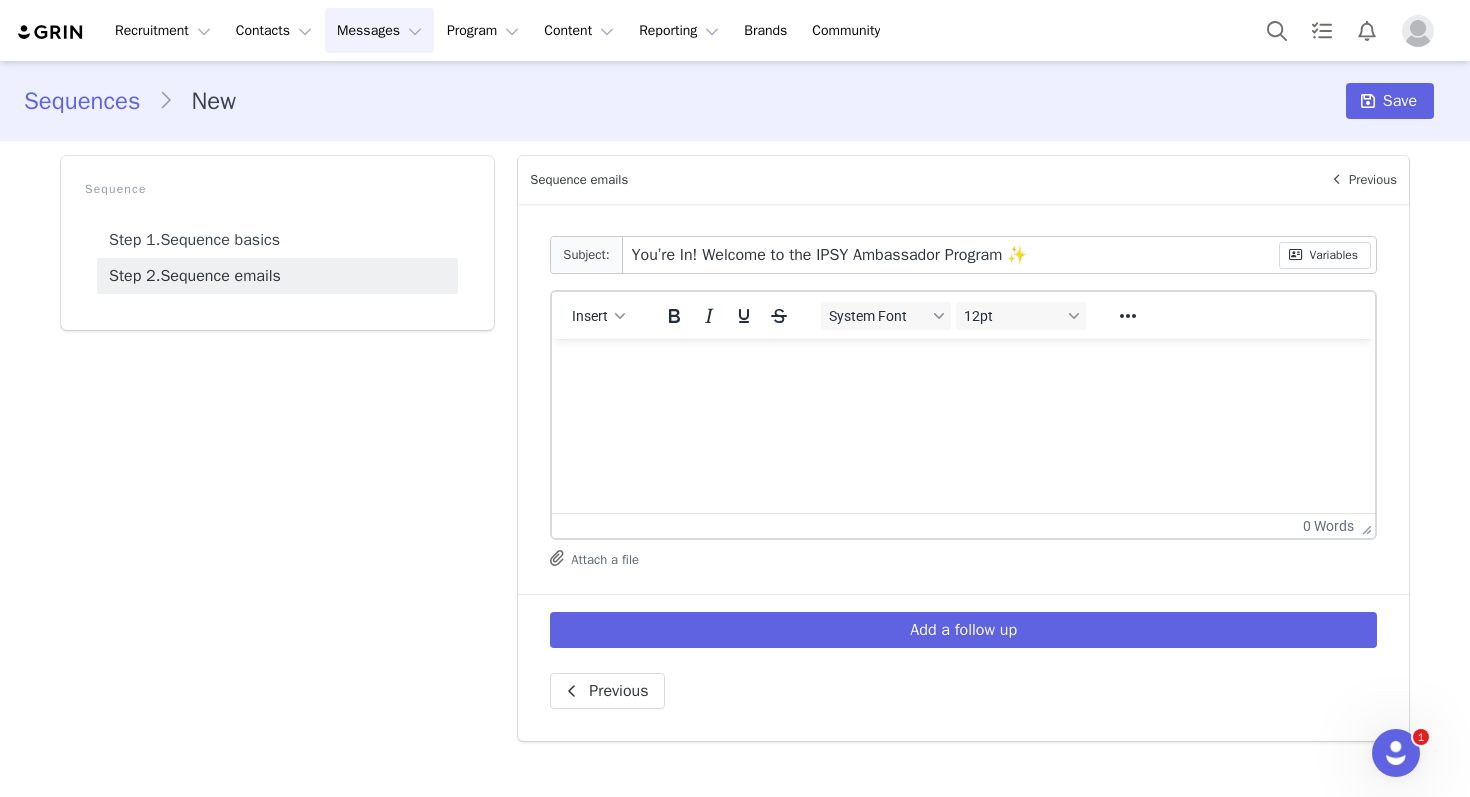 type on "You’re In! Welcome to the IPSY Ambassador Program ✨" 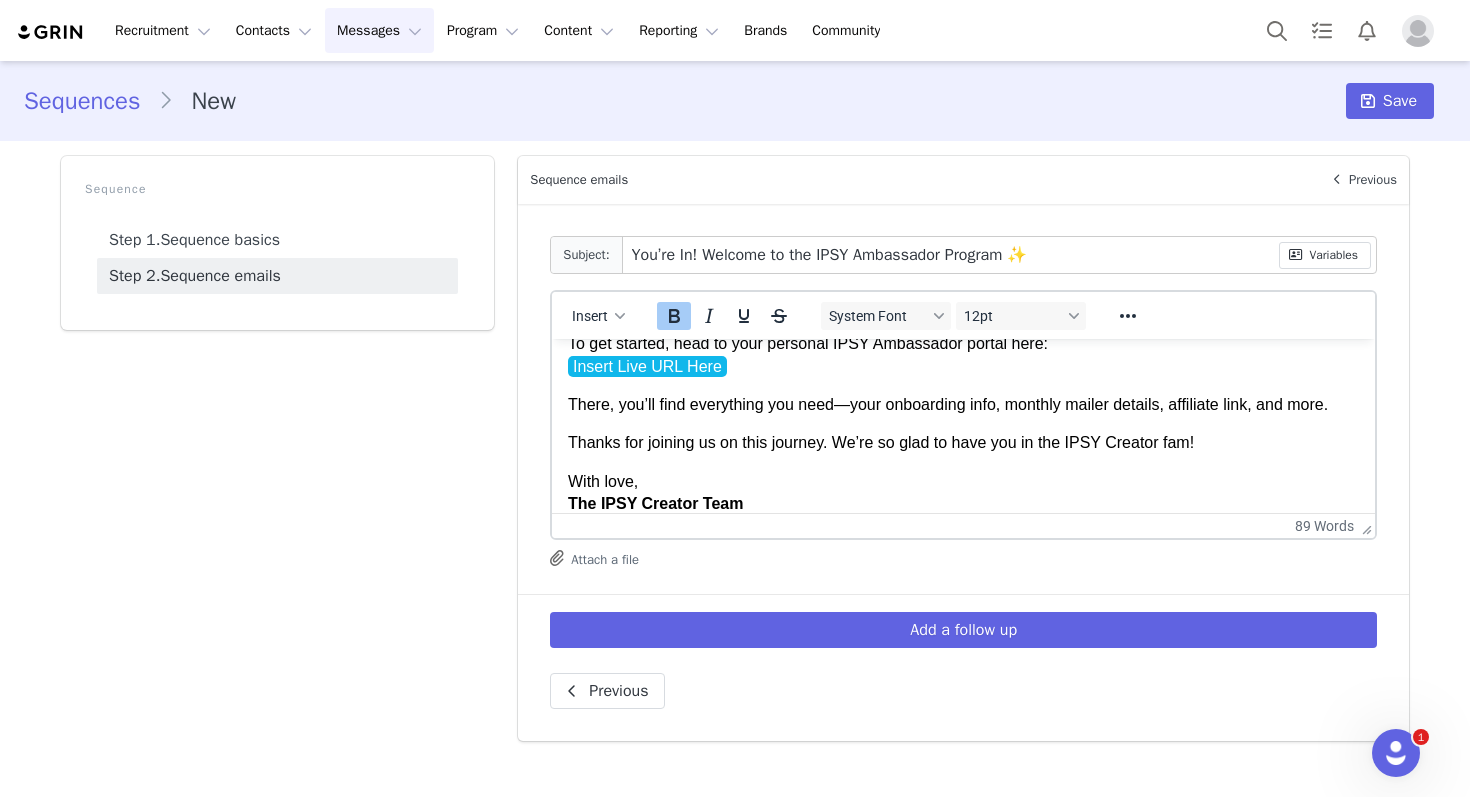 scroll, scrollTop: 0, scrollLeft: 0, axis: both 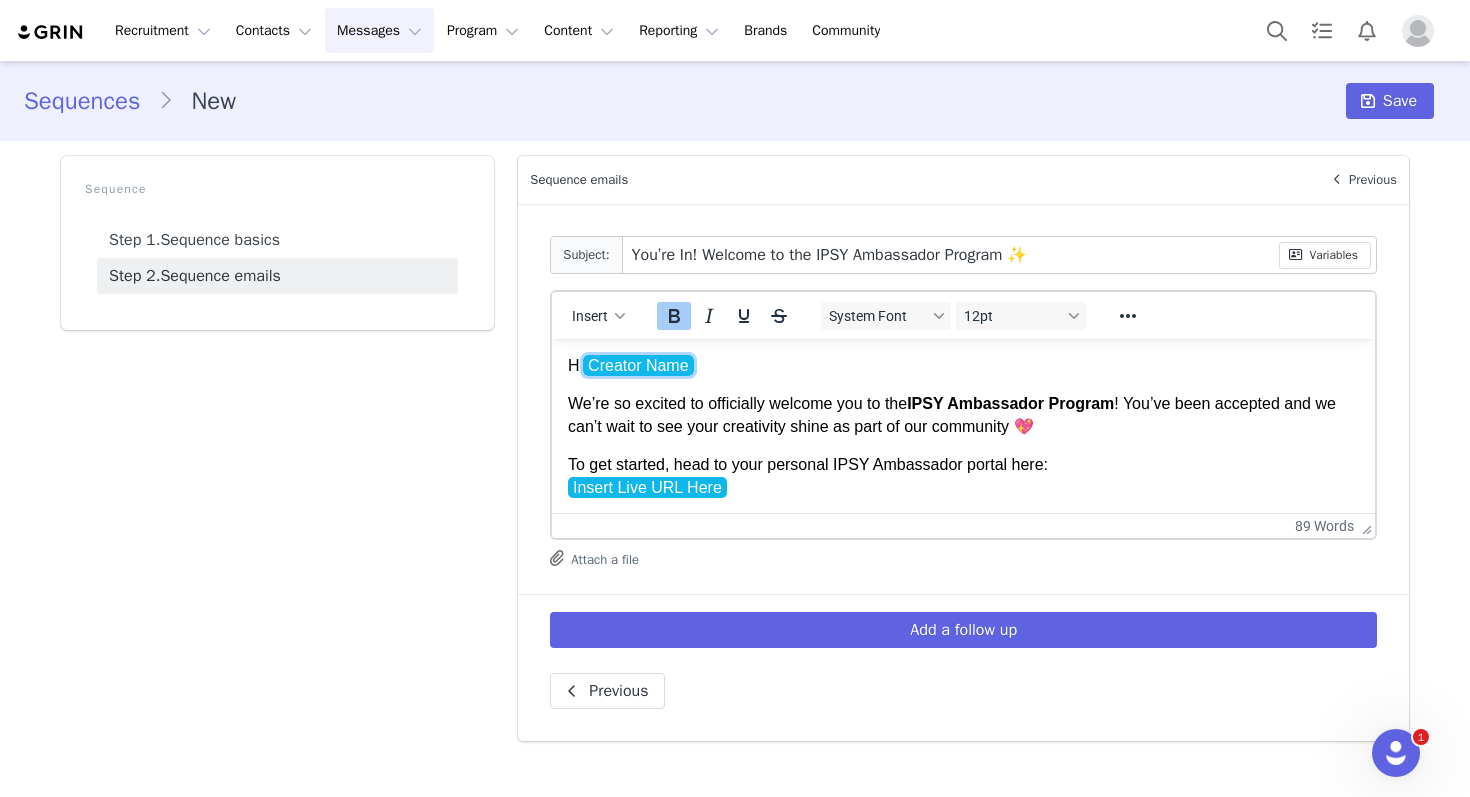 click on "Creator Name" at bounding box center [638, 365] 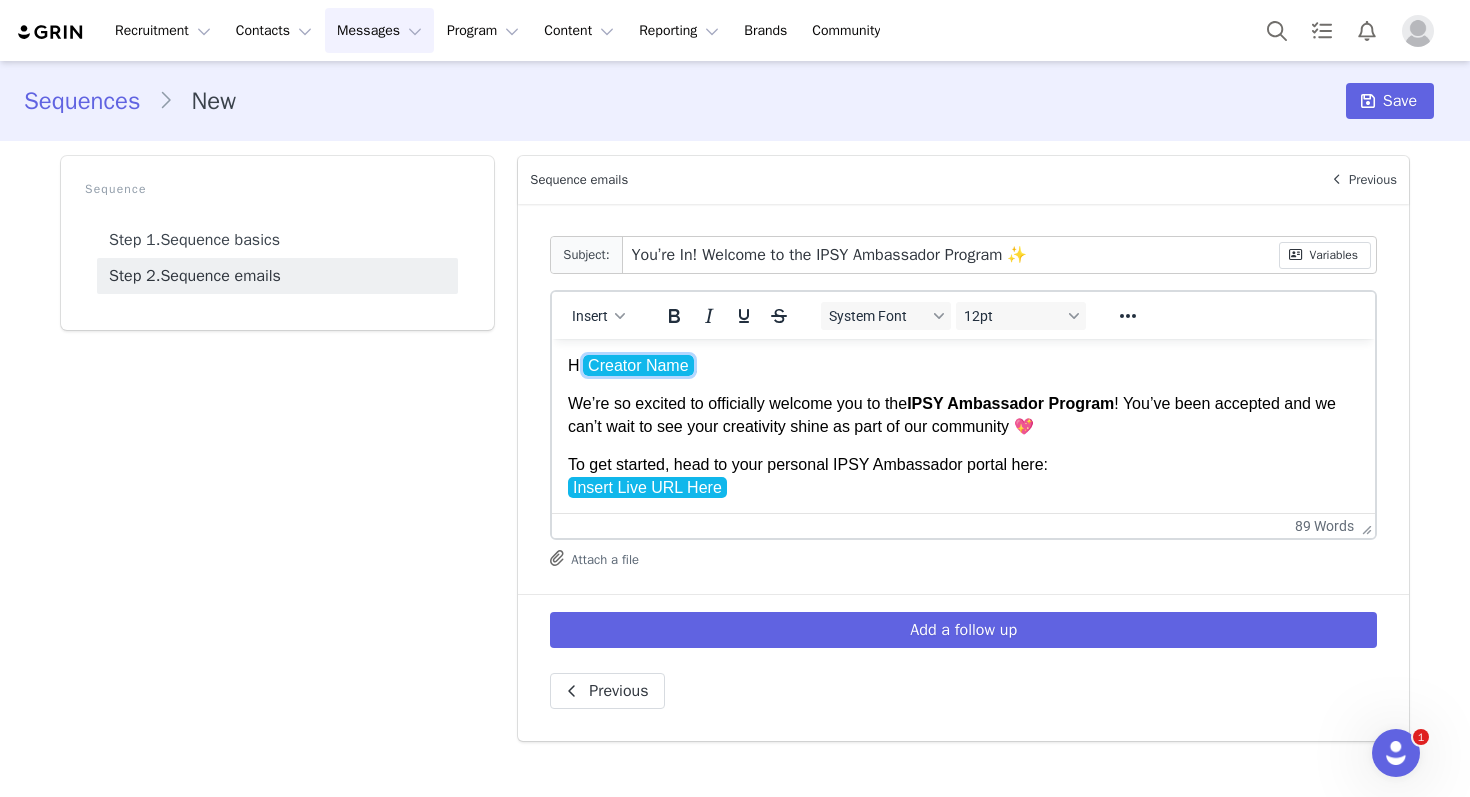 click on "Hi  Creator Name , We’re so excited to officially welcome you to the  IPSY Ambassador Program ! You’ve been accepted and we can’t wait to see your creativity shine as part of our community 💖 To get started, head to your personal IPSY Ambassador portal here: Insert Live URL Here There, you’ll find everything you need—your onboarding info, monthly mailer details, affiliate link, and more. Thanks for joining us on this journey. We’re so glad to have you in the IPSY Creator fam! With love, The IPSY Creator Team   Creator Name" at bounding box center (963, 496) 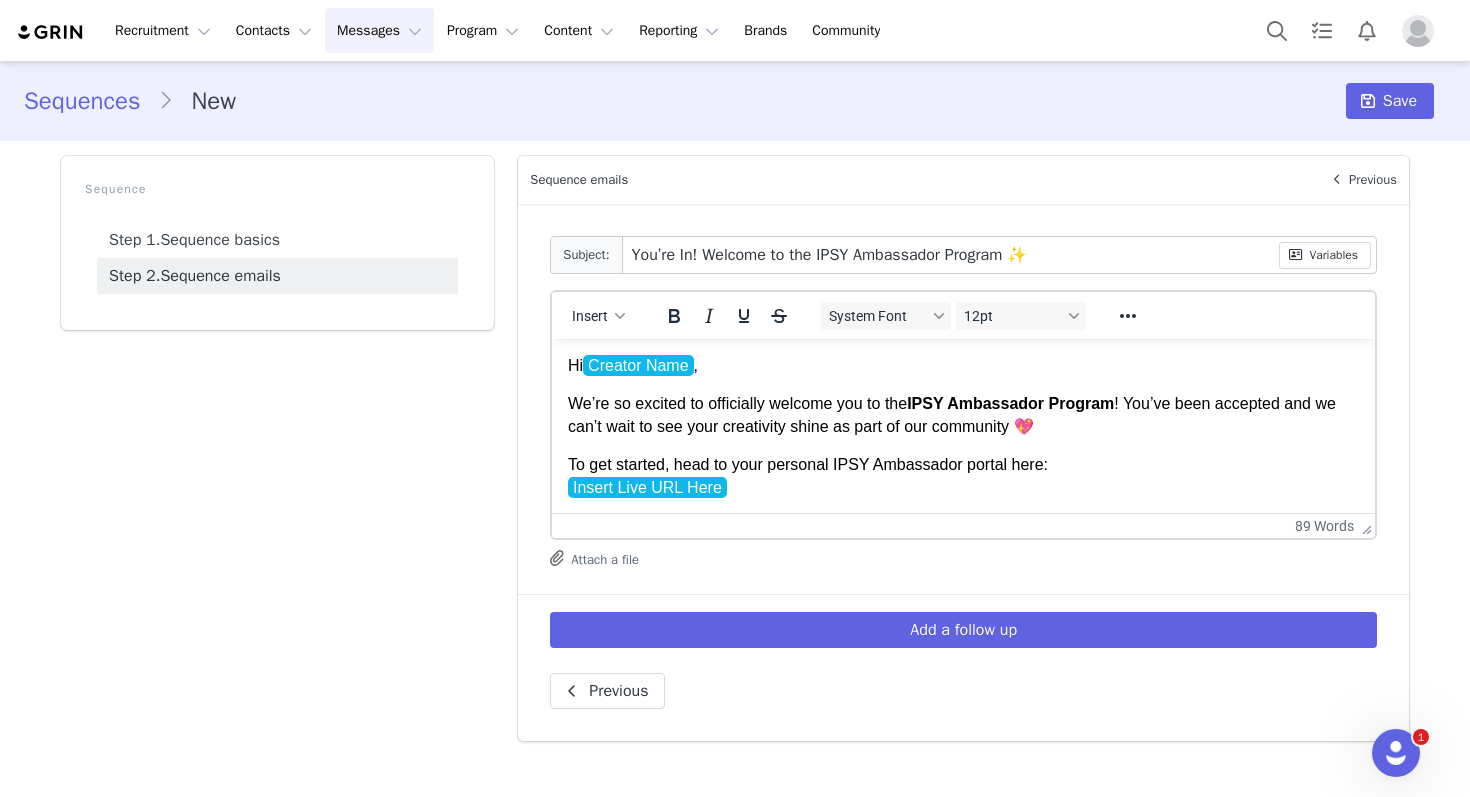 click on "Hi  Creator Name , We’re so excited to officially welcome you to the  IPSY Ambassador Program ! You’ve been accepted and we can’t wait to see your creativity shine as part of our community 💖 To get started, head to your personal IPSY Ambassador portal here: Insert Live URL Here There, you’ll find everything you need—your onboarding info, monthly mailer details, affiliate link, and more. Thanks for joining us on this journey. We’re so glad to have you in the IPSY Creator fam! With love, The IPSY Creator Team" at bounding box center (963, 496) 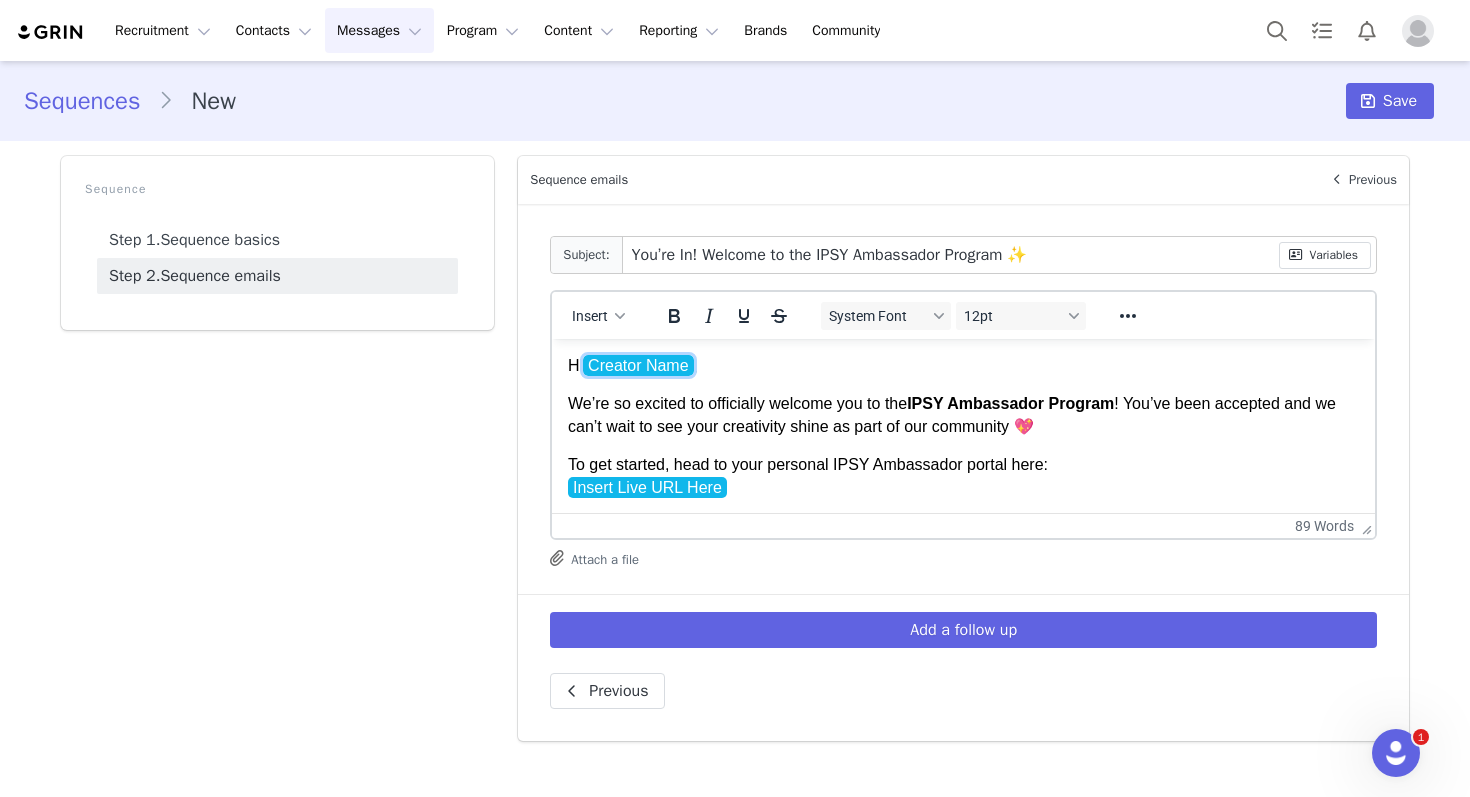 click on "Creator Name" at bounding box center [638, 365] 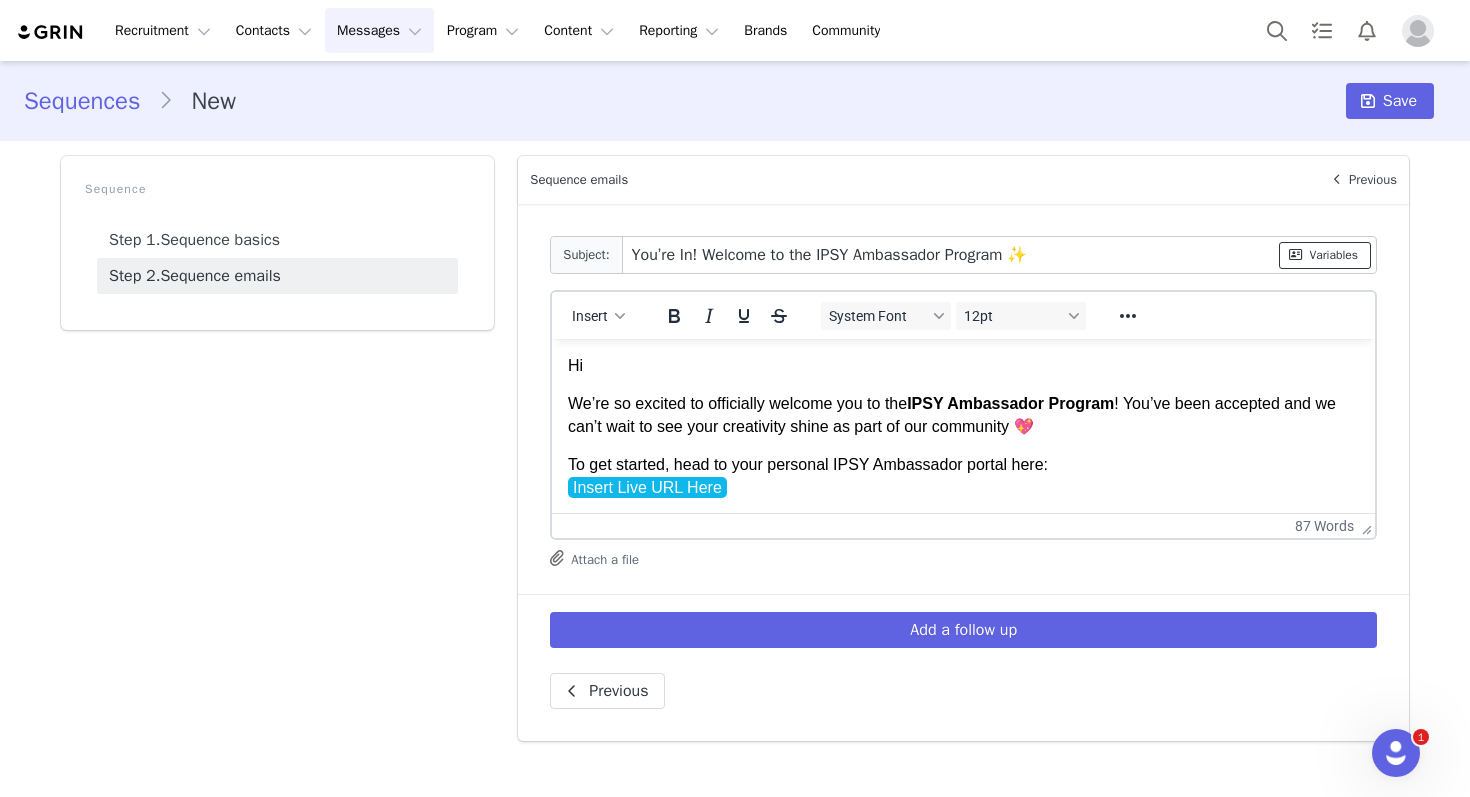 click at bounding box center (1296, 255) 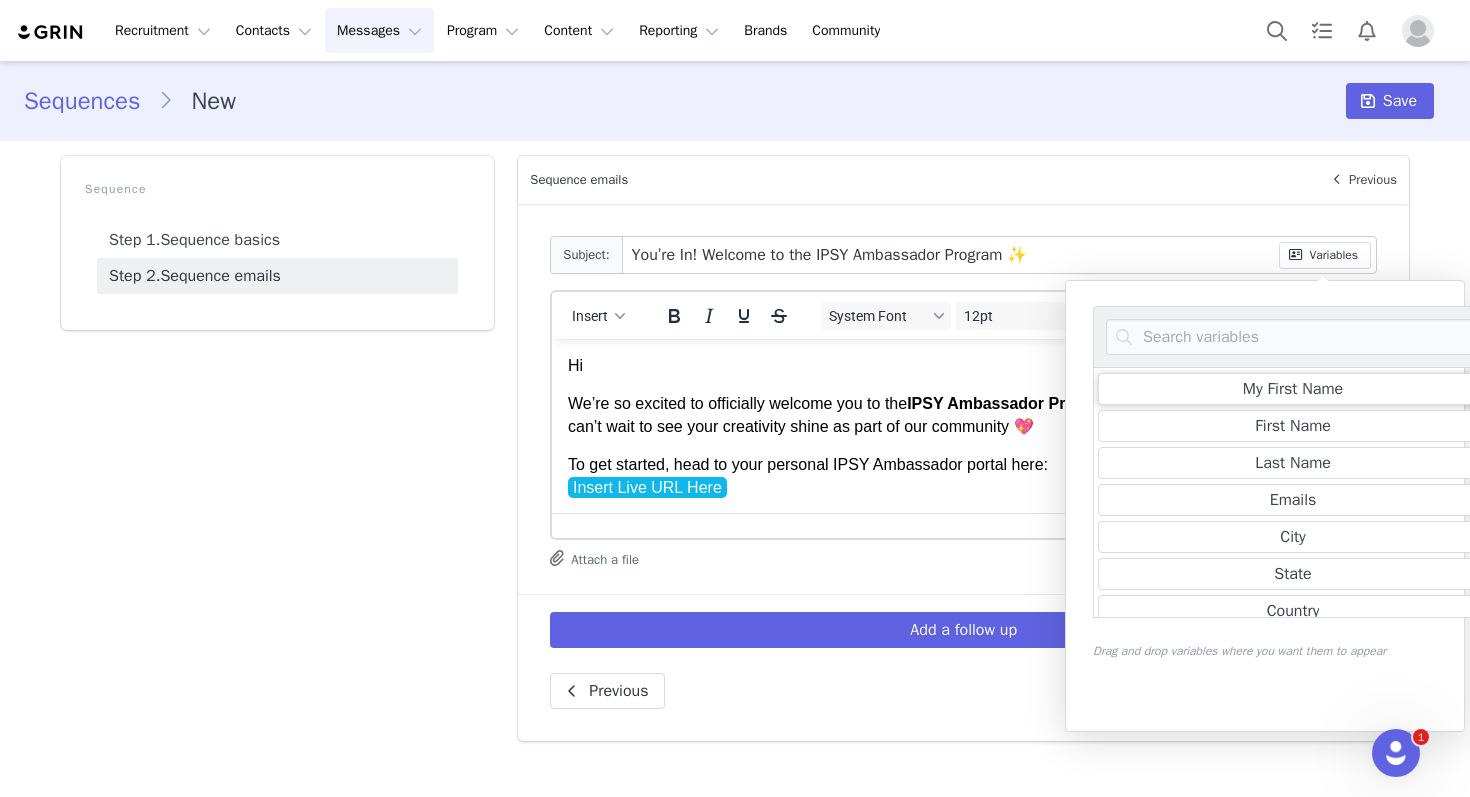 click on "My First Name" at bounding box center (1293, 389) 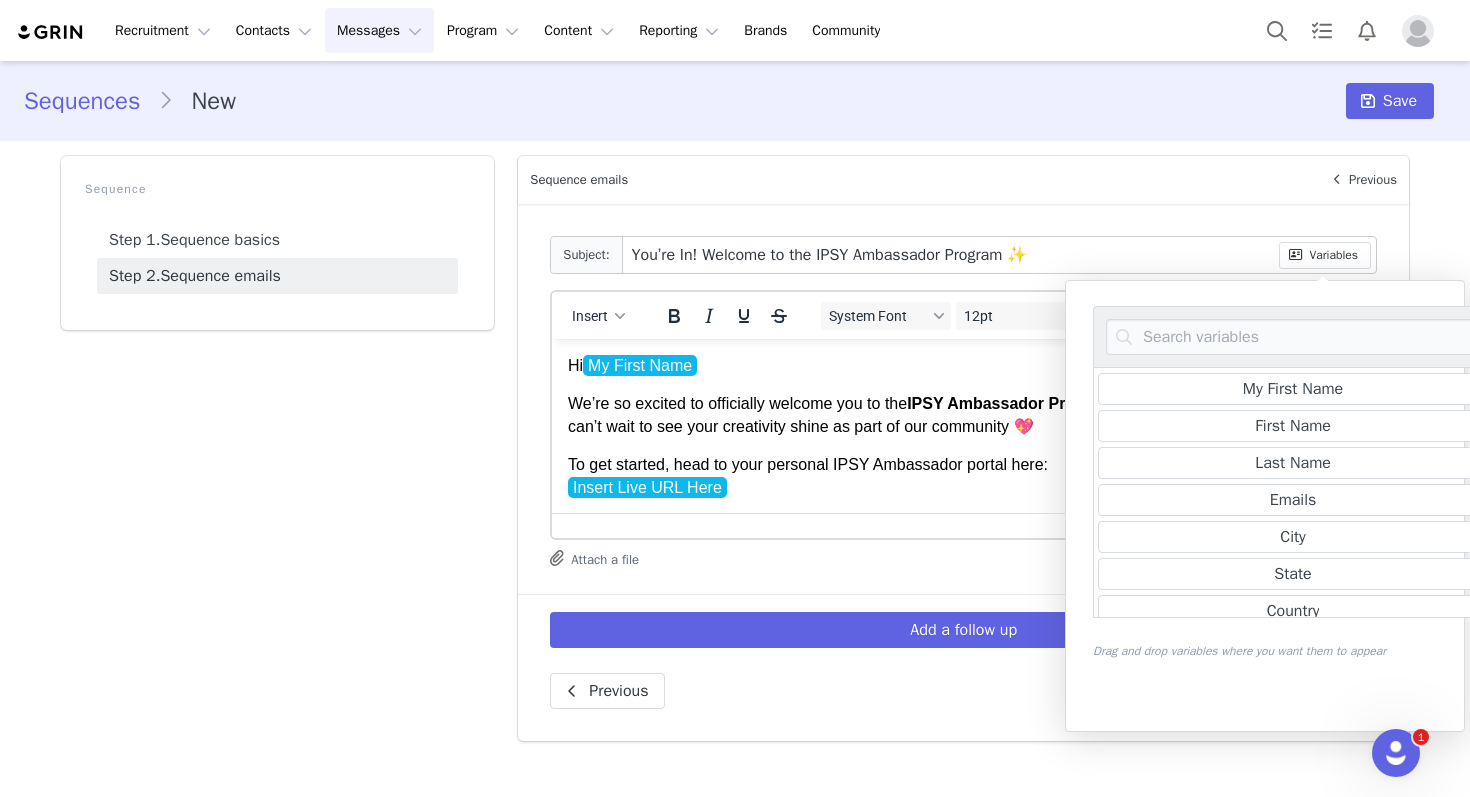 type 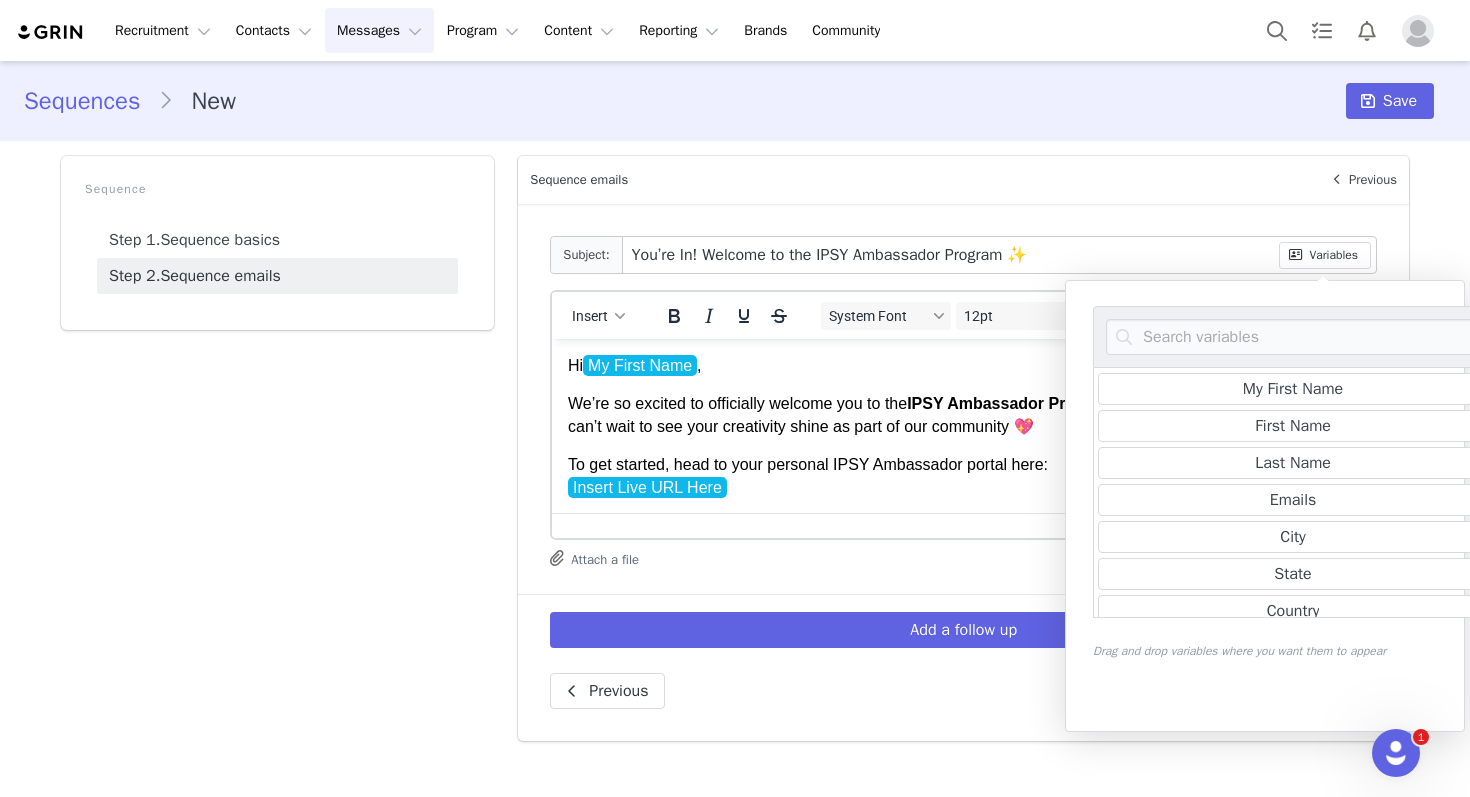 click on "90 words" at bounding box center (957, 526) 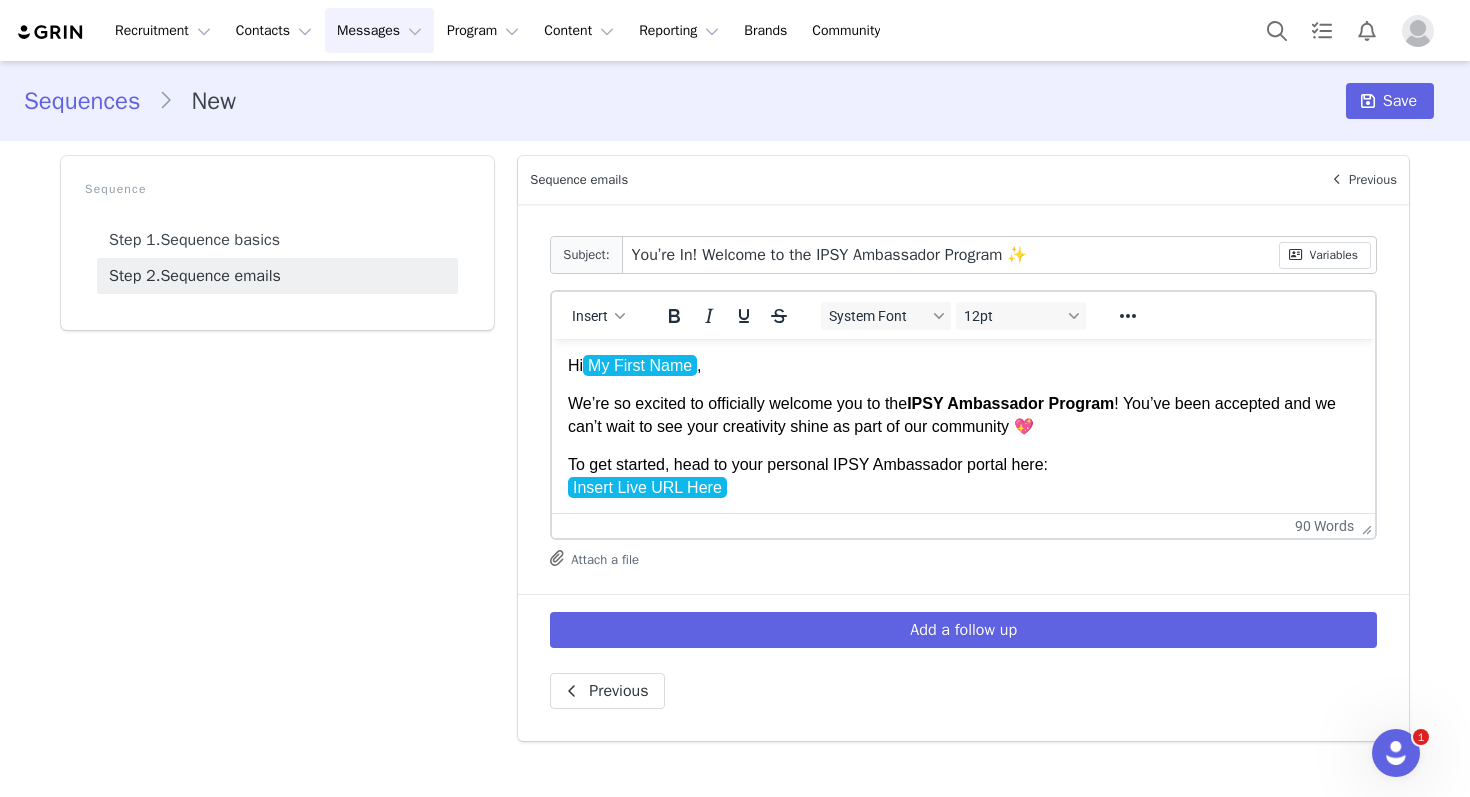 click on "To get started, head to your personal IPSY Ambassador portal here: Insert Live URL Here ﻿" at bounding box center (963, 476) 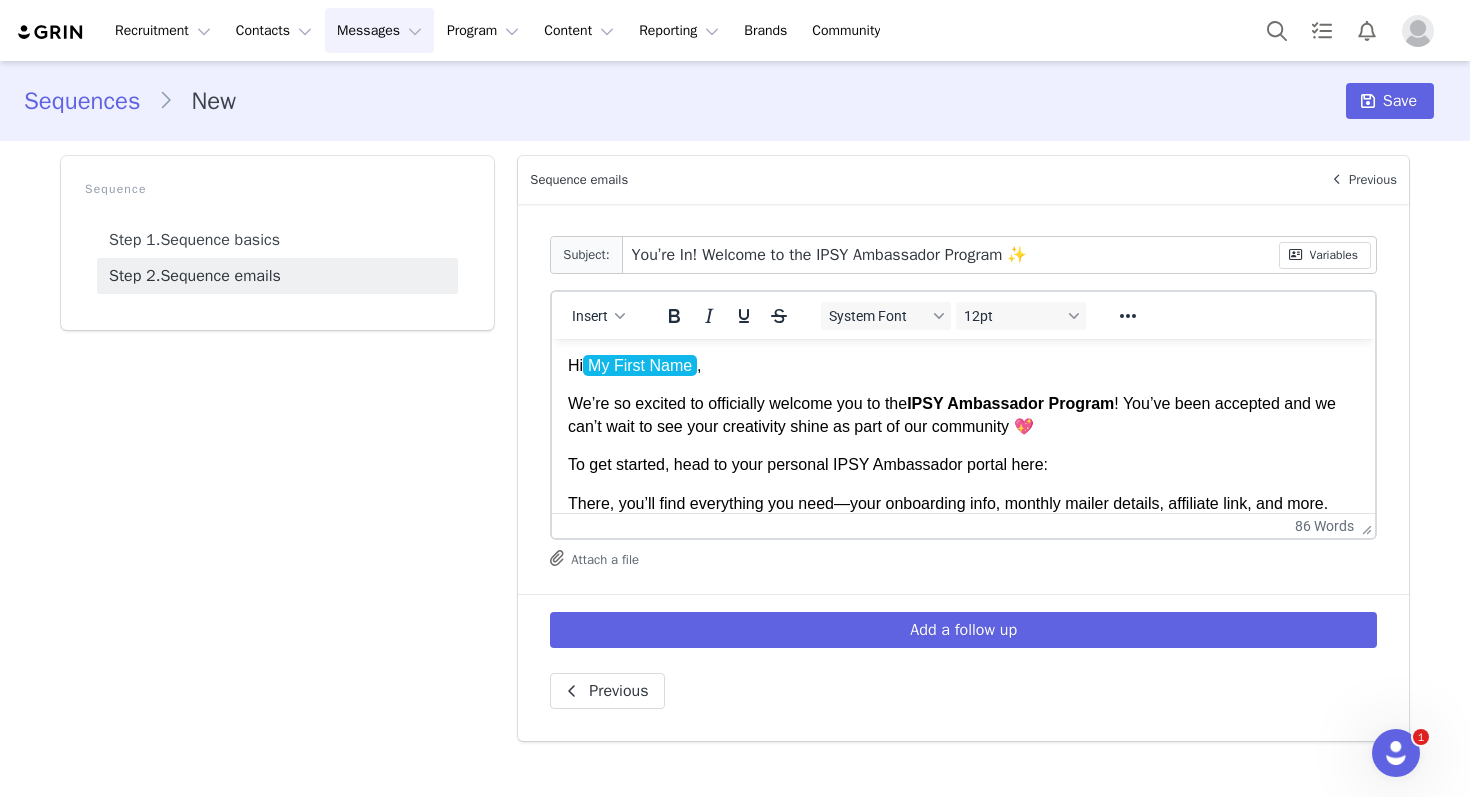 scroll, scrollTop: 2, scrollLeft: 0, axis: vertical 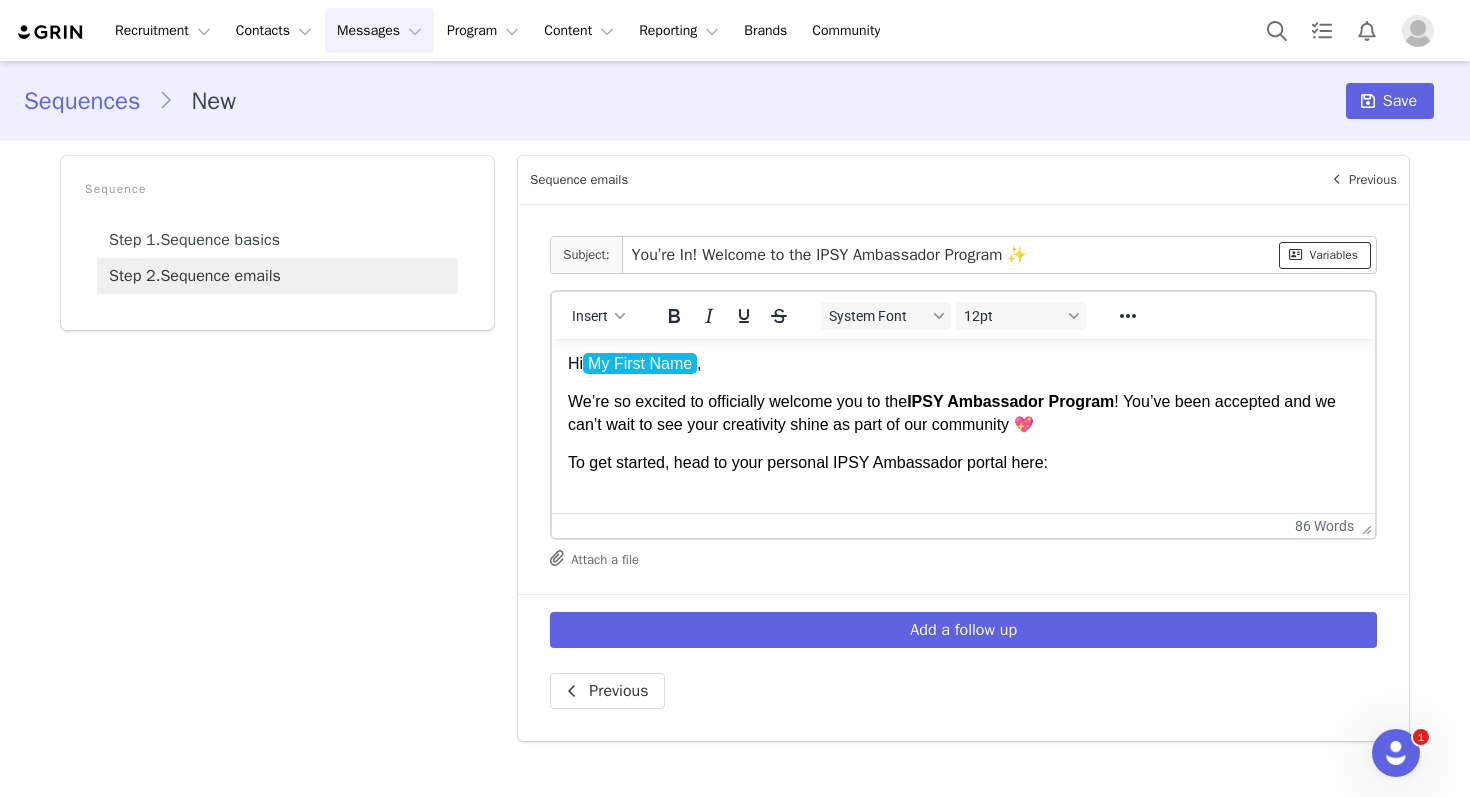 click on "Variables" at bounding box center [1325, 255] 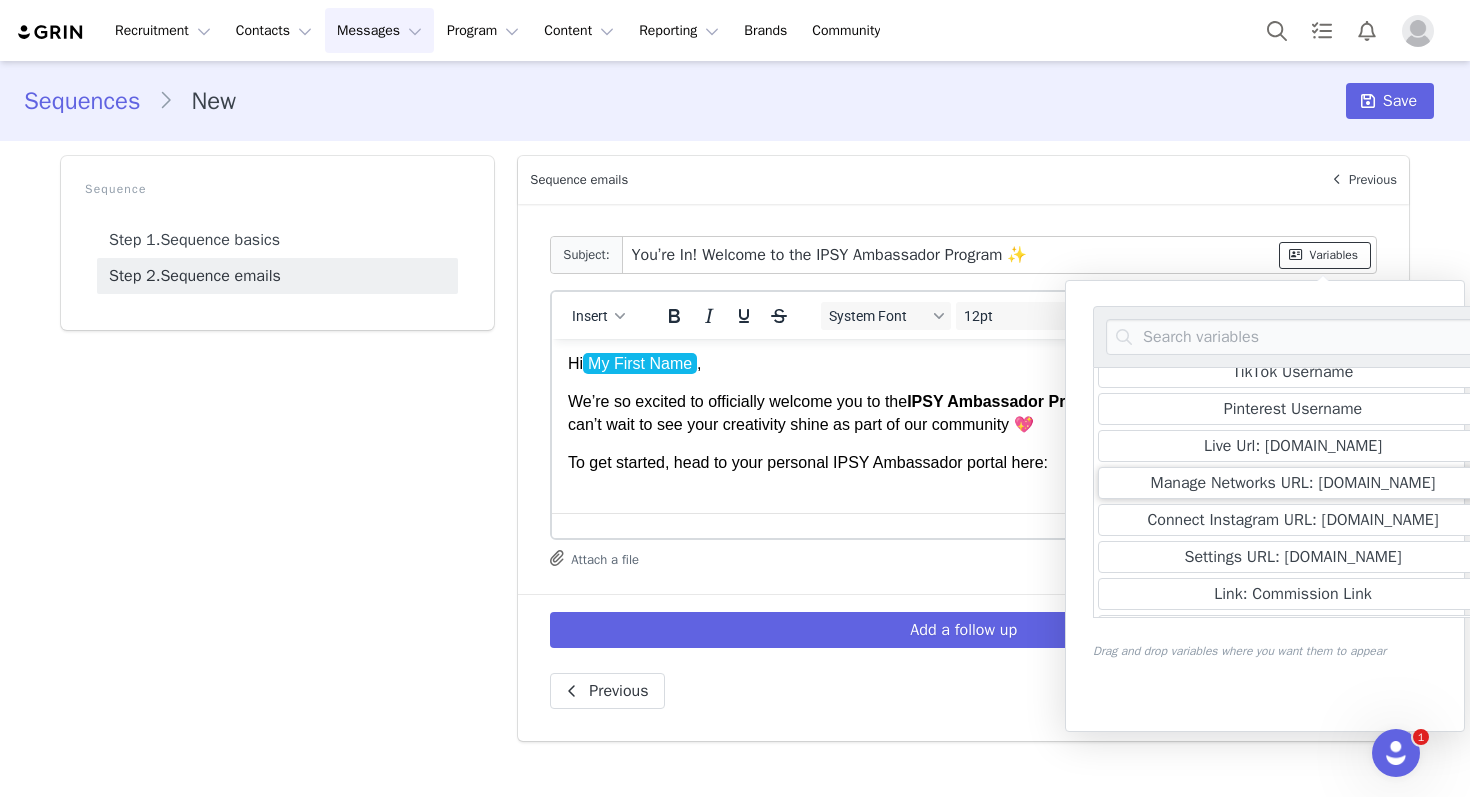 scroll, scrollTop: 756, scrollLeft: 0, axis: vertical 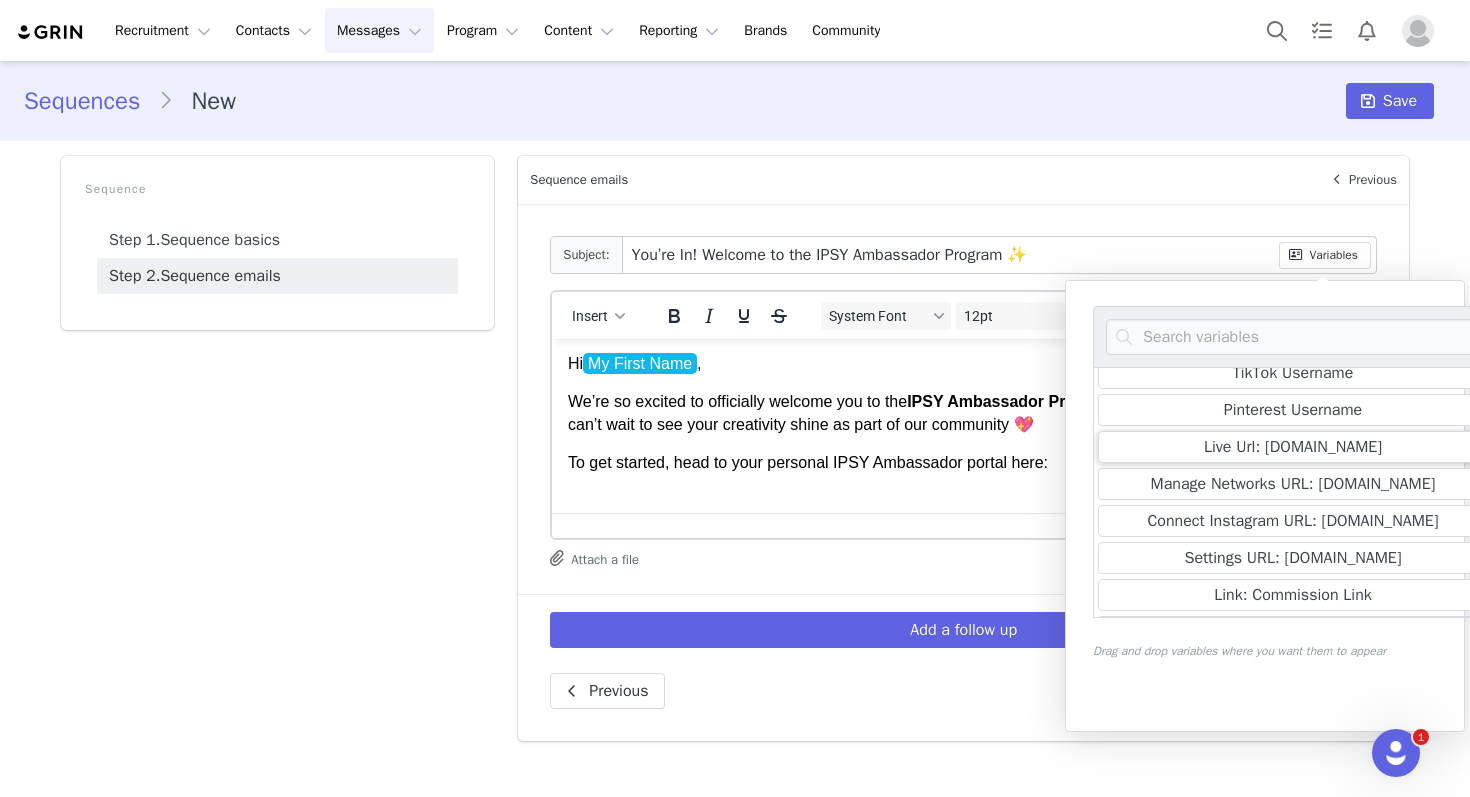 click on "Live Url: [DOMAIN_NAME]" at bounding box center (1293, 447) 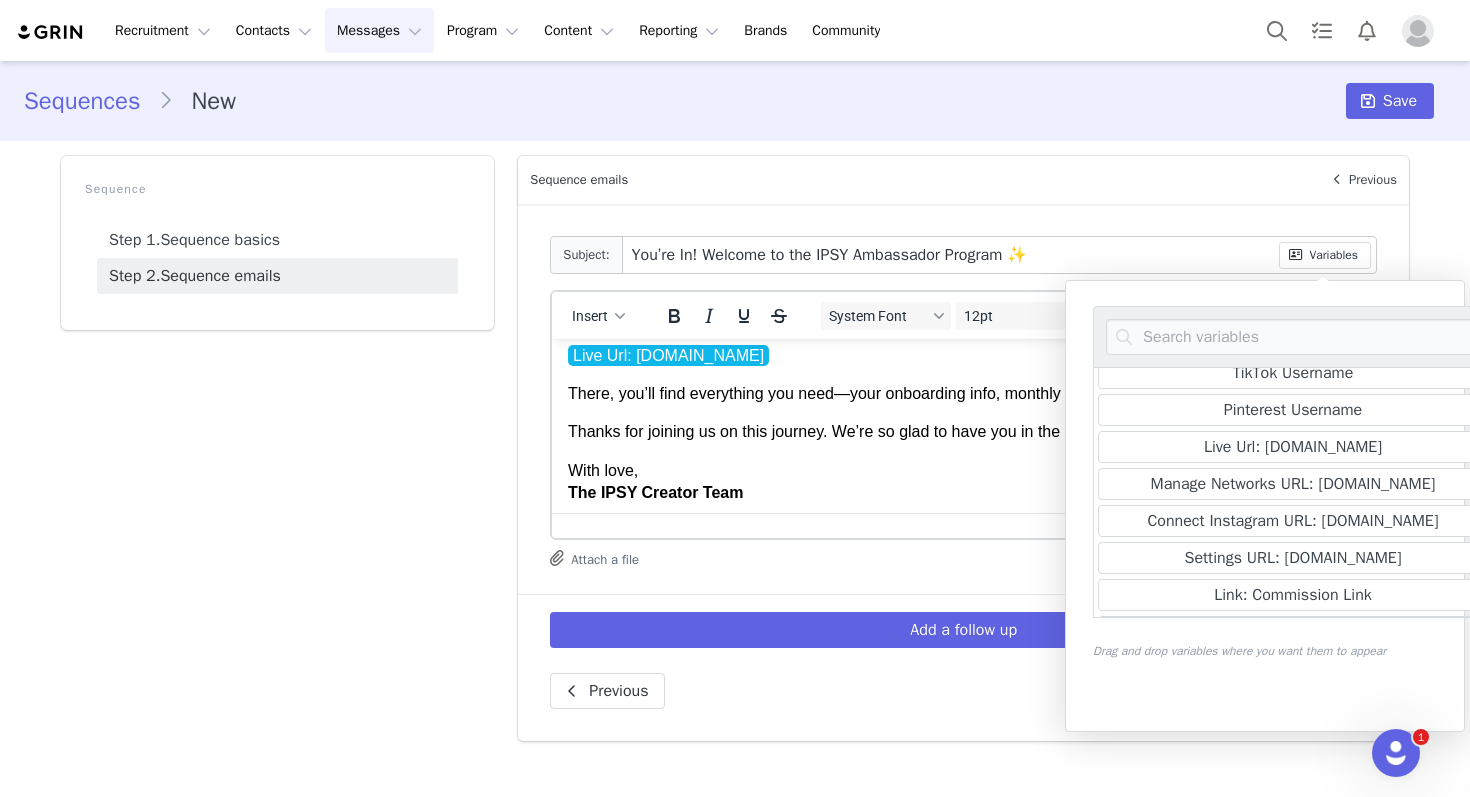 scroll, scrollTop: 152, scrollLeft: 0, axis: vertical 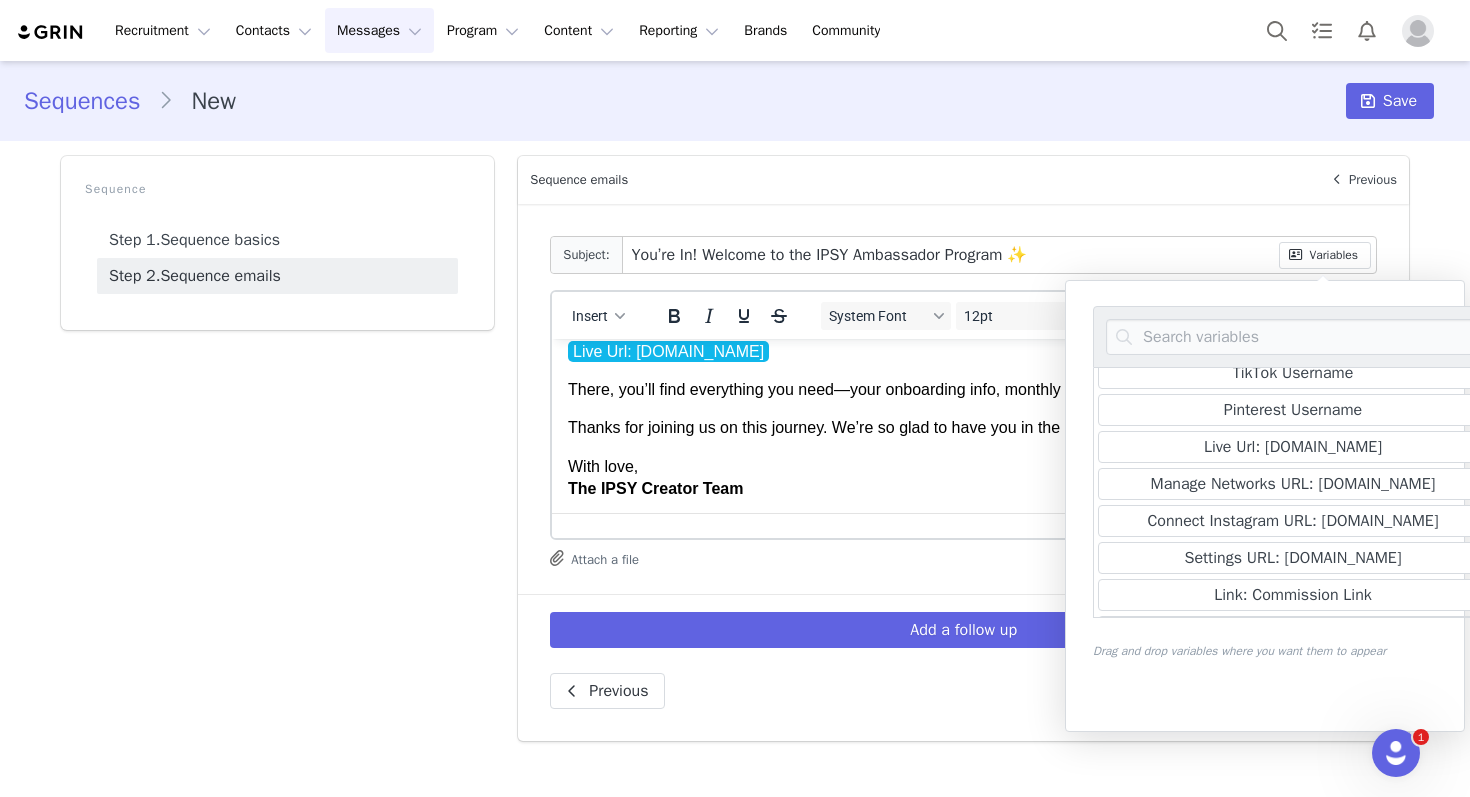 click on "With love, The IPSY Creator Team" at bounding box center [963, 478] 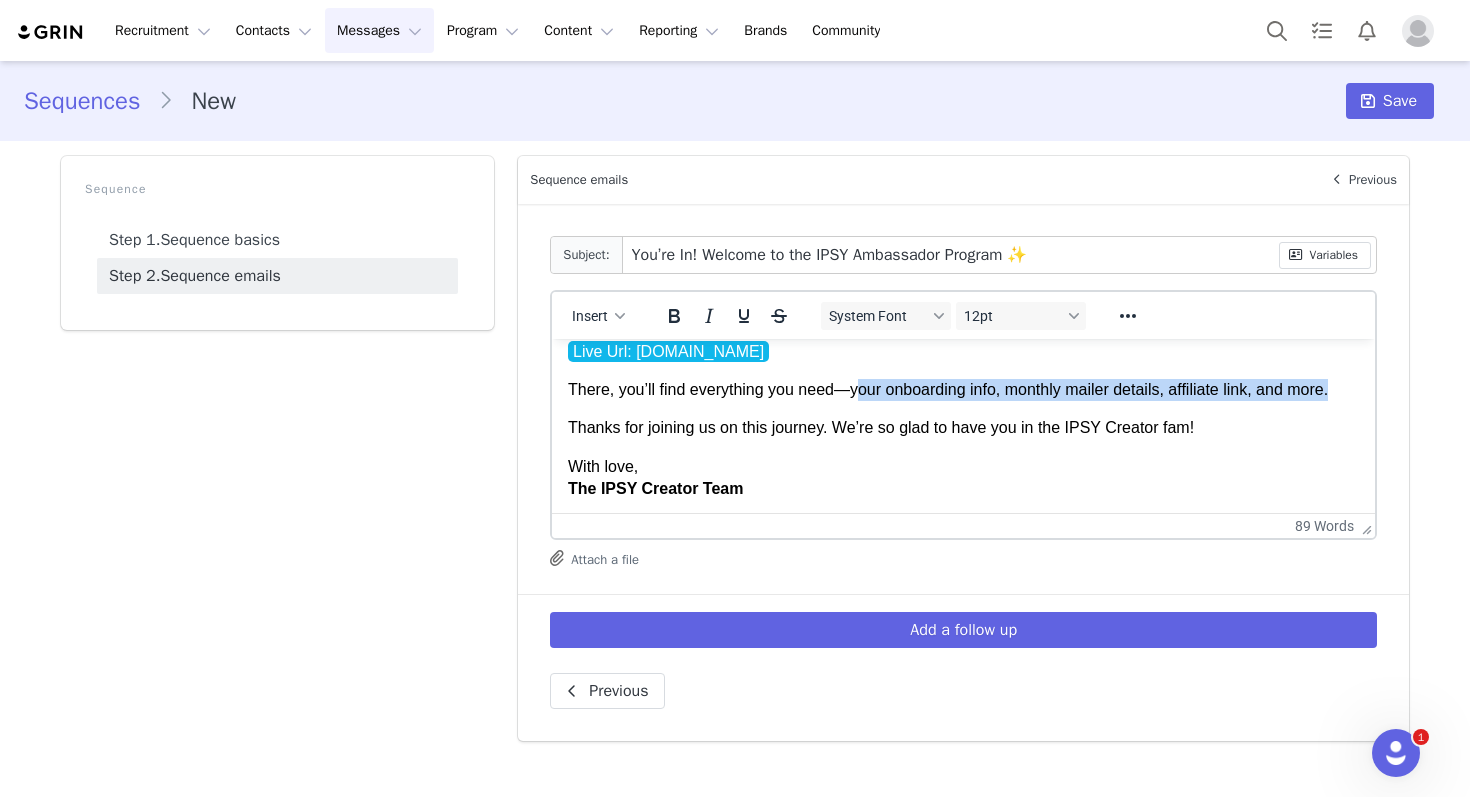 drag, startPoint x: 1347, startPoint y: 399, endPoint x: 859, endPoint y: 396, distance: 488.00922 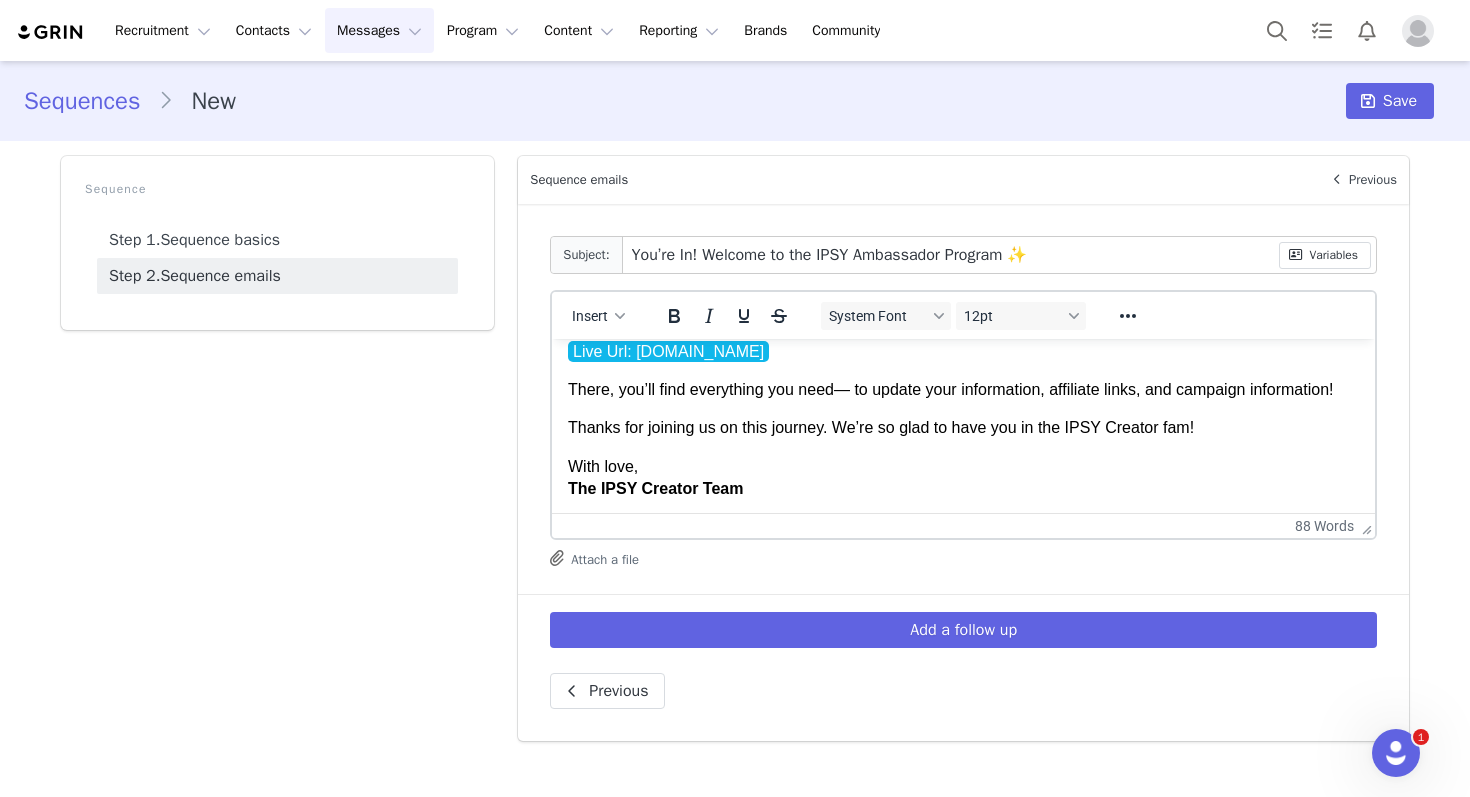 drag, startPoint x: 1363, startPoint y: 392, endPoint x: 920, endPoint y: 391, distance: 443.00113 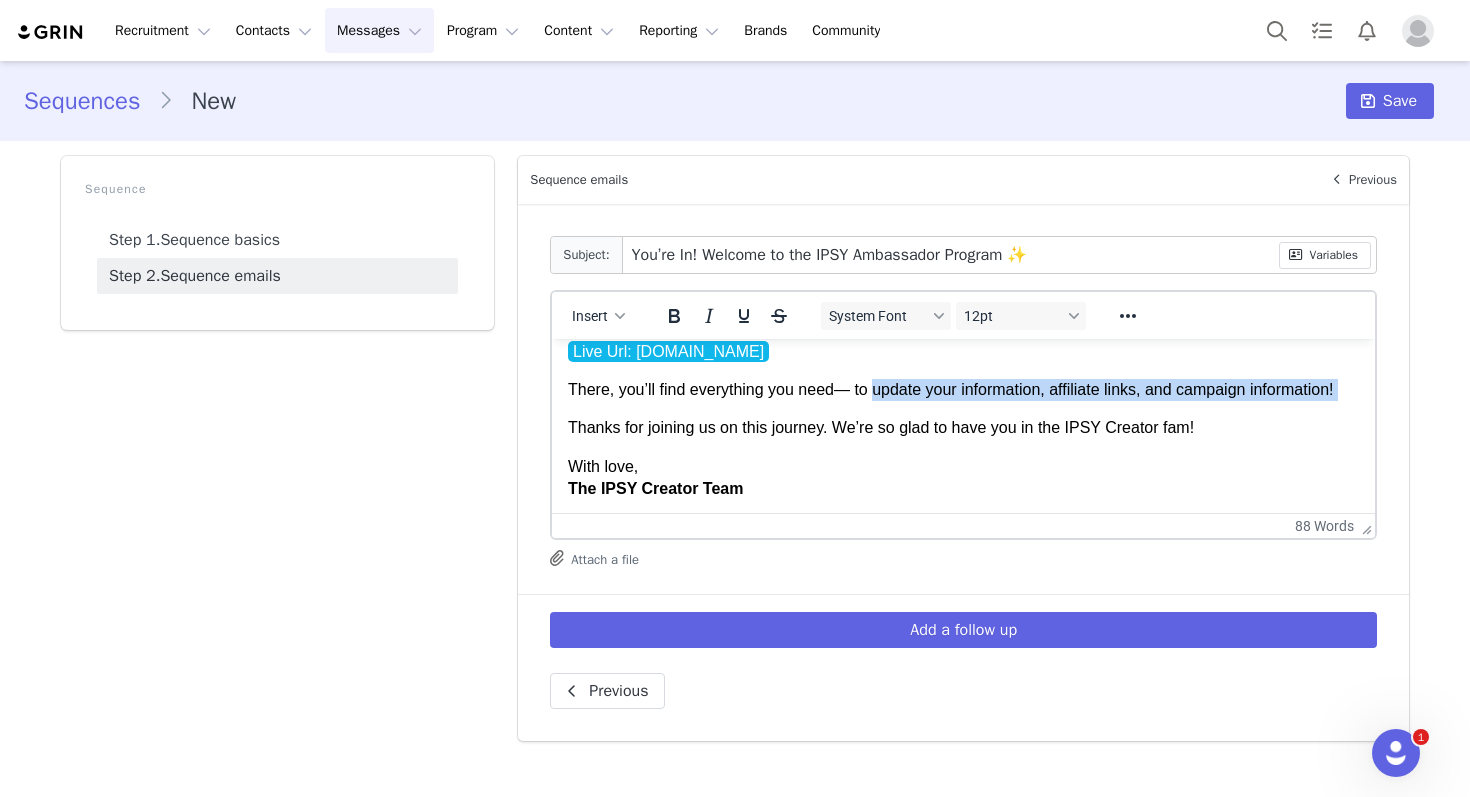drag, startPoint x: 878, startPoint y: 393, endPoint x: 1469, endPoint y: 412, distance: 591.30536 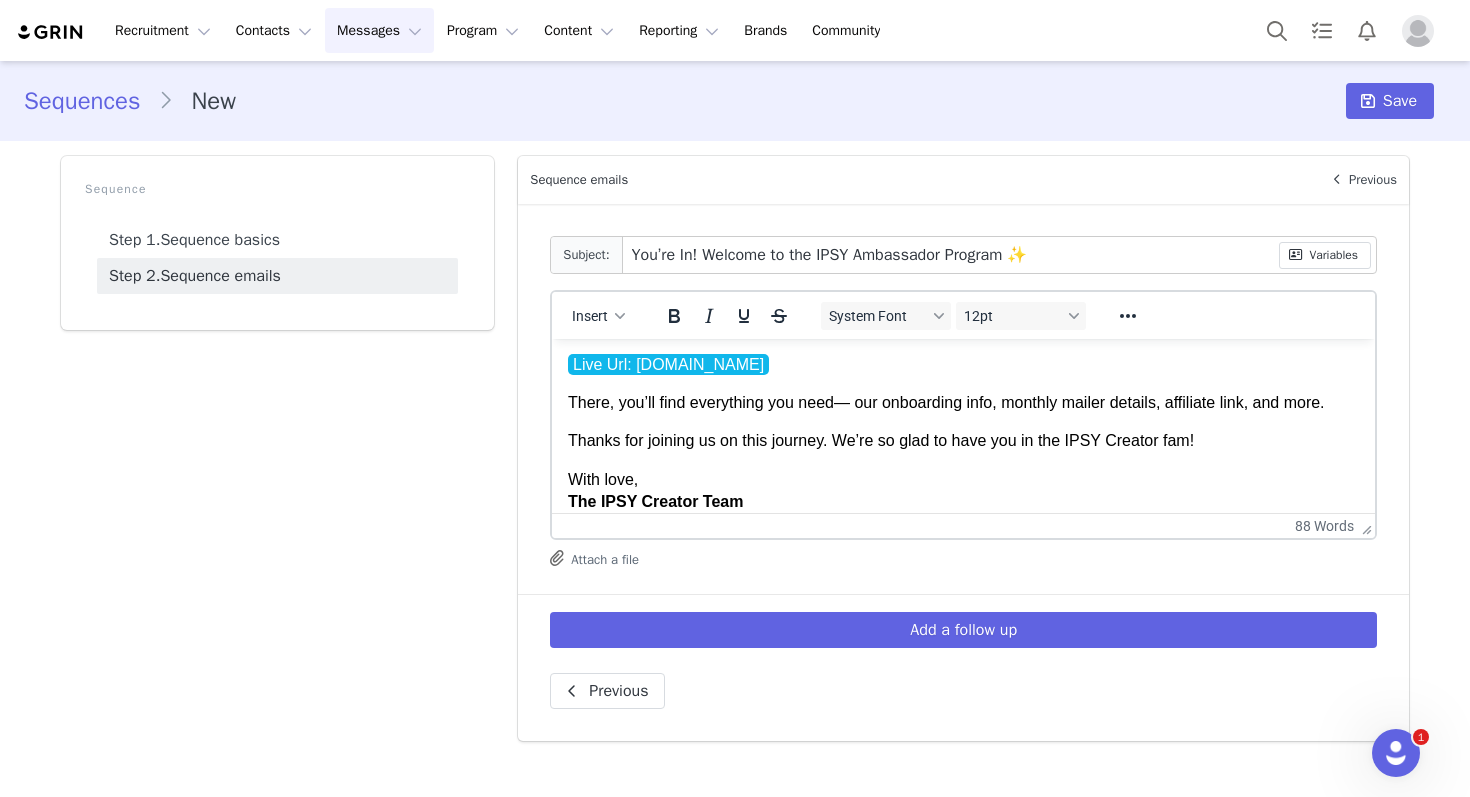 scroll, scrollTop: 152, scrollLeft: 0, axis: vertical 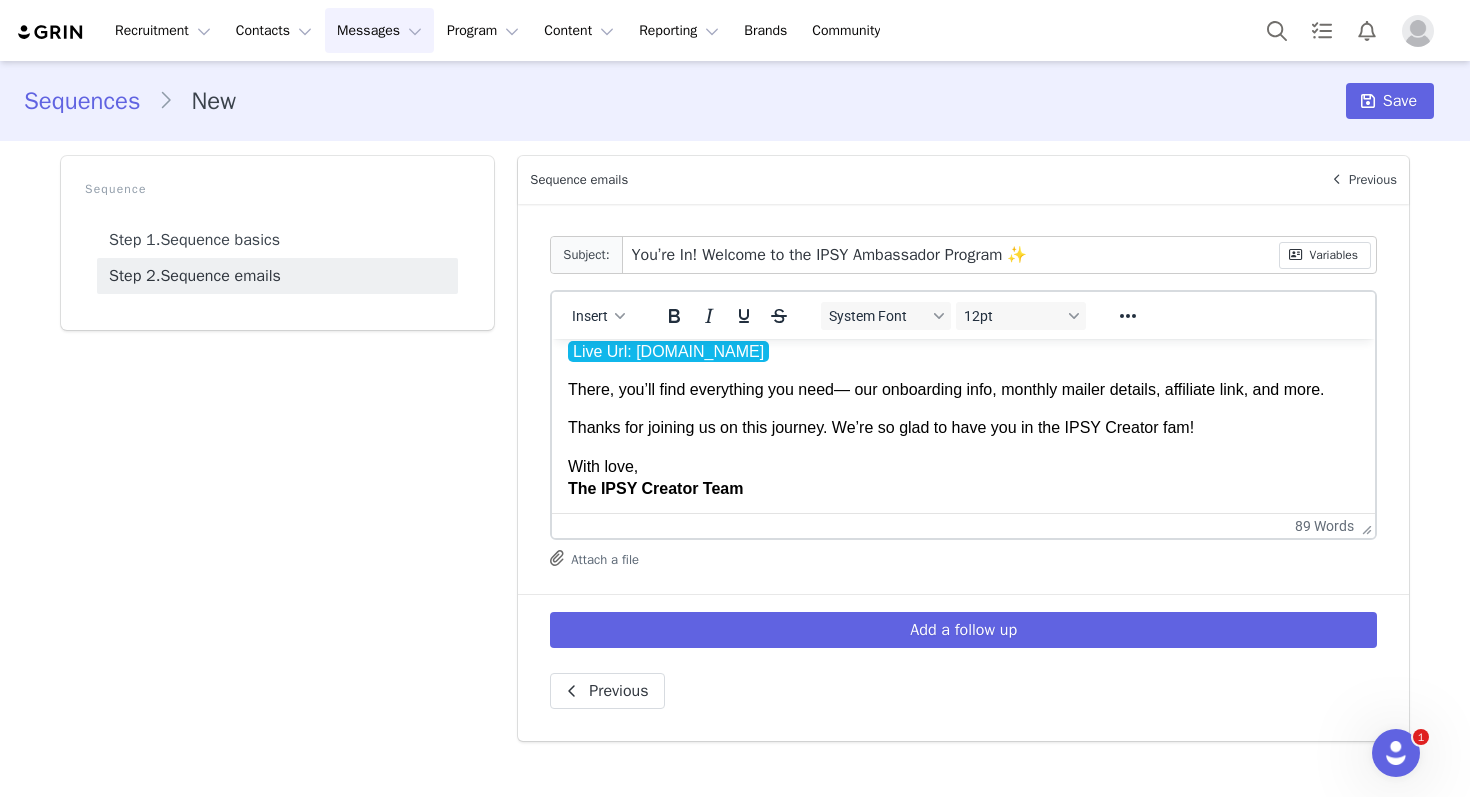 click on "Hi  My First Name , We’re so excited to officially welcome you to the  IPSY Ambassador Program ! You’ve been accepted and we can’t wait to see your creativity shine as part of our community 💖 To get started, head to your personal IPSY Ambassador portal here:  Live Url: [DOMAIN_NAME] There, you’ll find everything you need— our onboarding info, monthly mailer details, affiliate link, and more. Thanks for joining us on this journey. We’re so glad to have you in the IPSY Creator fam! With love, The IPSY Creator Team" at bounding box center (963, 352) 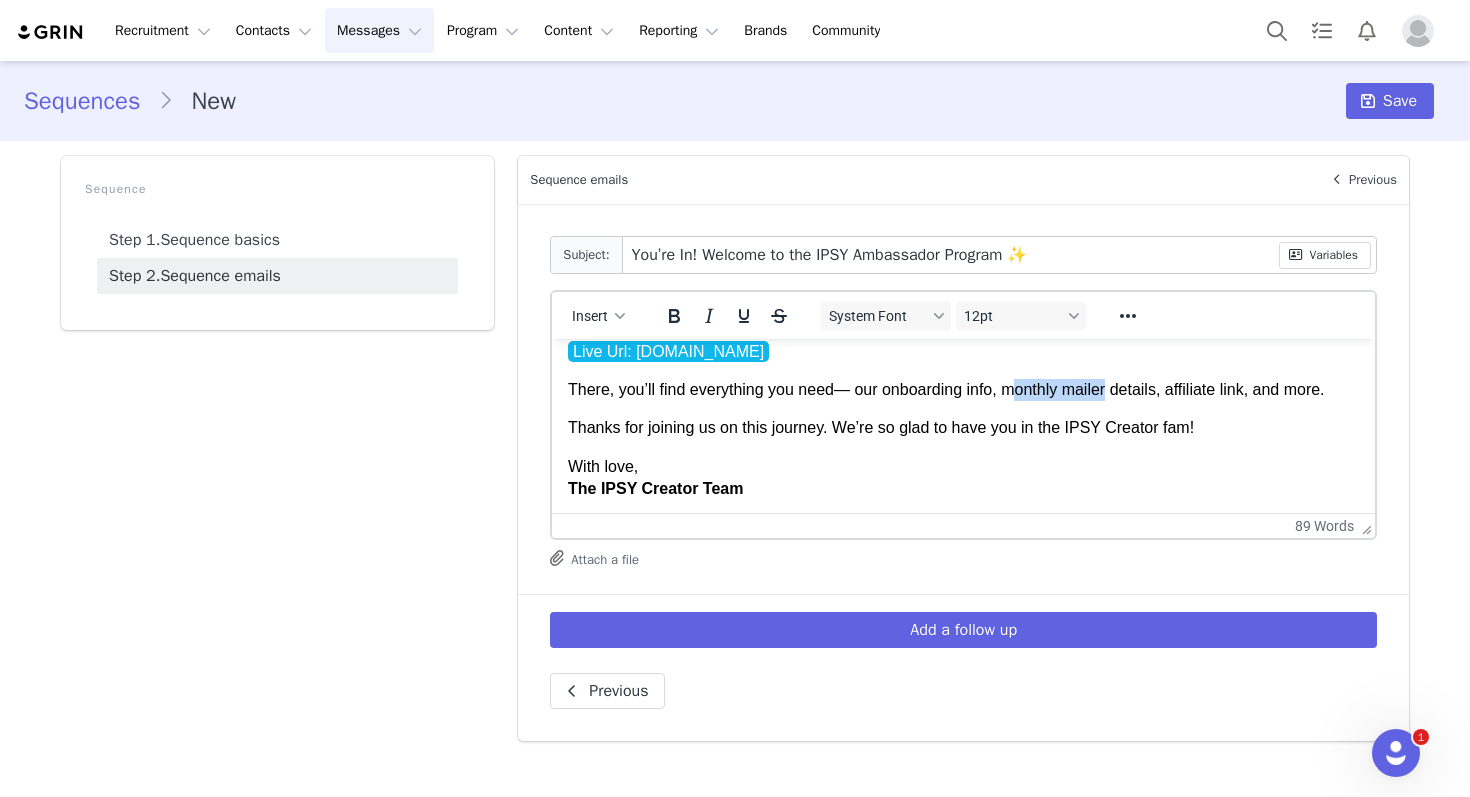 drag, startPoint x: 1116, startPoint y: 395, endPoint x: 1018, endPoint y: 397, distance: 98.02041 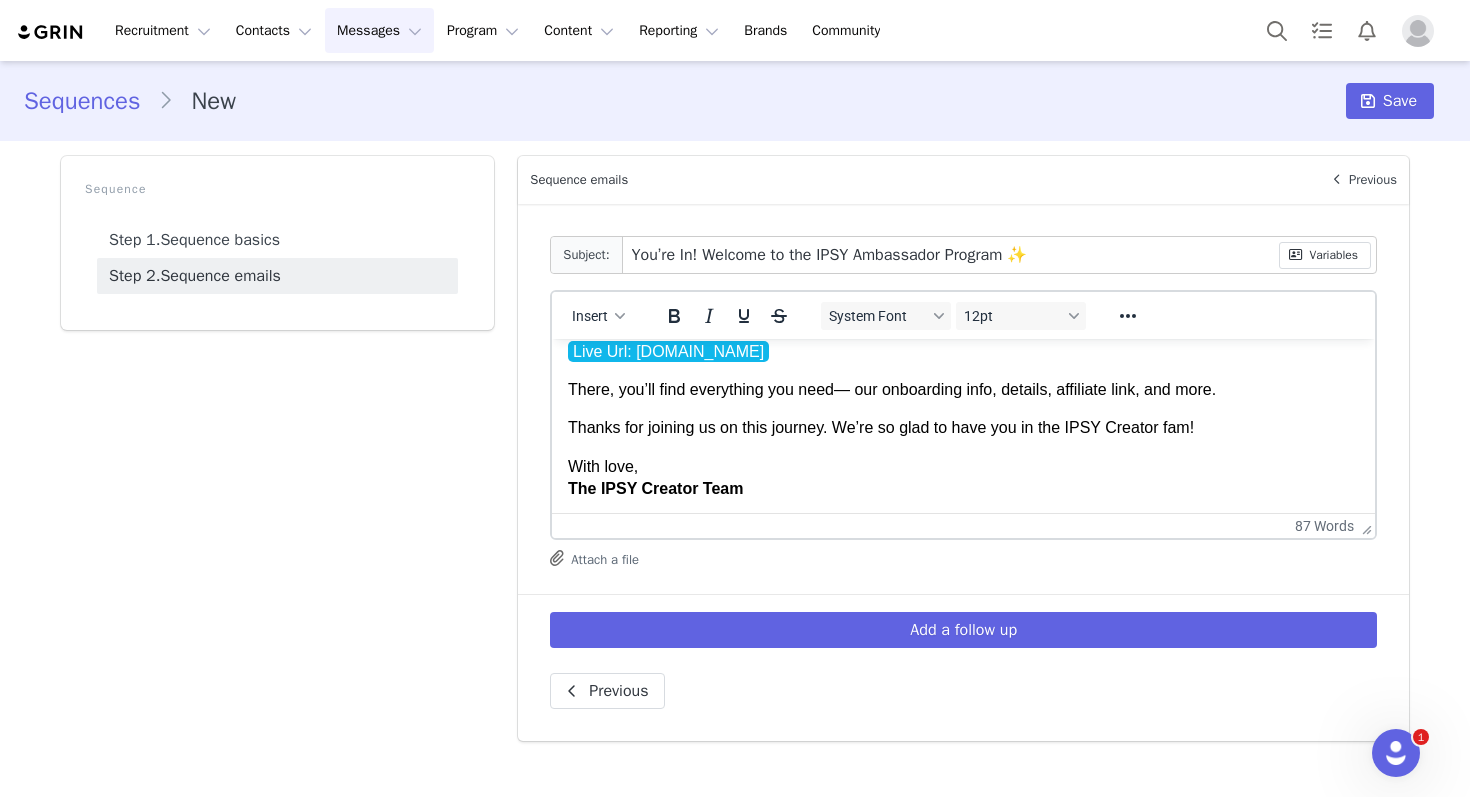 click on "Hi  My First Name , We’re so excited to officially welcome you to the  IPSY Ambassador Program ! You’ve been accepted and we can’t wait to see your creativity shine as part of our community 💖 To get started, head to your personal IPSY Ambassador portal here:  Live Url: [DOMAIN_NAME] There, you’ll find everything you need— our onboarding info, details, affiliate link, and more. Thanks for joining us on this journey. We’re so glad to have you in the IPSY Creator fam! With love, The IPSY Creator Team" at bounding box center (963, 352) 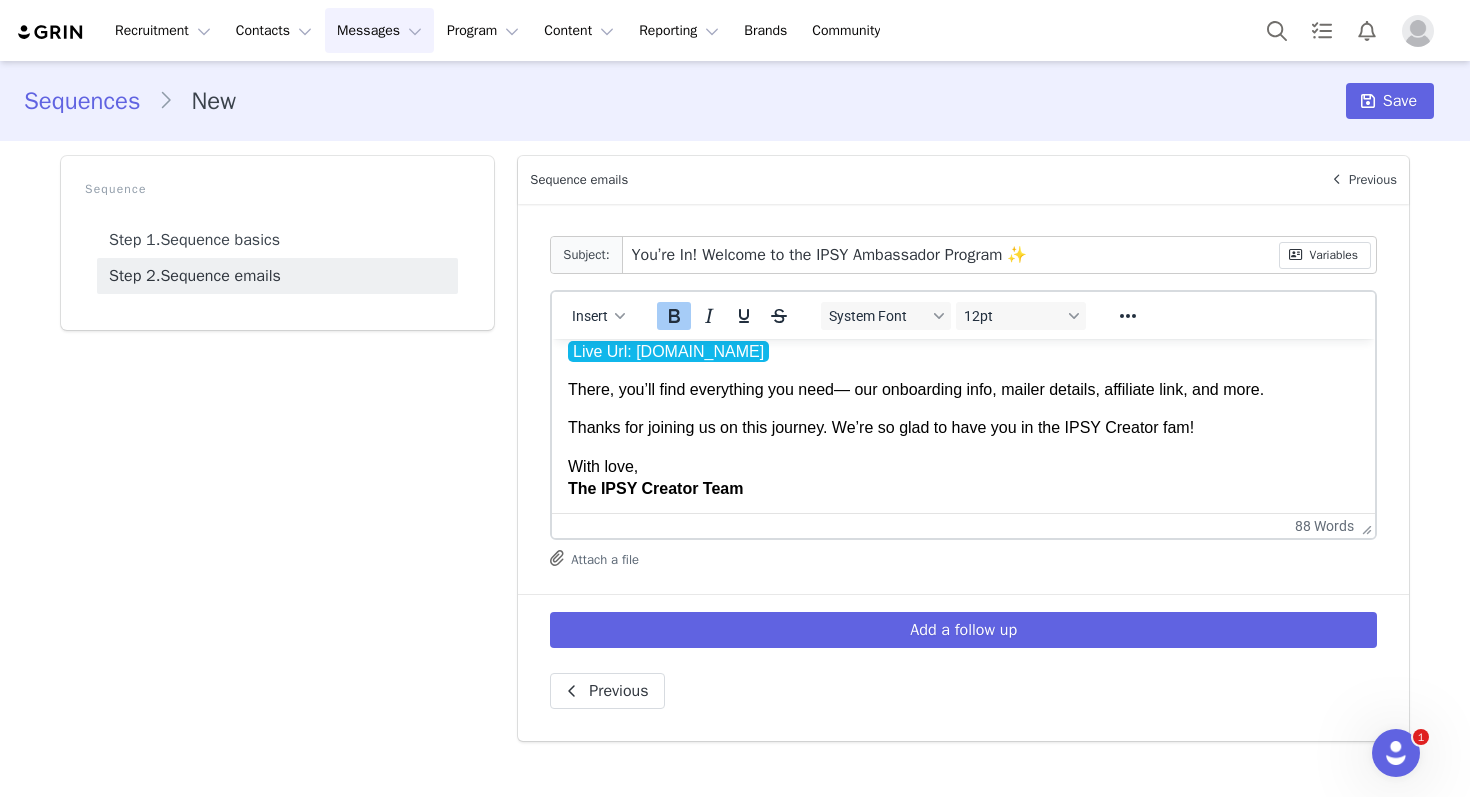 click on "With love, The IPSY Creator Team" at bounding box center (963, 478) 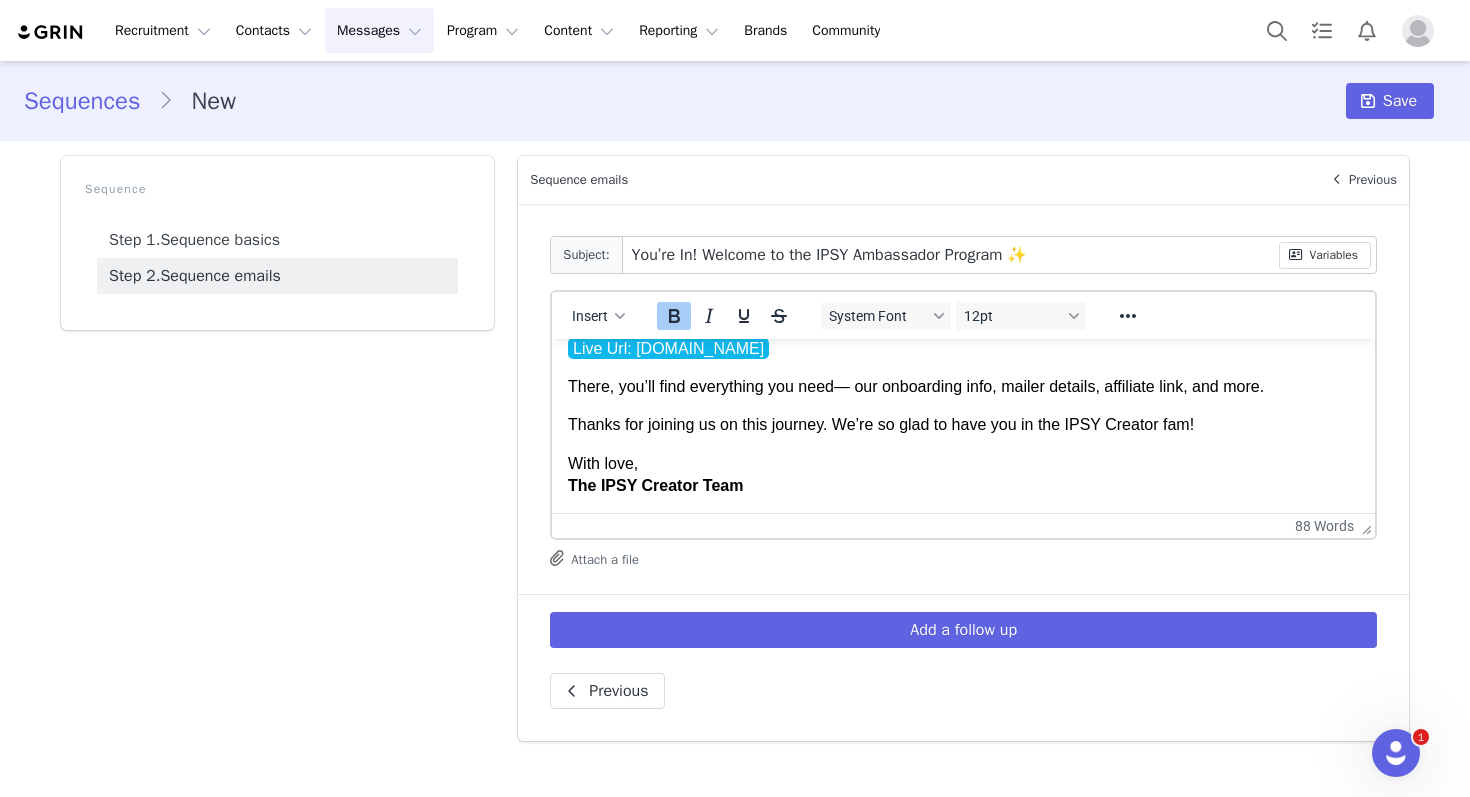 scroll, scrollTop: 154, scrollLeft: 0, axis: vertical 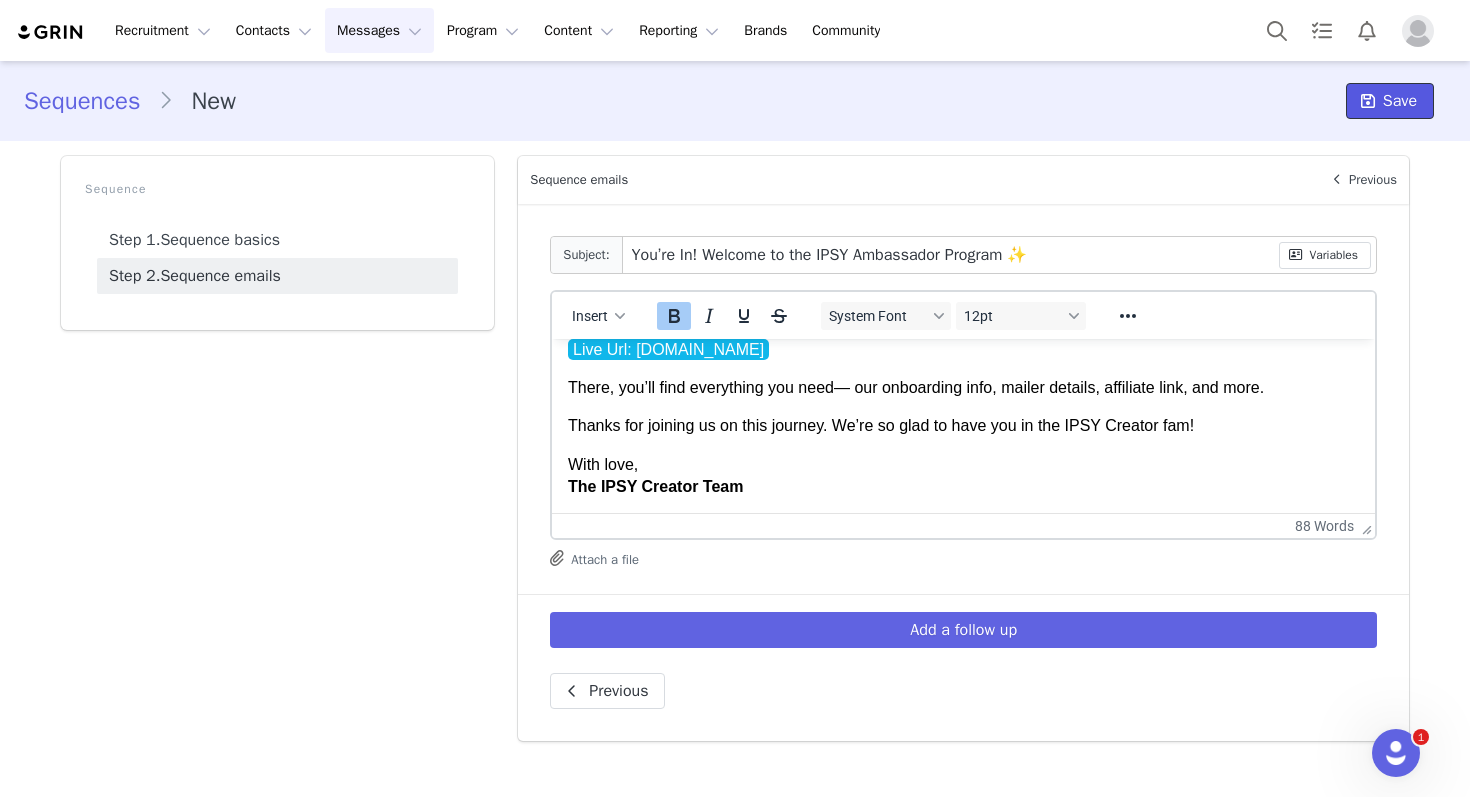 click on "Save" at bounding box center [1400, 101] 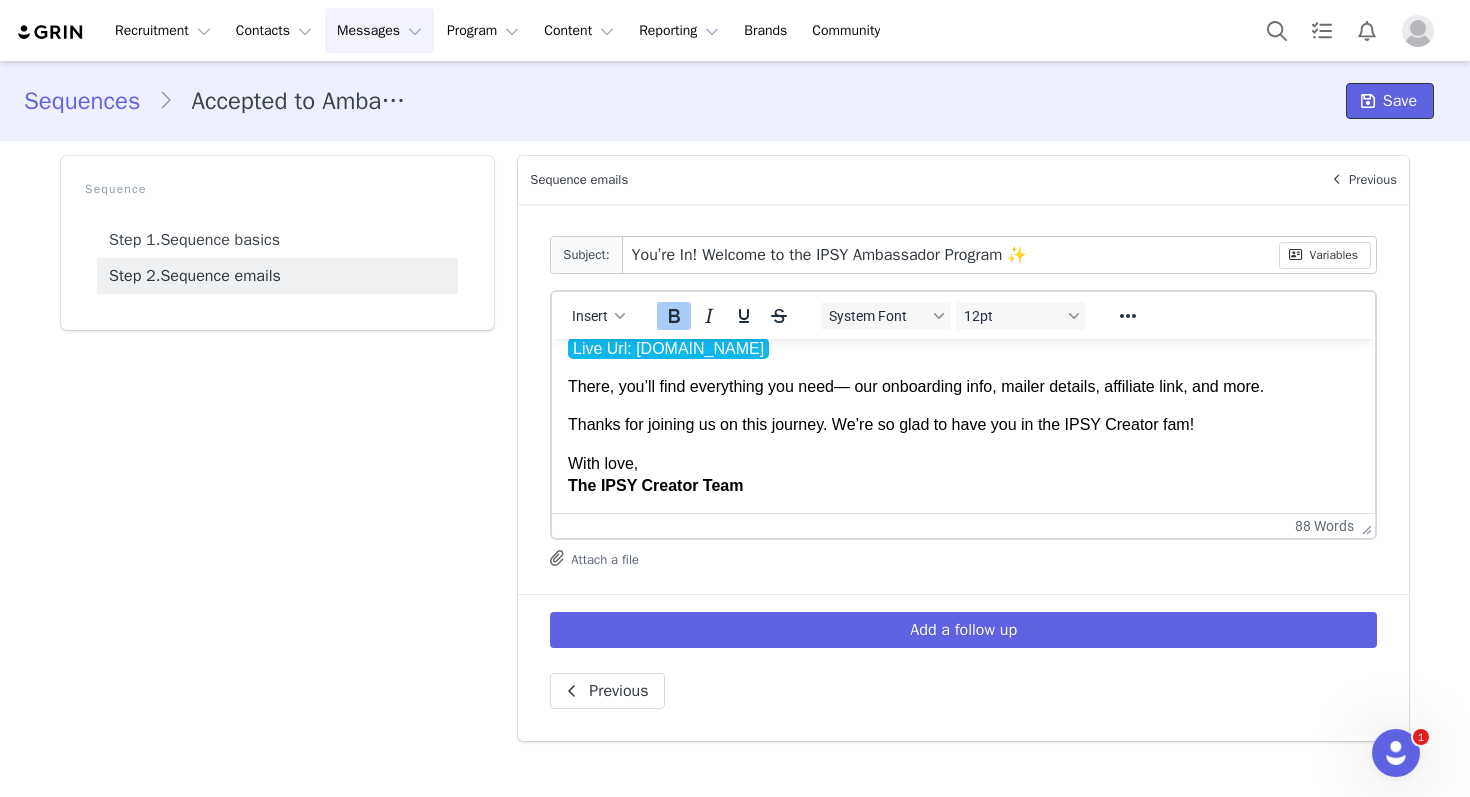 scroll, scrollTop: 0, scrollLeft: 0, axis: both 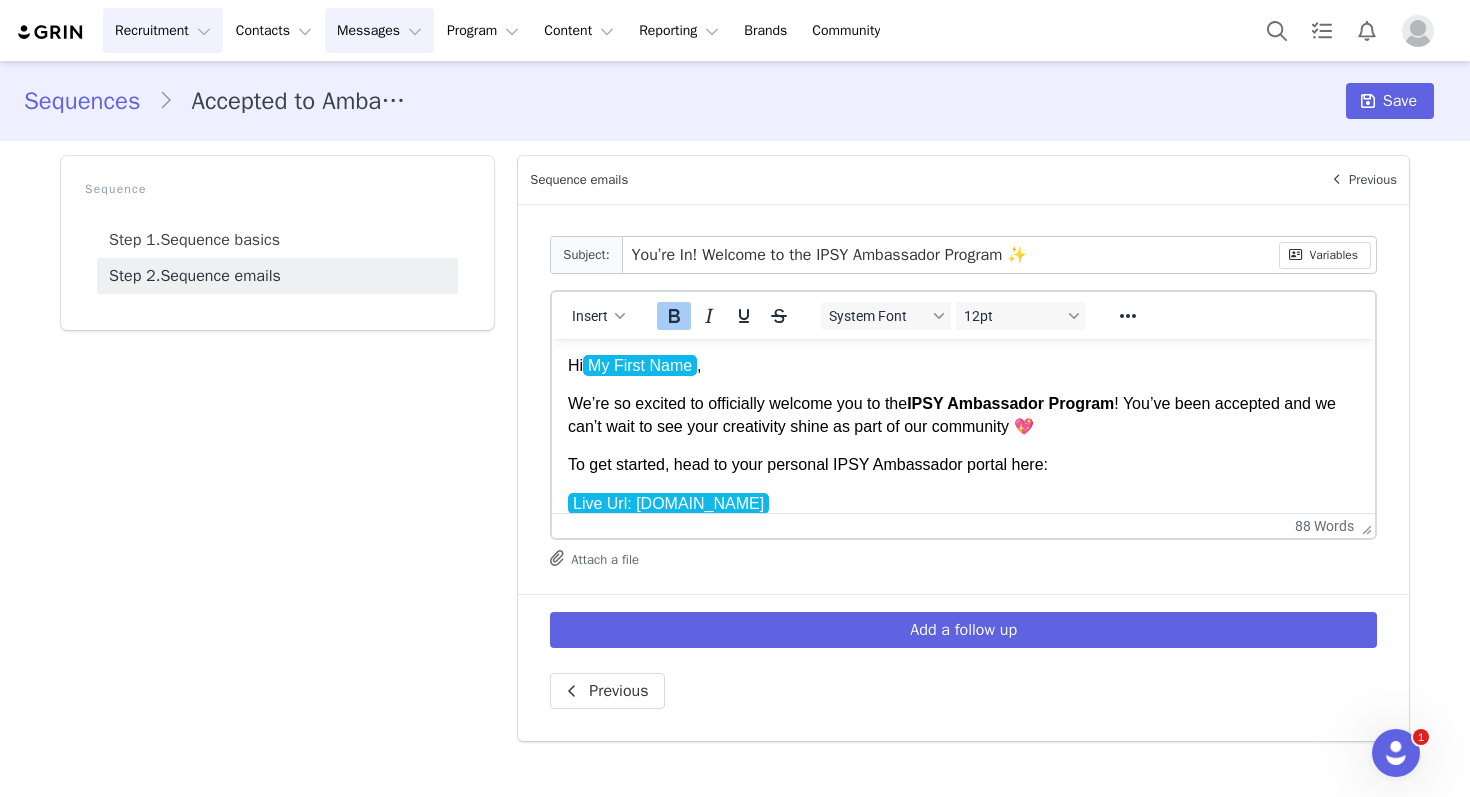 click on "Recruitment Recruitment" at bounding box center [163, 30] 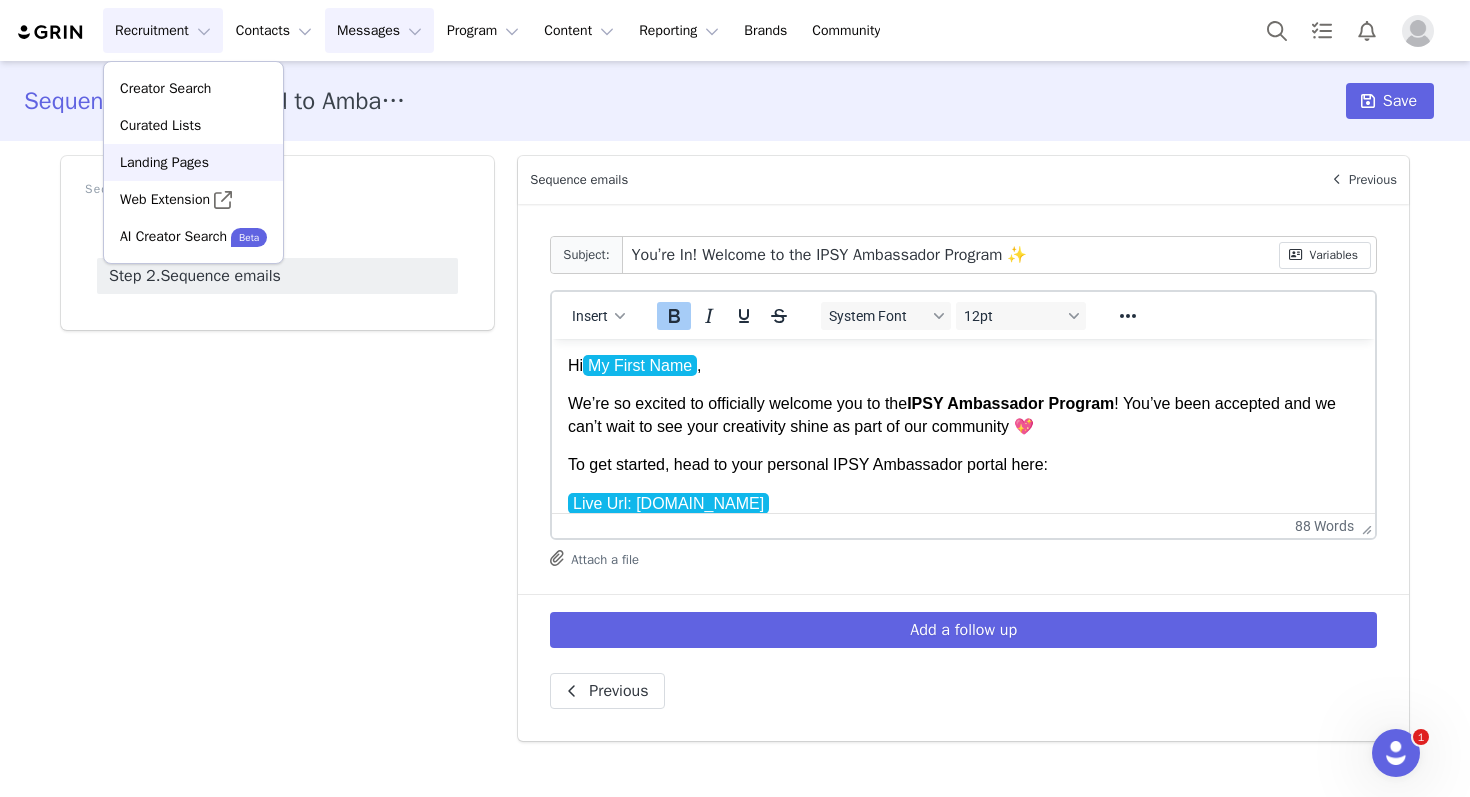 click on "Landing Pages" at bounding box center (164, 162) 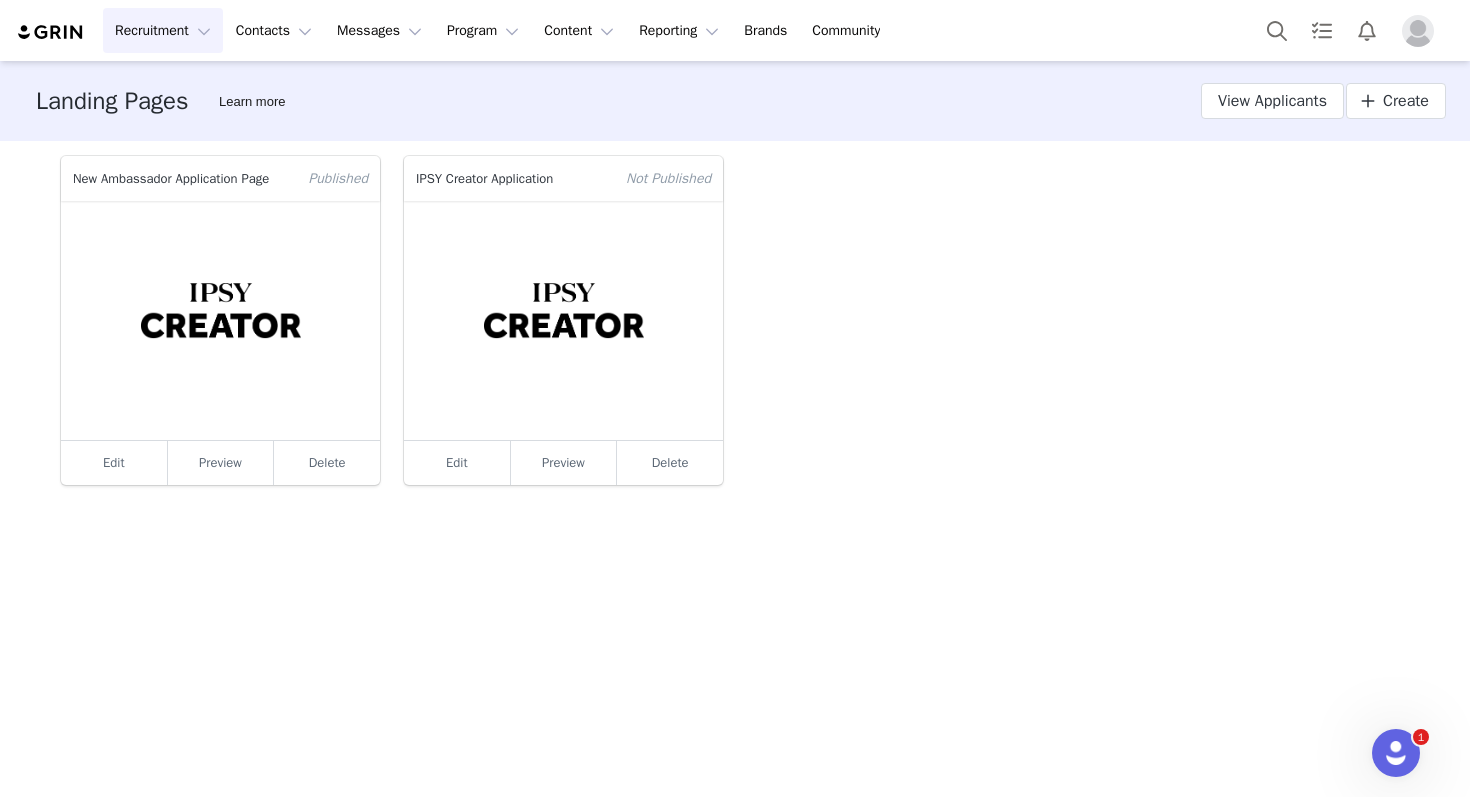 click at bounding box center (220, 320) 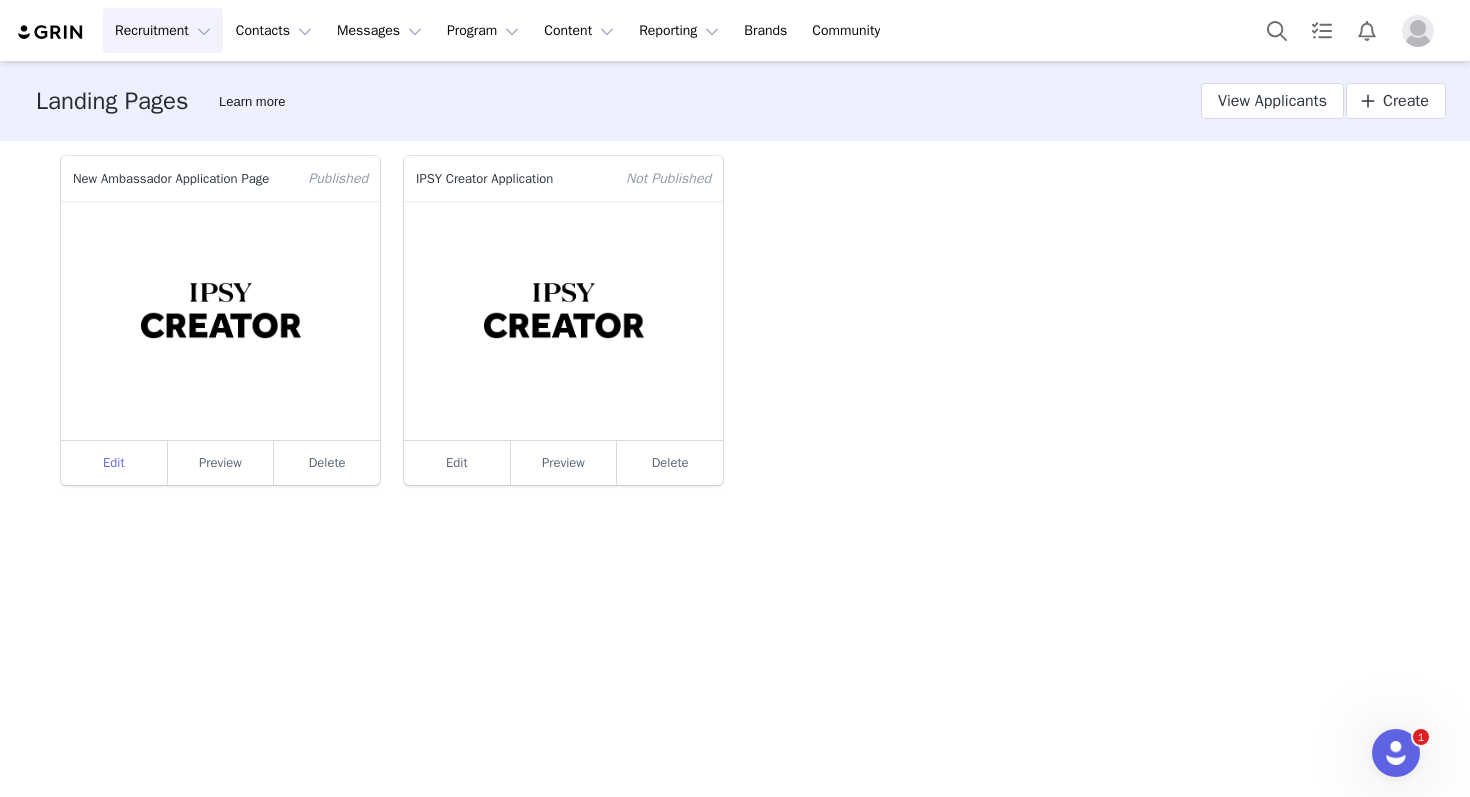 click on "Edit" at bounding box center (114, 463) 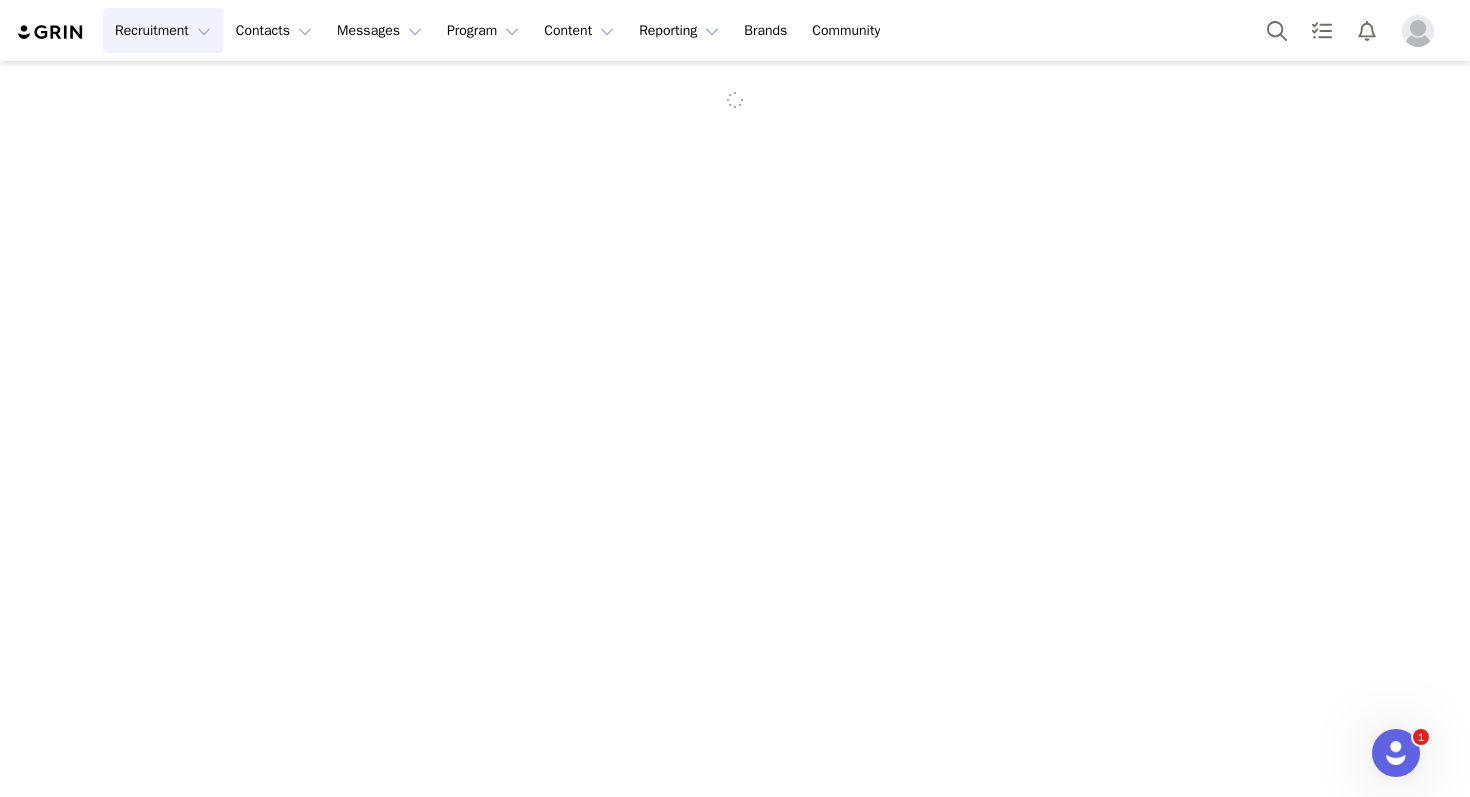 scroll, scrollTop: 0, scrollLeft: 0, axis: both 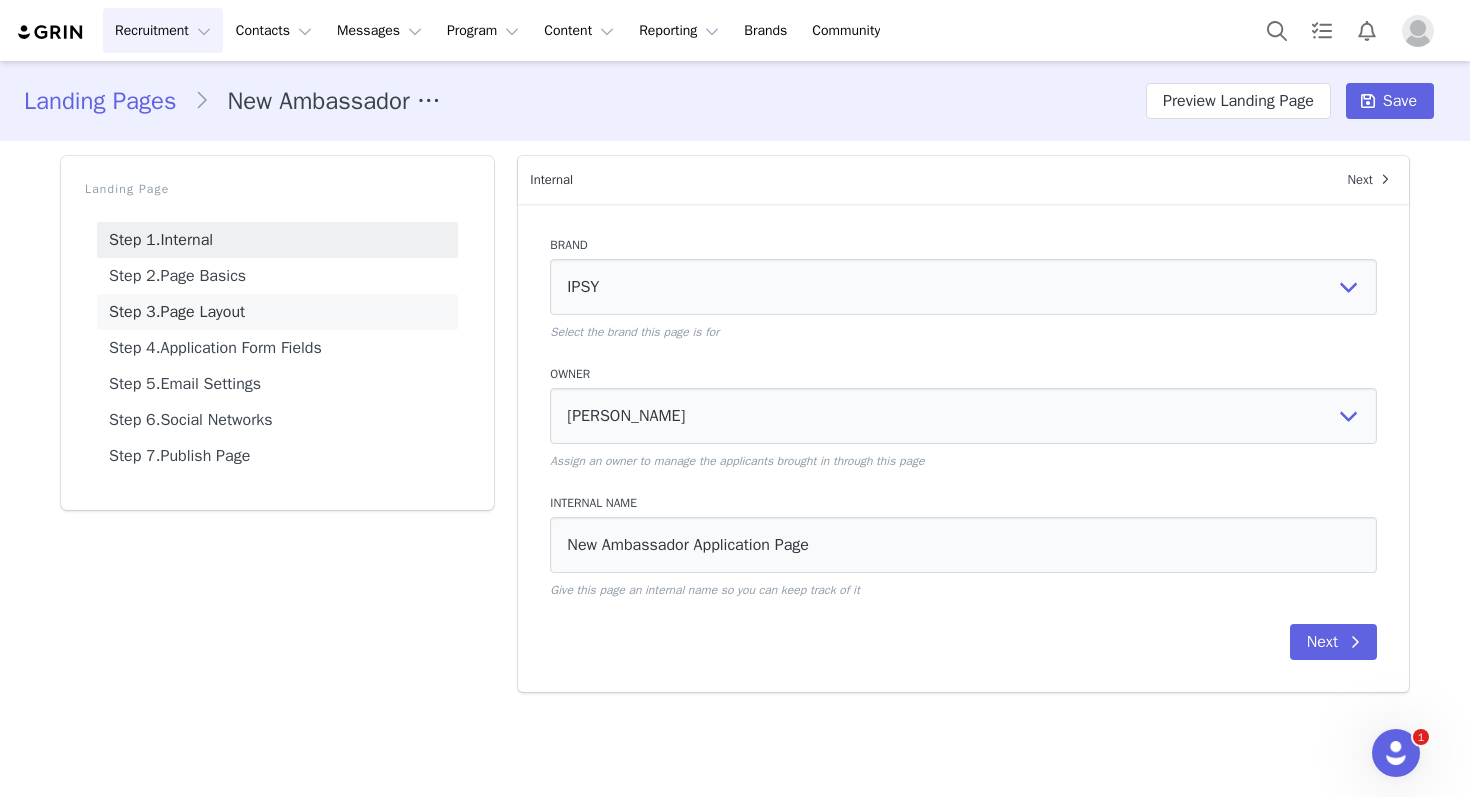 click on "Step 3.  Page Layout" at bounding box center [277, 312] 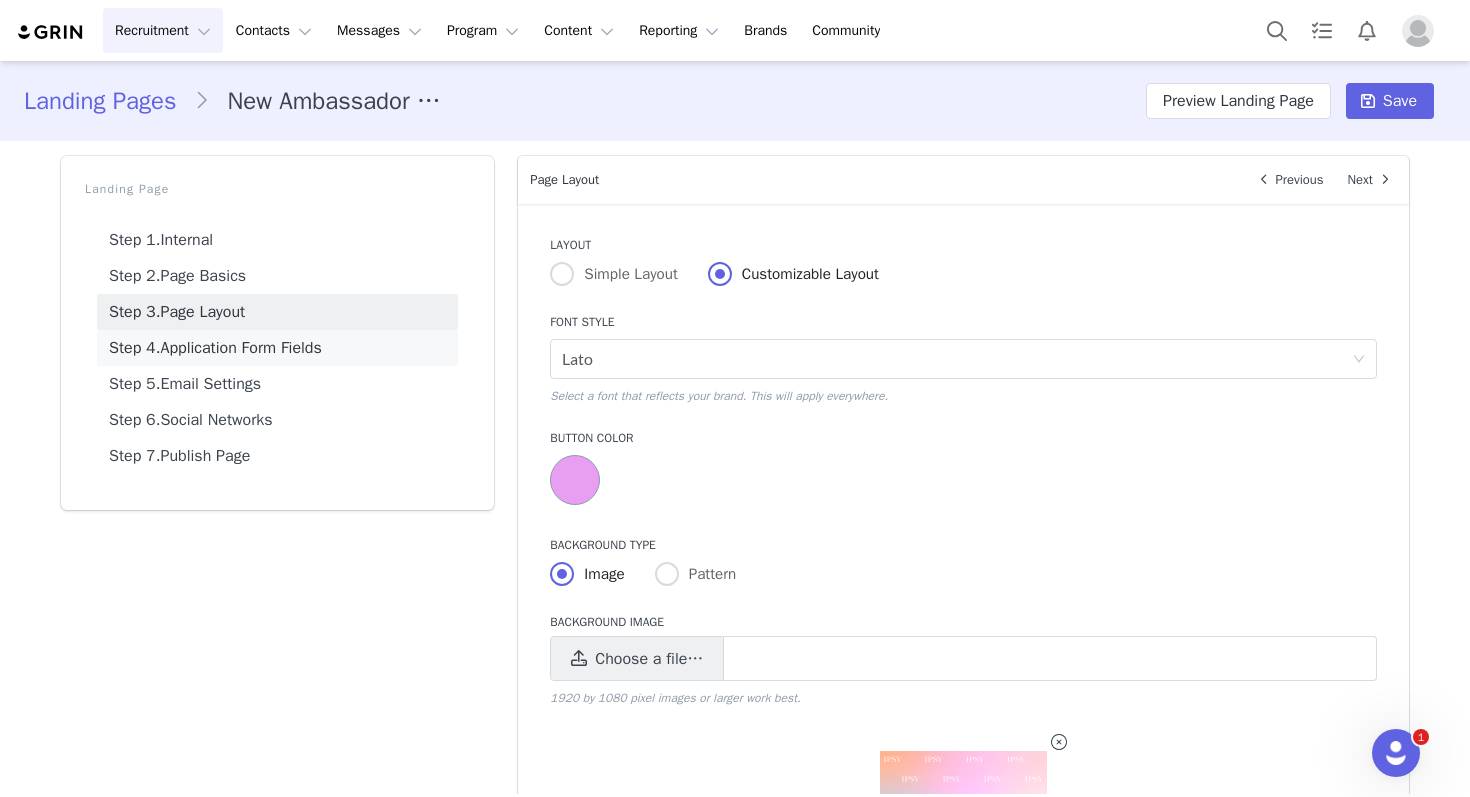 click on "Step 4.  Application Form Fields" at bounding box center (277, 348) 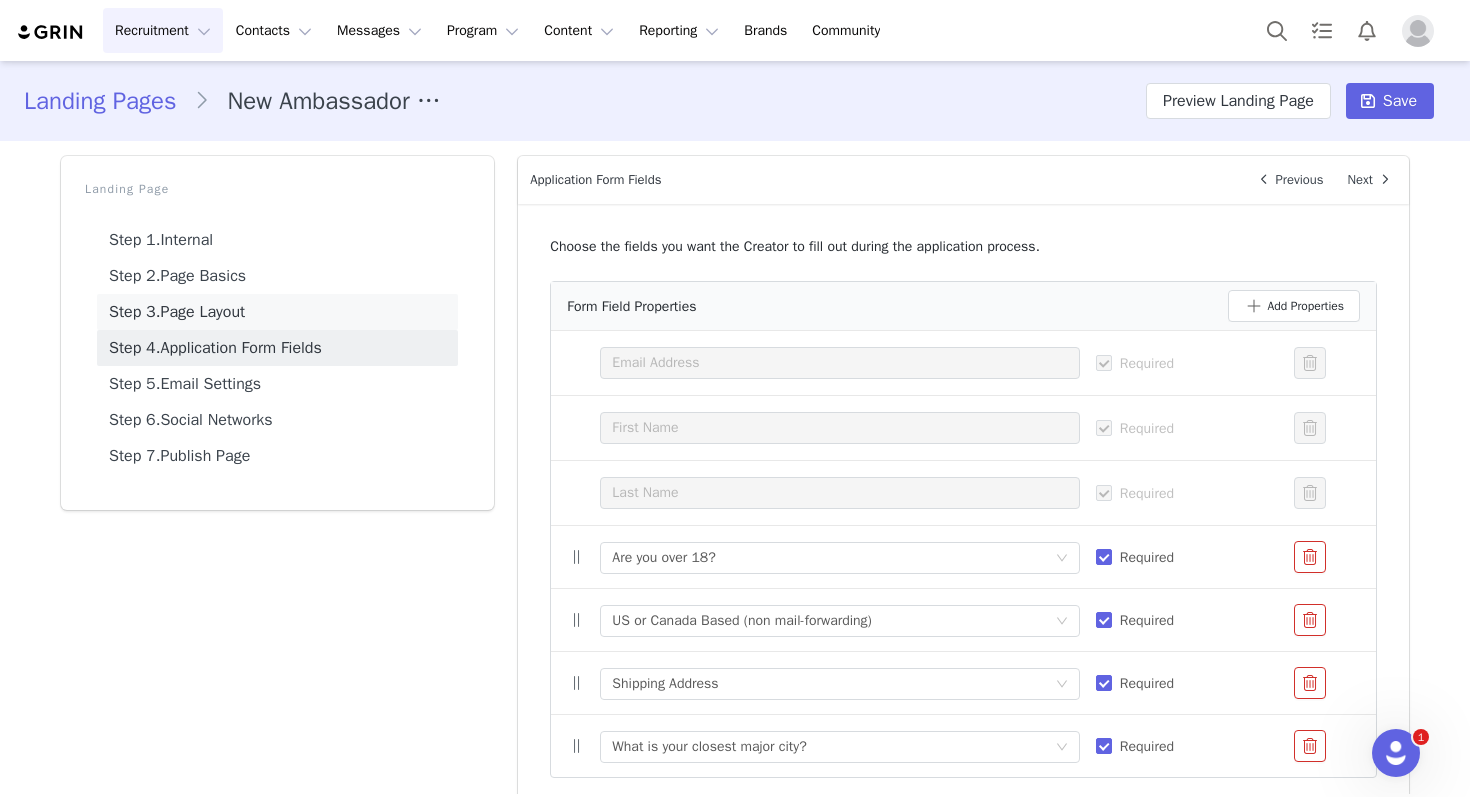 click on "Step 3.  Page Layout" at bounding box center (277, 312) 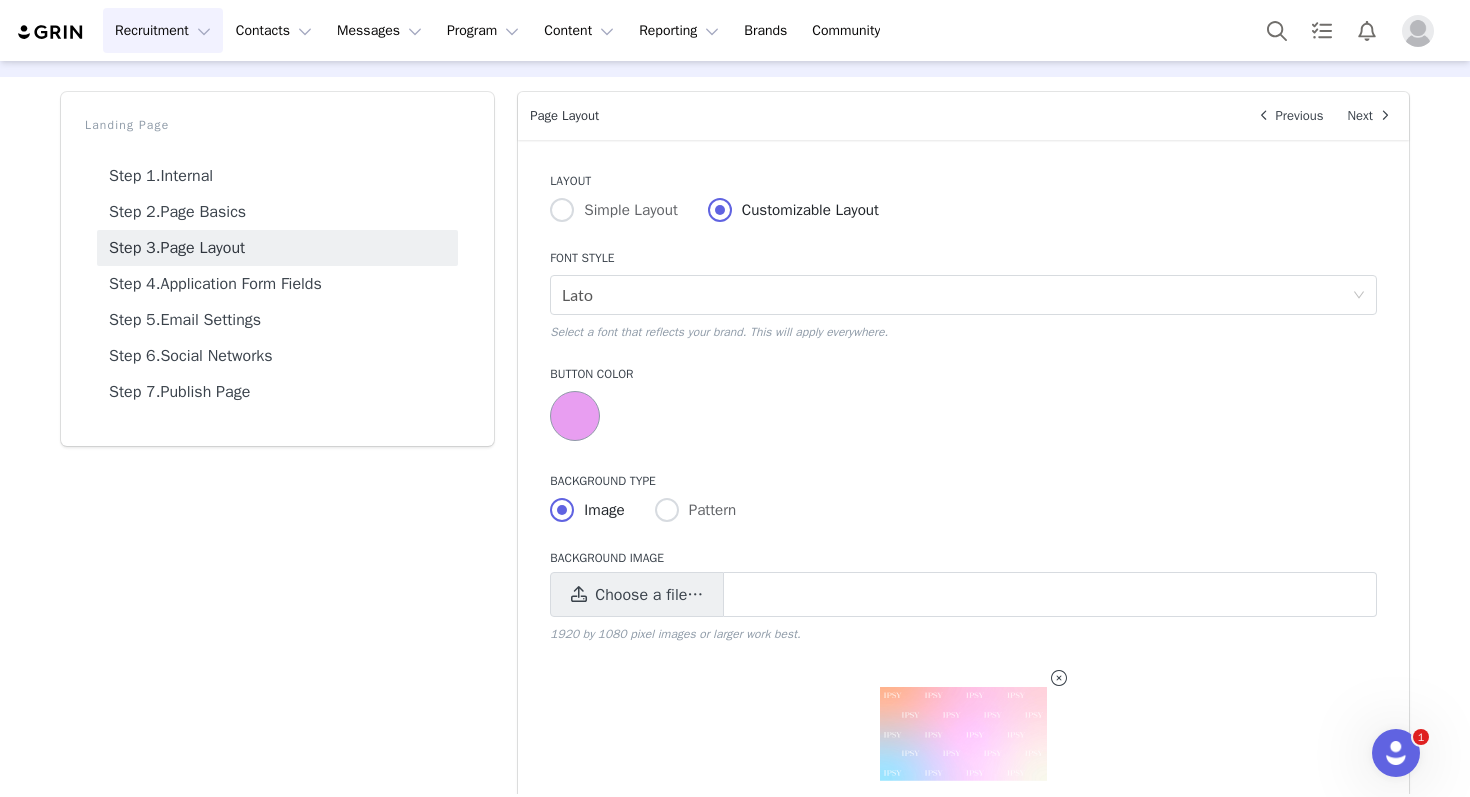 scroll, scrollTop: 44, scrollLeft: 0, axis: vertical 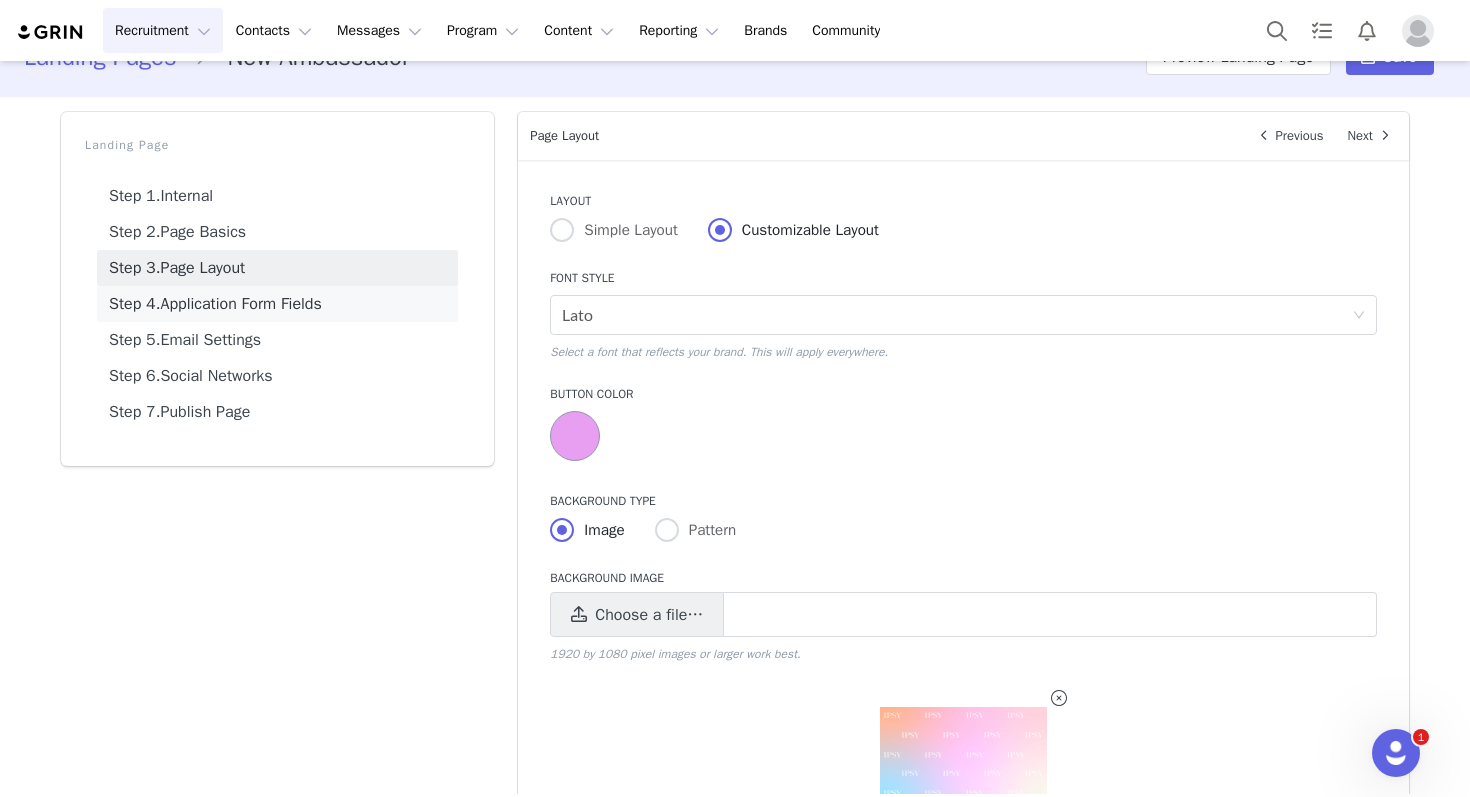 click on "Step 4.  Application Form Fields" at bounding box center (277, 304) 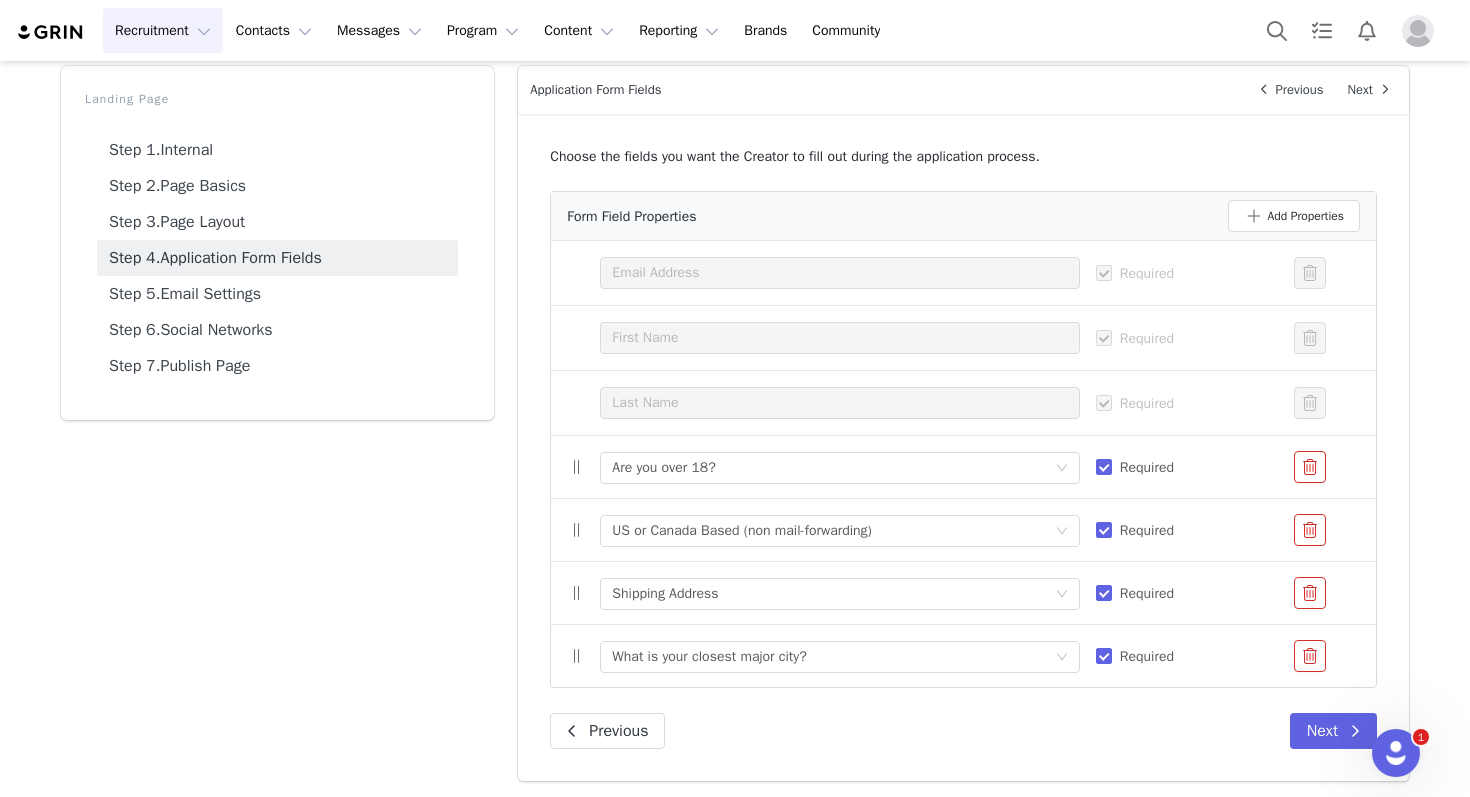 scroll, scrollTop: 88, scrollLeft: 0, axis: vertical 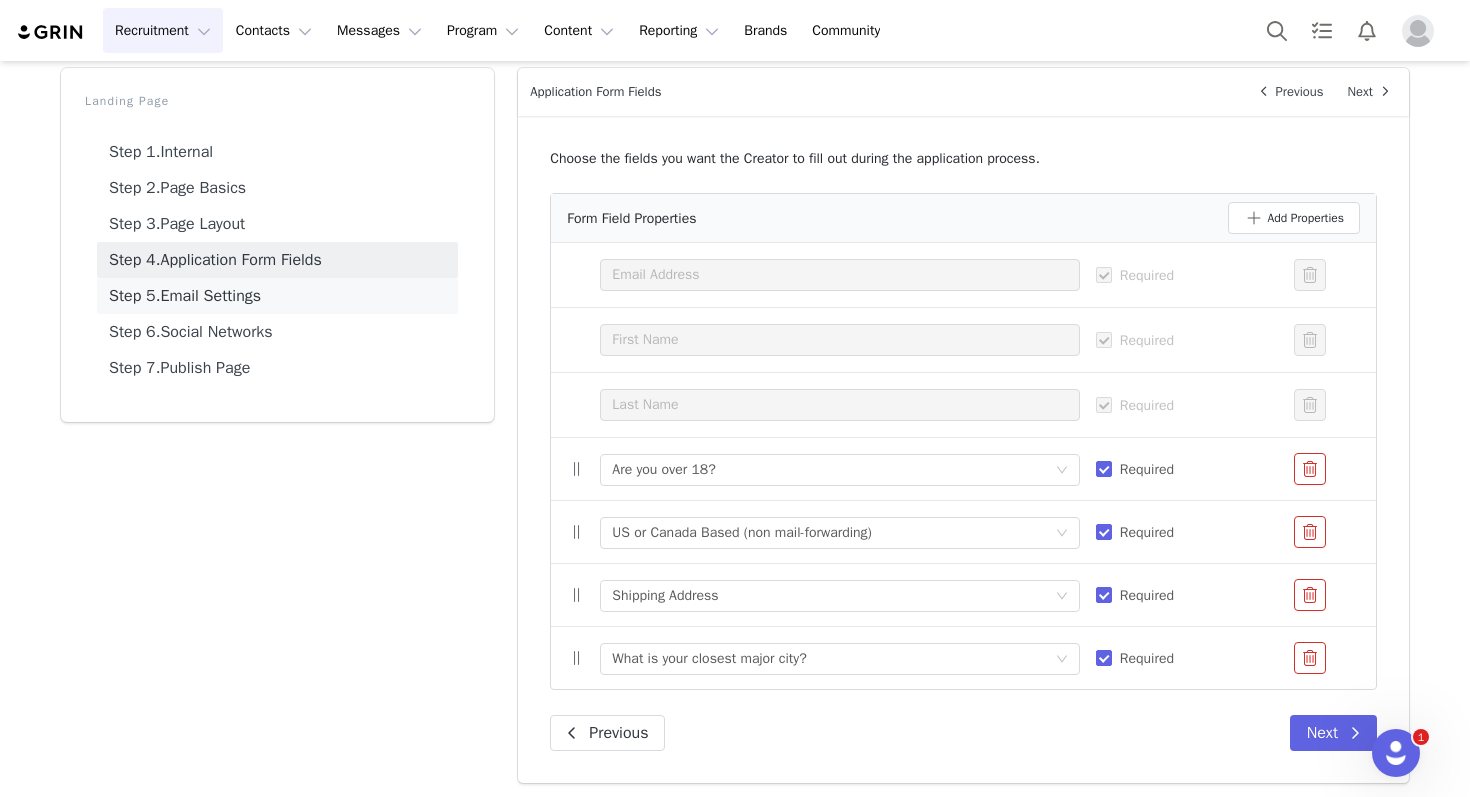 click on "Step 5.  Email Settings" at bounding box center (277, 296) 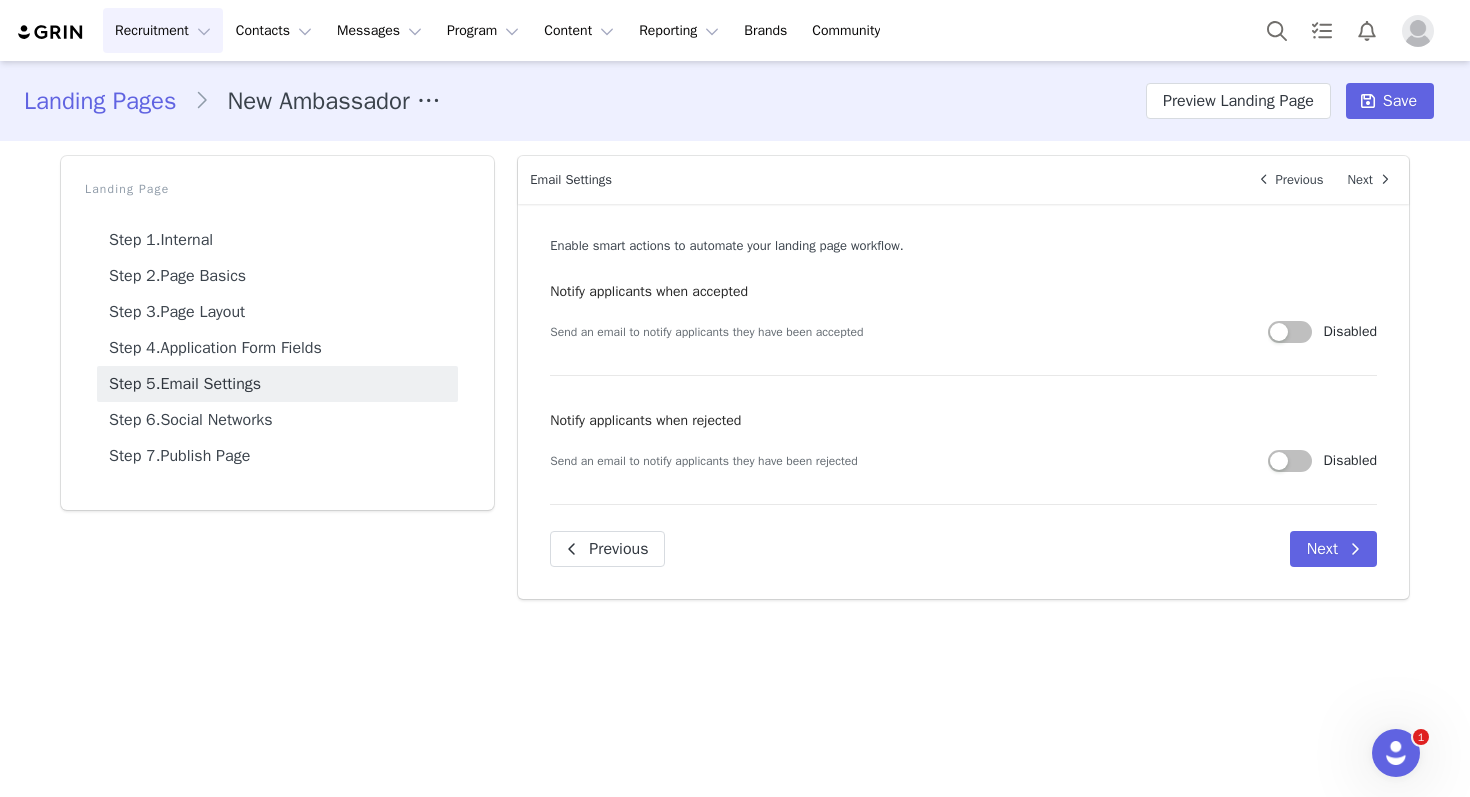 click at bounding box center [1290, 332] 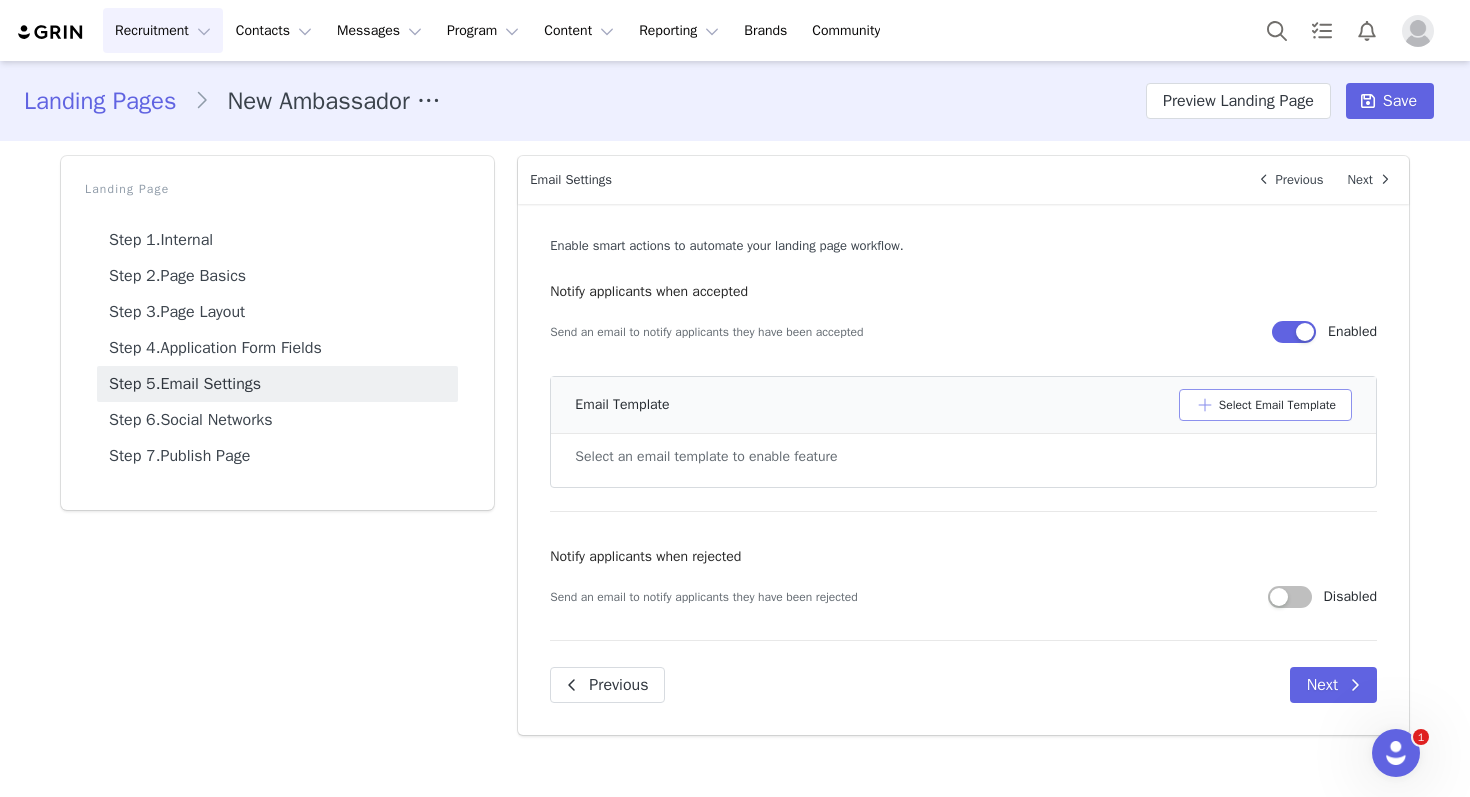 click on "Select Email Template" at bounding box center (1265, 405) 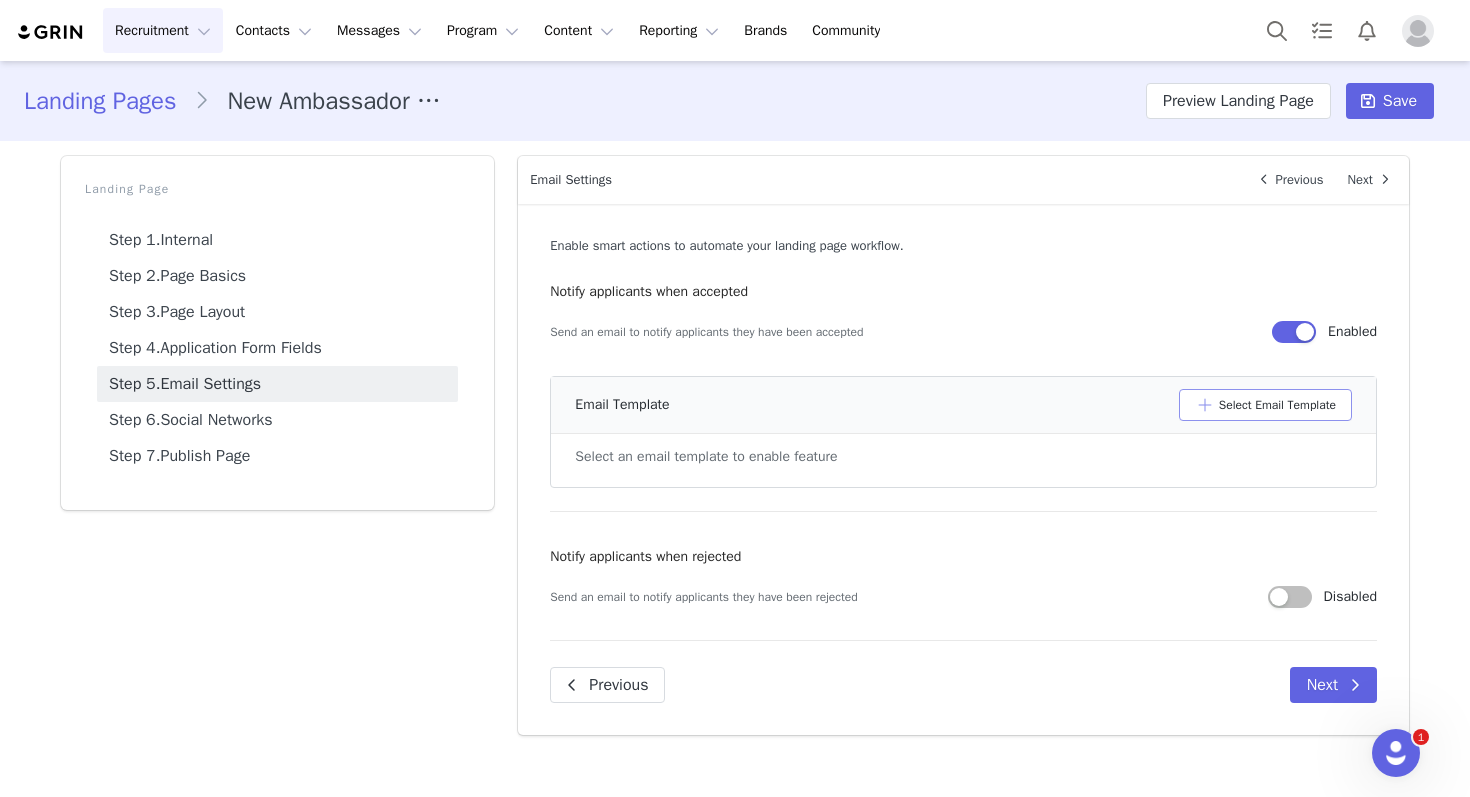 scroll, scrollTop: 0, scrollLeft: 0, axis: both 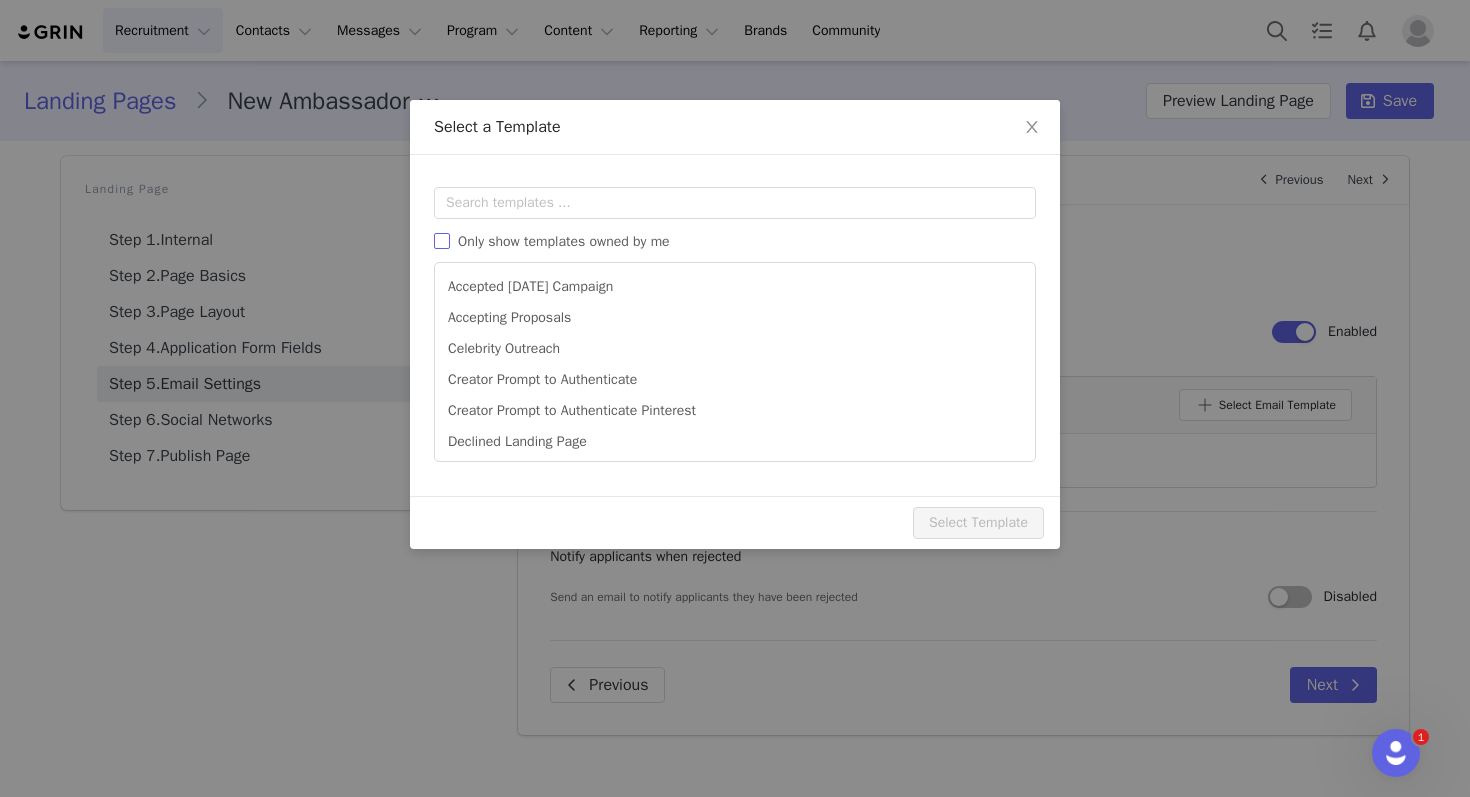 click on "Only show templates owned by me" at bounding box center (564, 241) 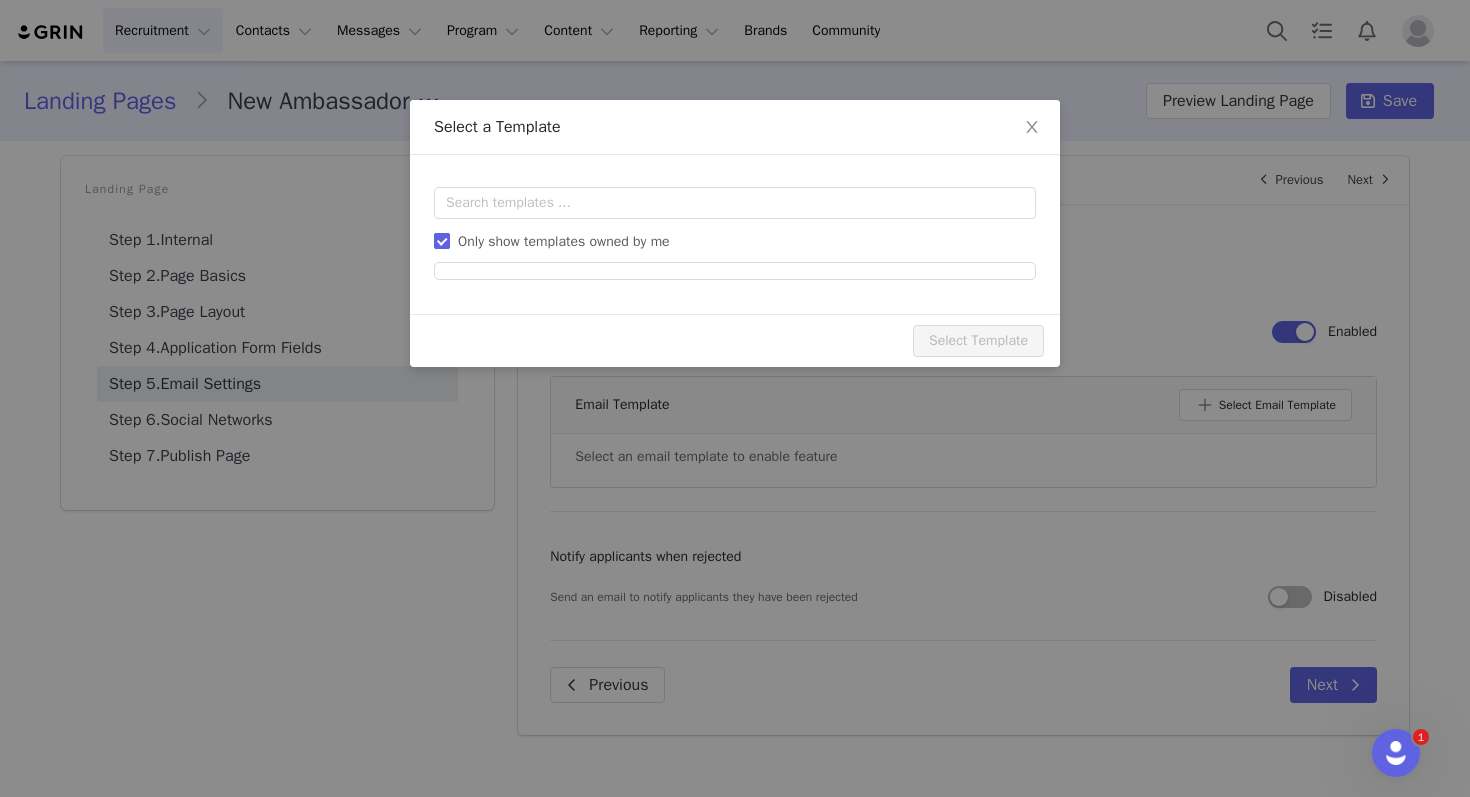 click on "Only show templates owned by me" at bounding box center (564, 241) 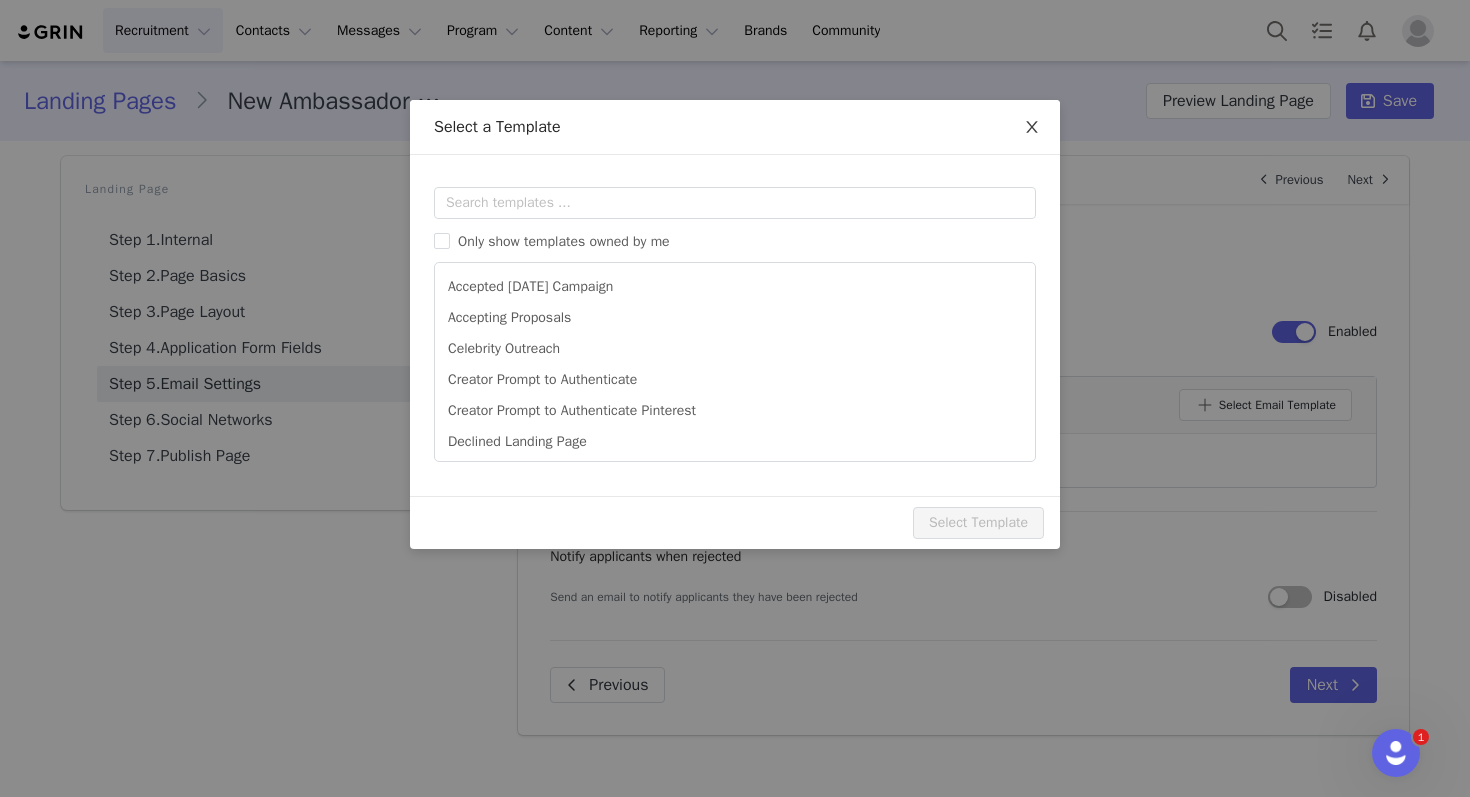 click 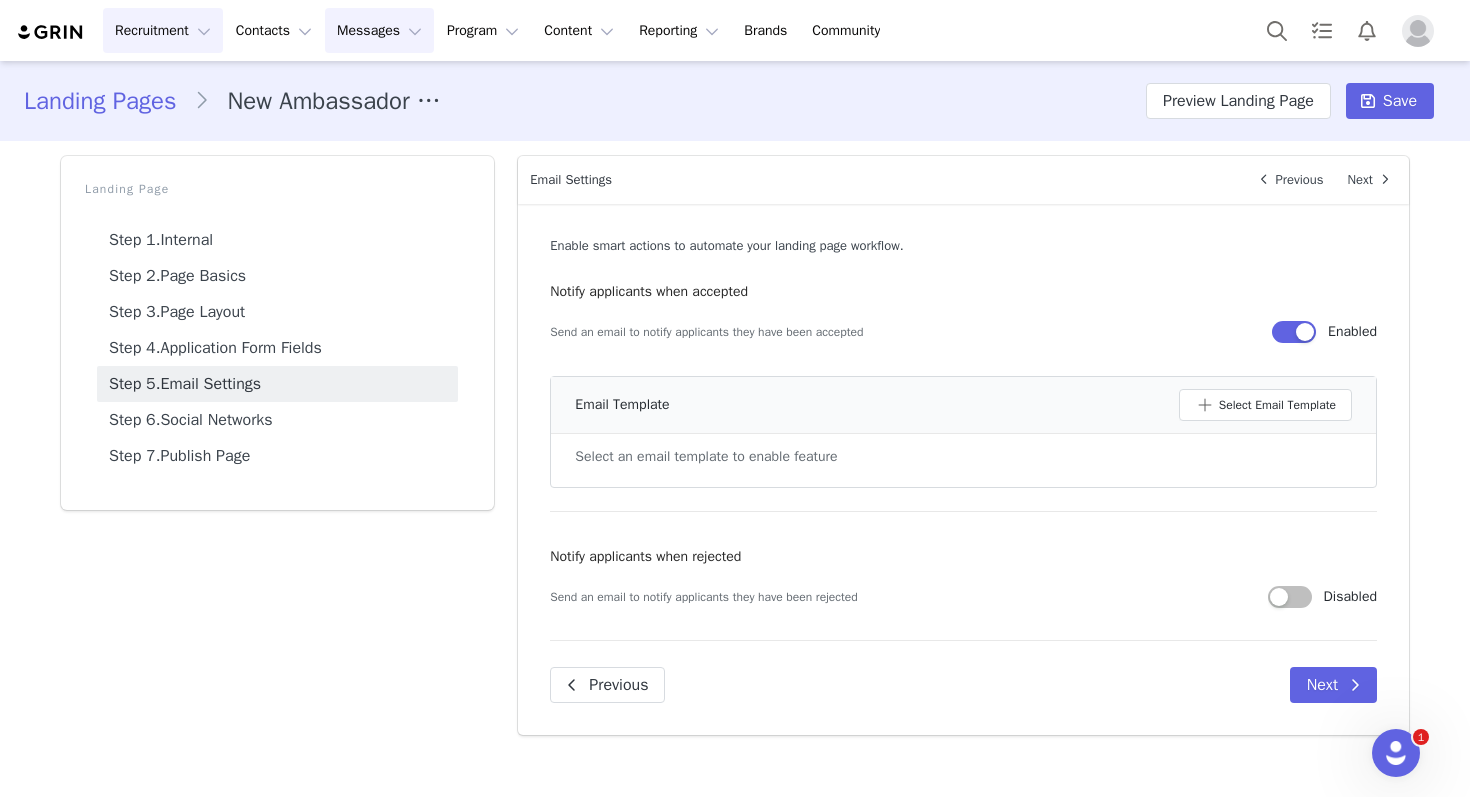 click on "Messages Messages" at bounding box center [379, 30] 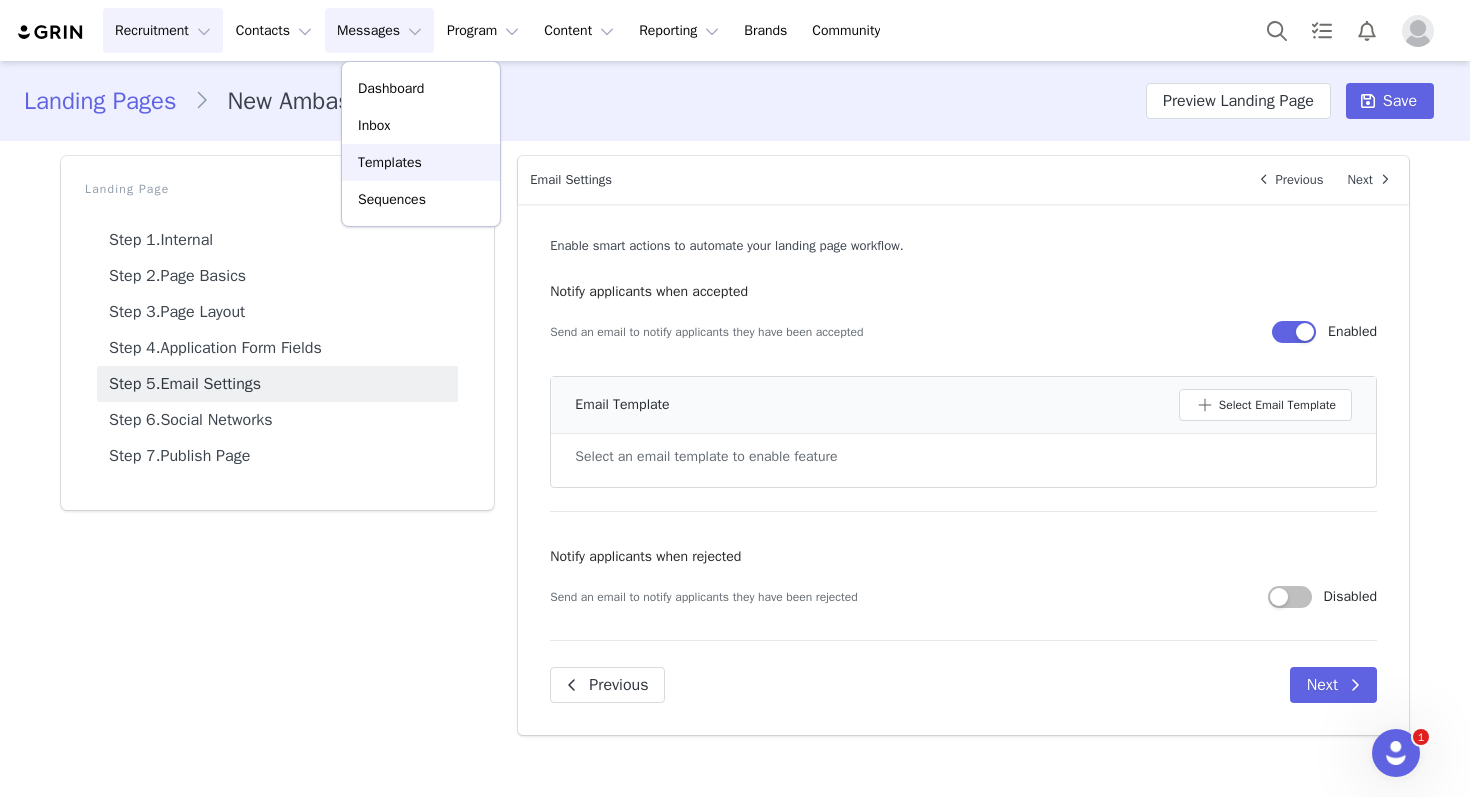 click on "Templates" at bounding box center [390, 162] 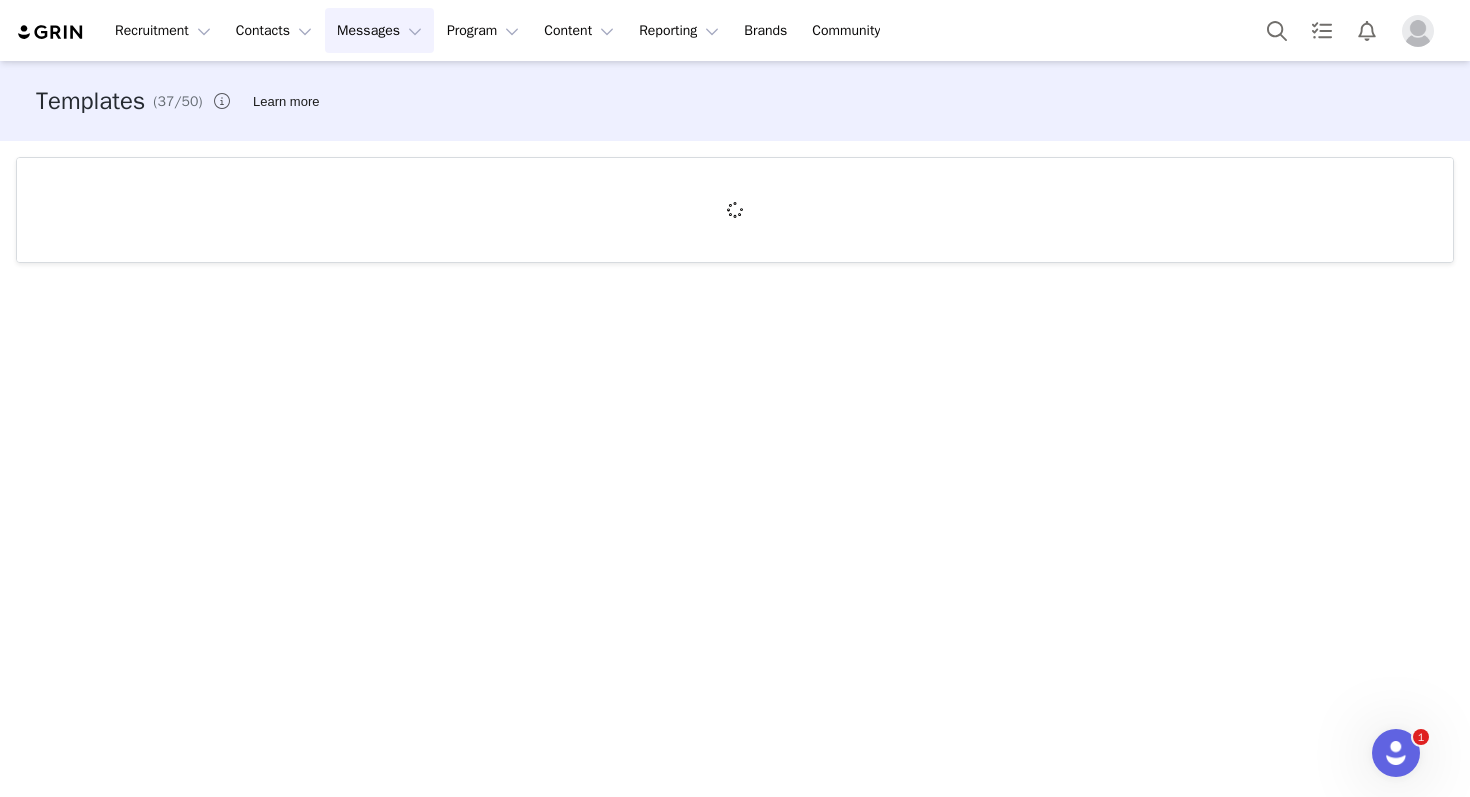 click on "Messages Messages" at bounding box center [379, 30] 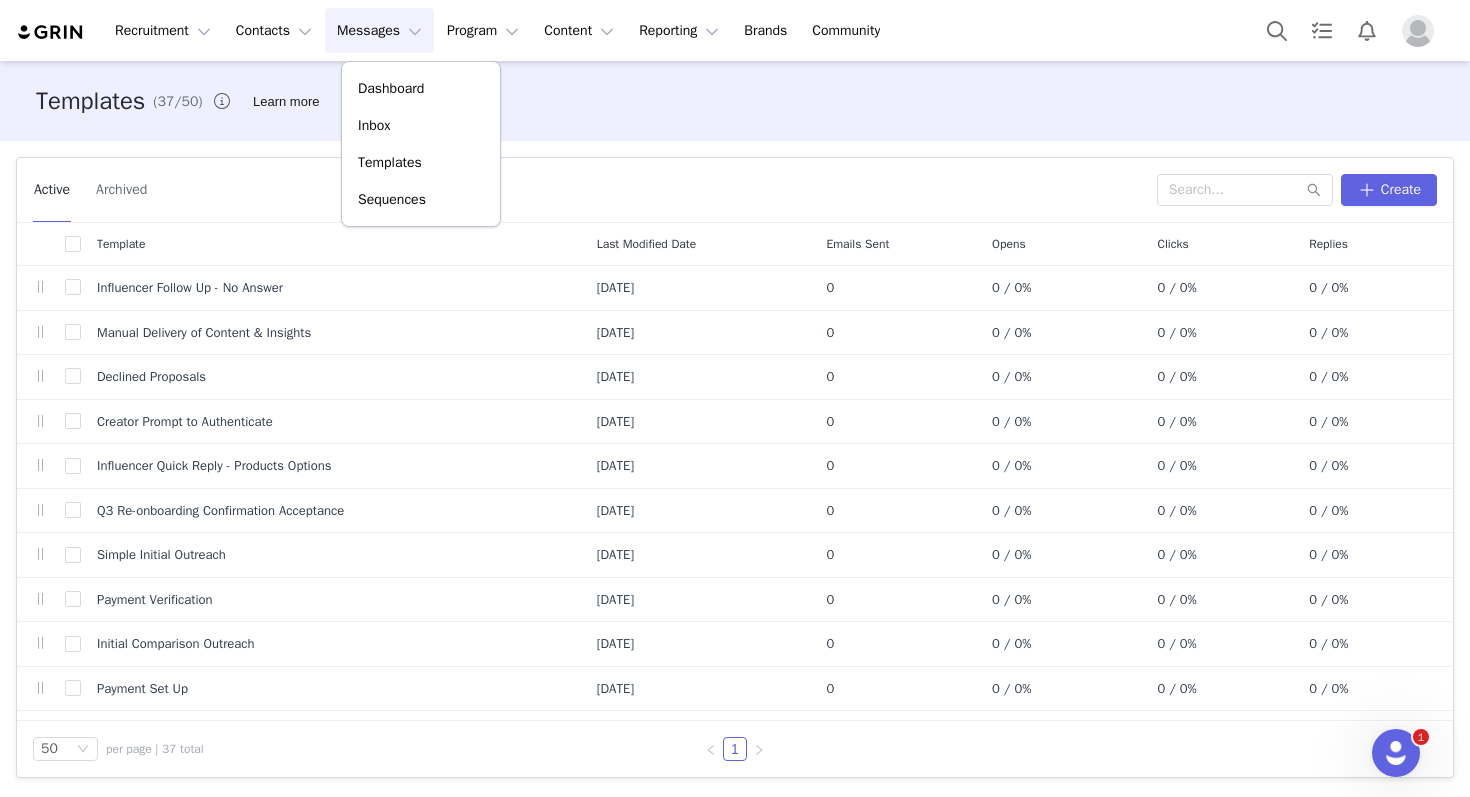 click on "Template" at bounding box center [331, 244] 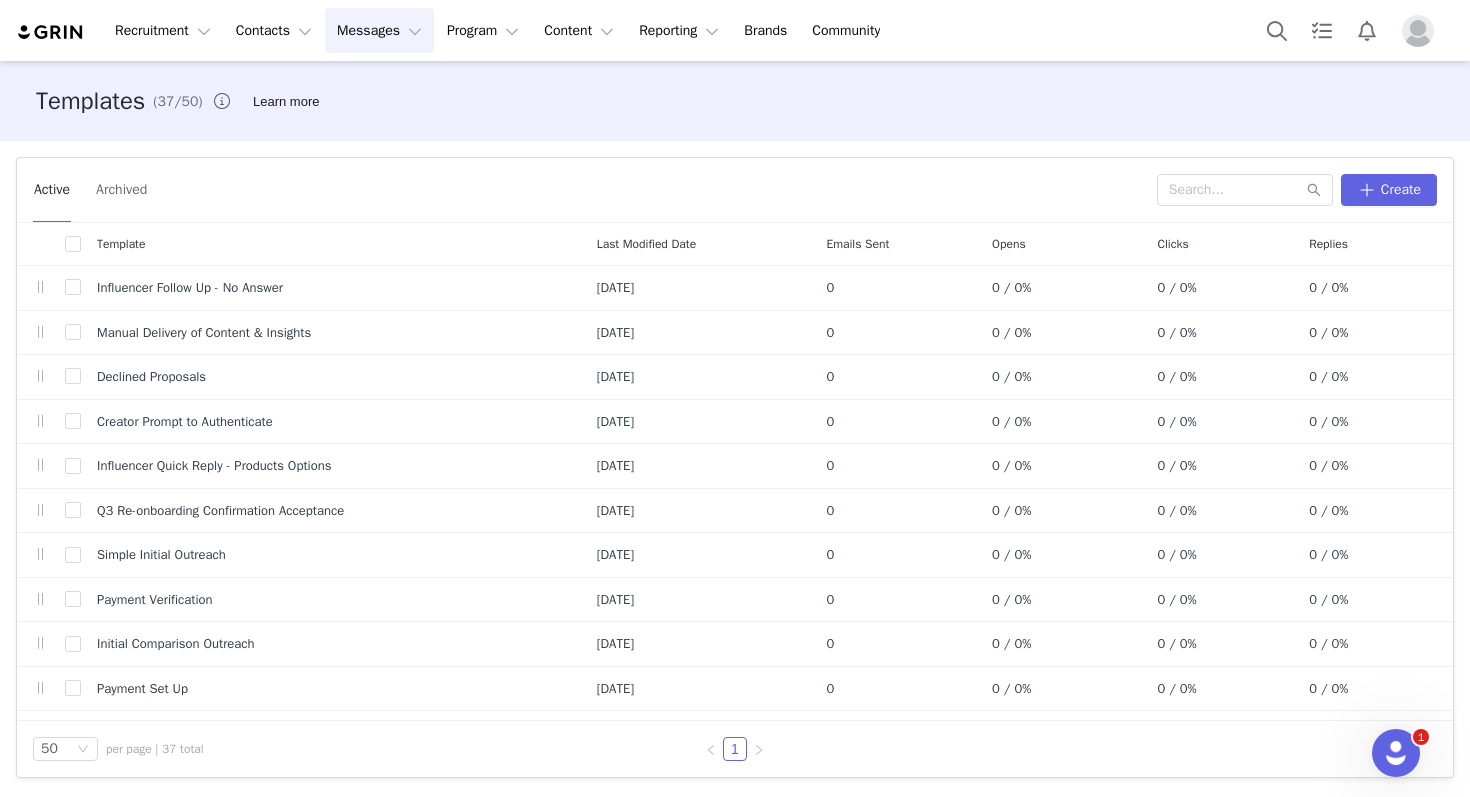 click on "Messages Messages" at bounding box center (379, 30) 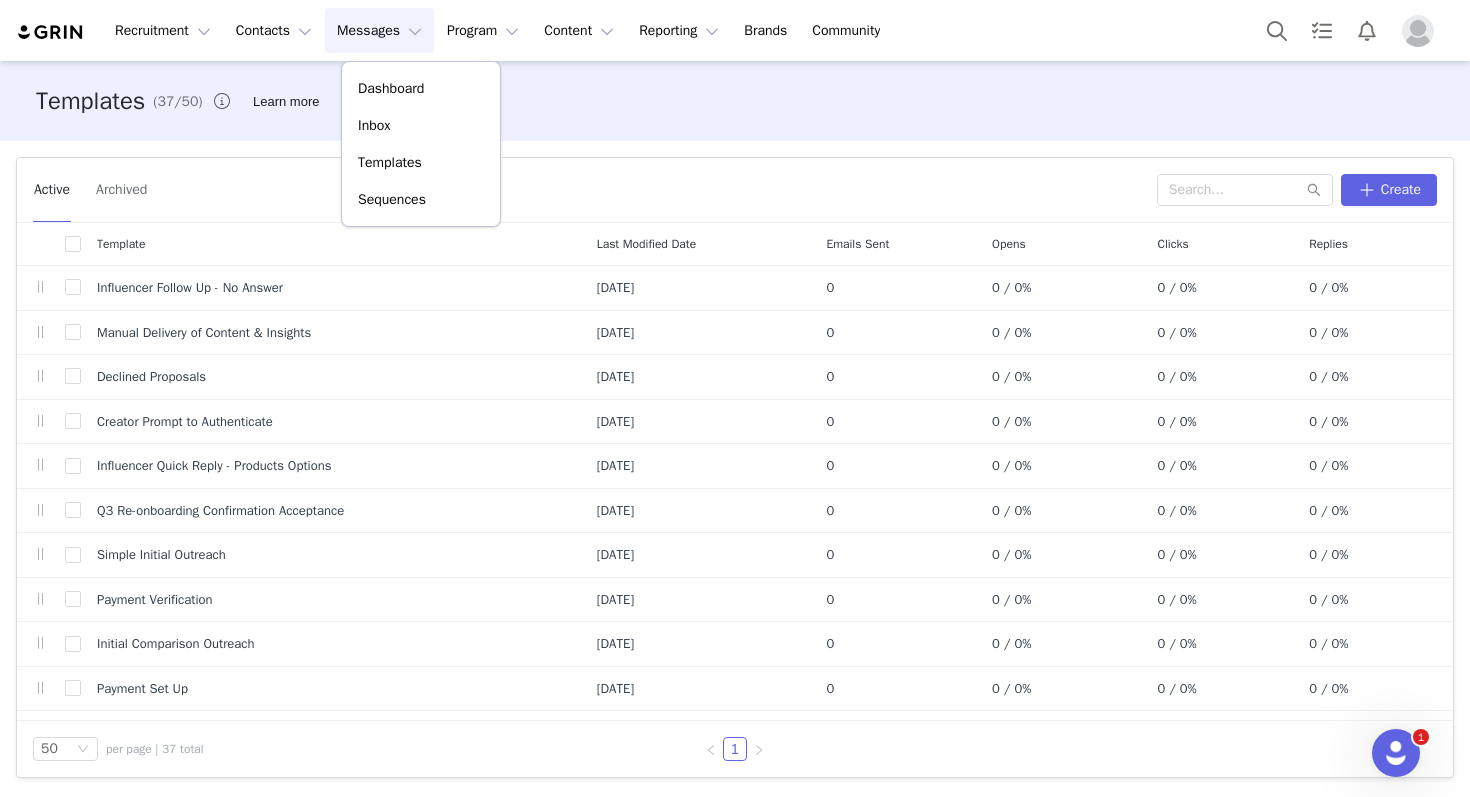 click on "Dashboard Inbox Templates Sequences" at bounding box center (421, 144) 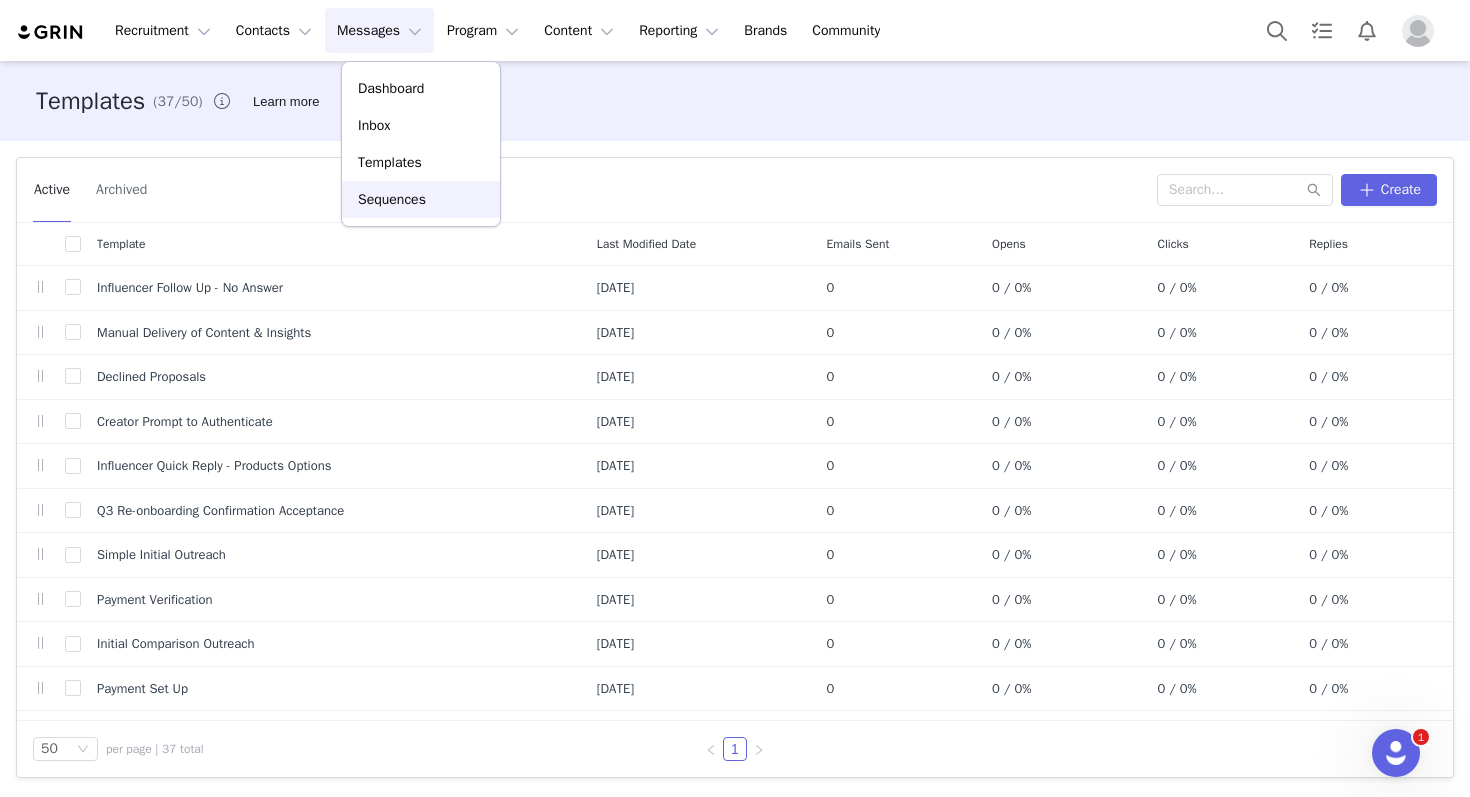 click on "Sequences" at bounding box center [392, 199] 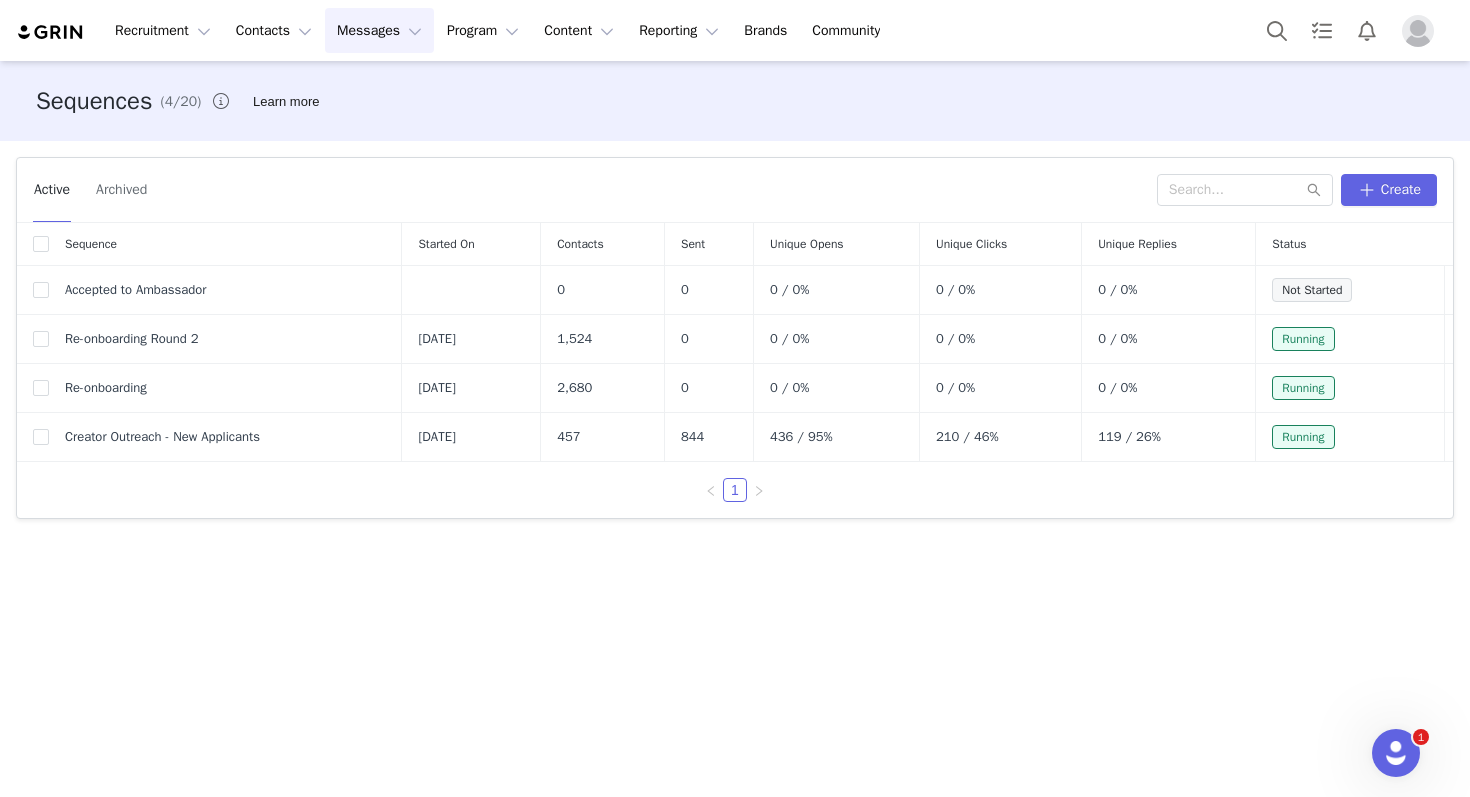 click on "Messages Messages" at bounding box center [379, 30] 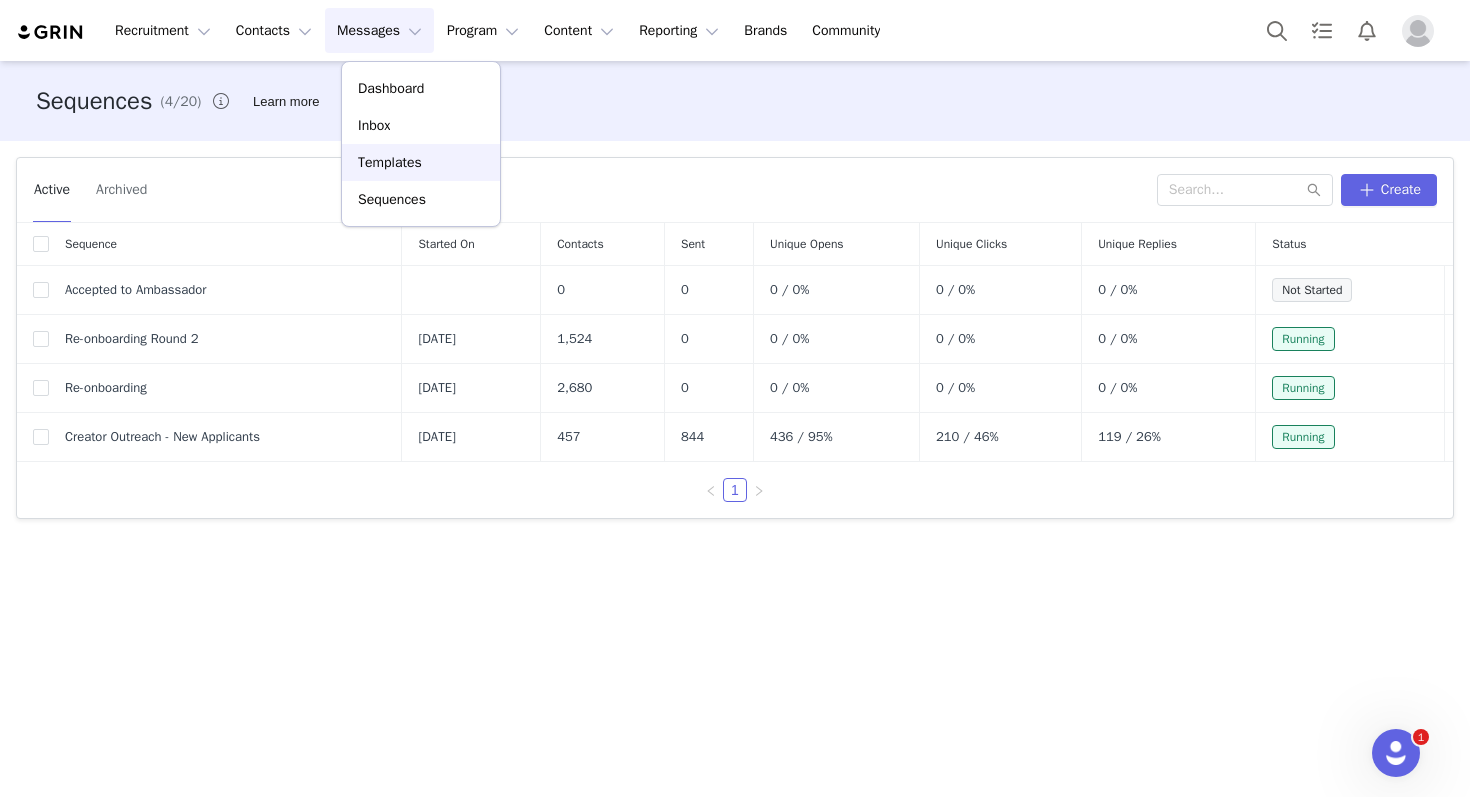 click on "Templates" at bounding box center [421, 162] 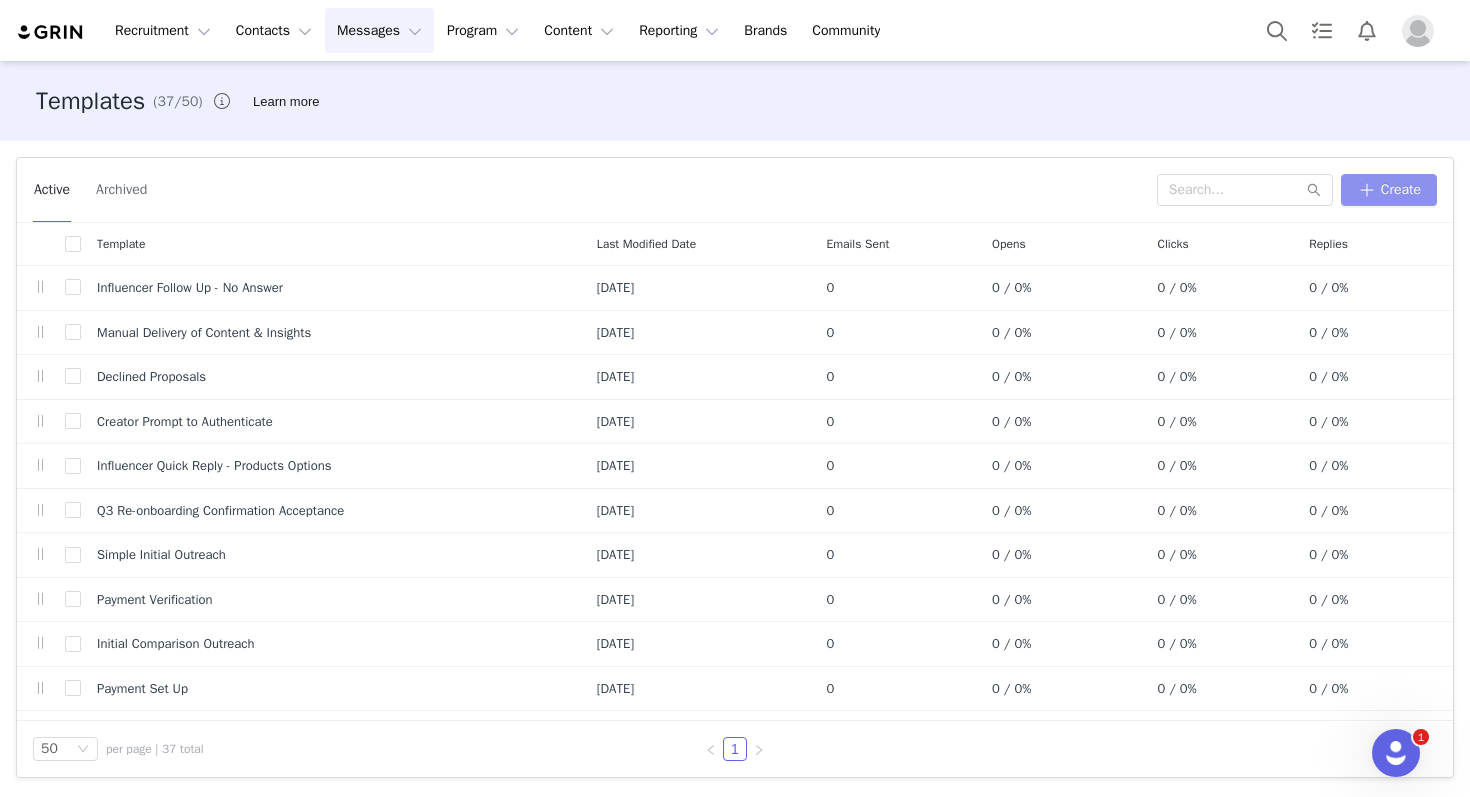 click on "Create" at bounding box center [1389, 190] 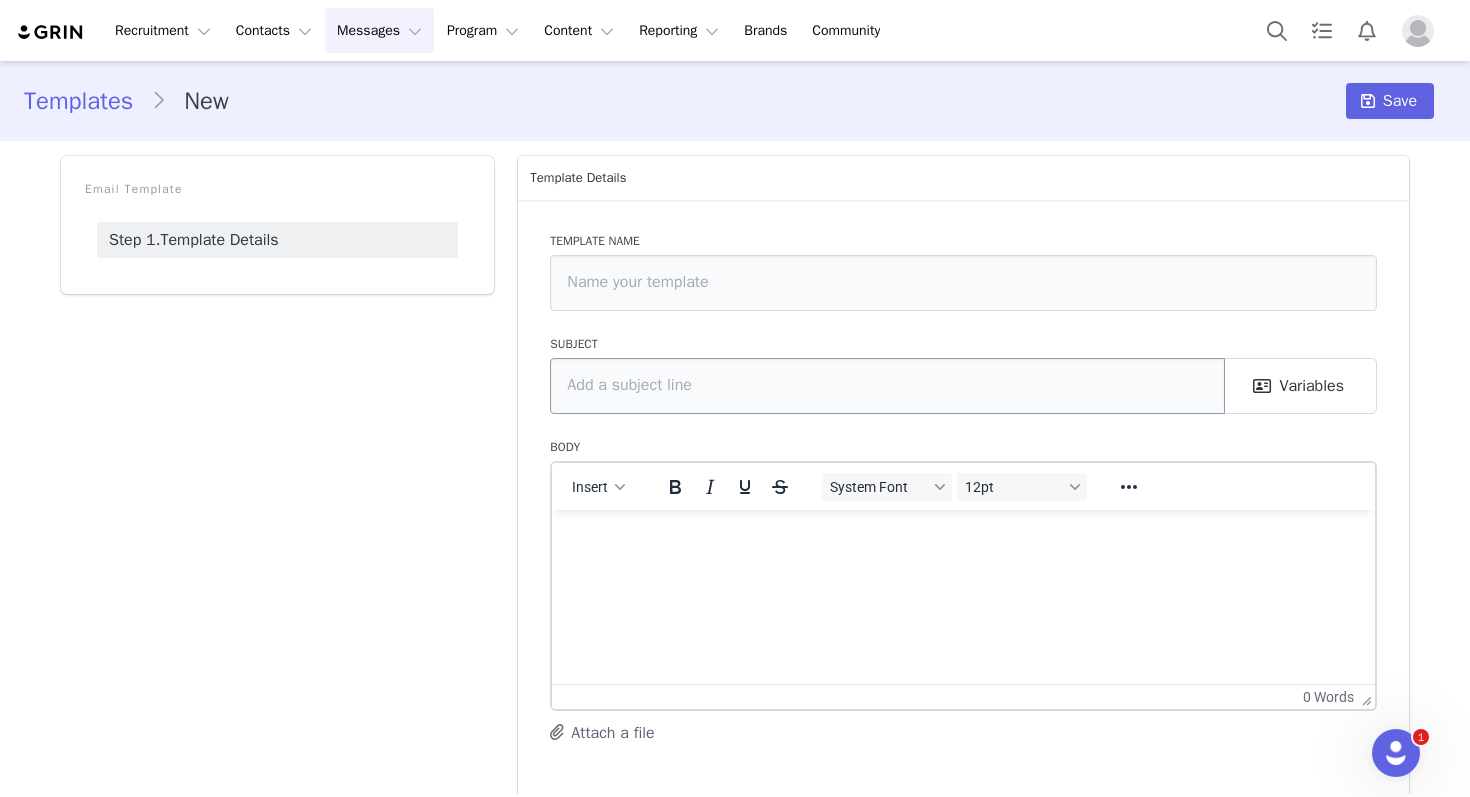 scroll, scrollTop: 0, scrollLeft: 0, axis: both 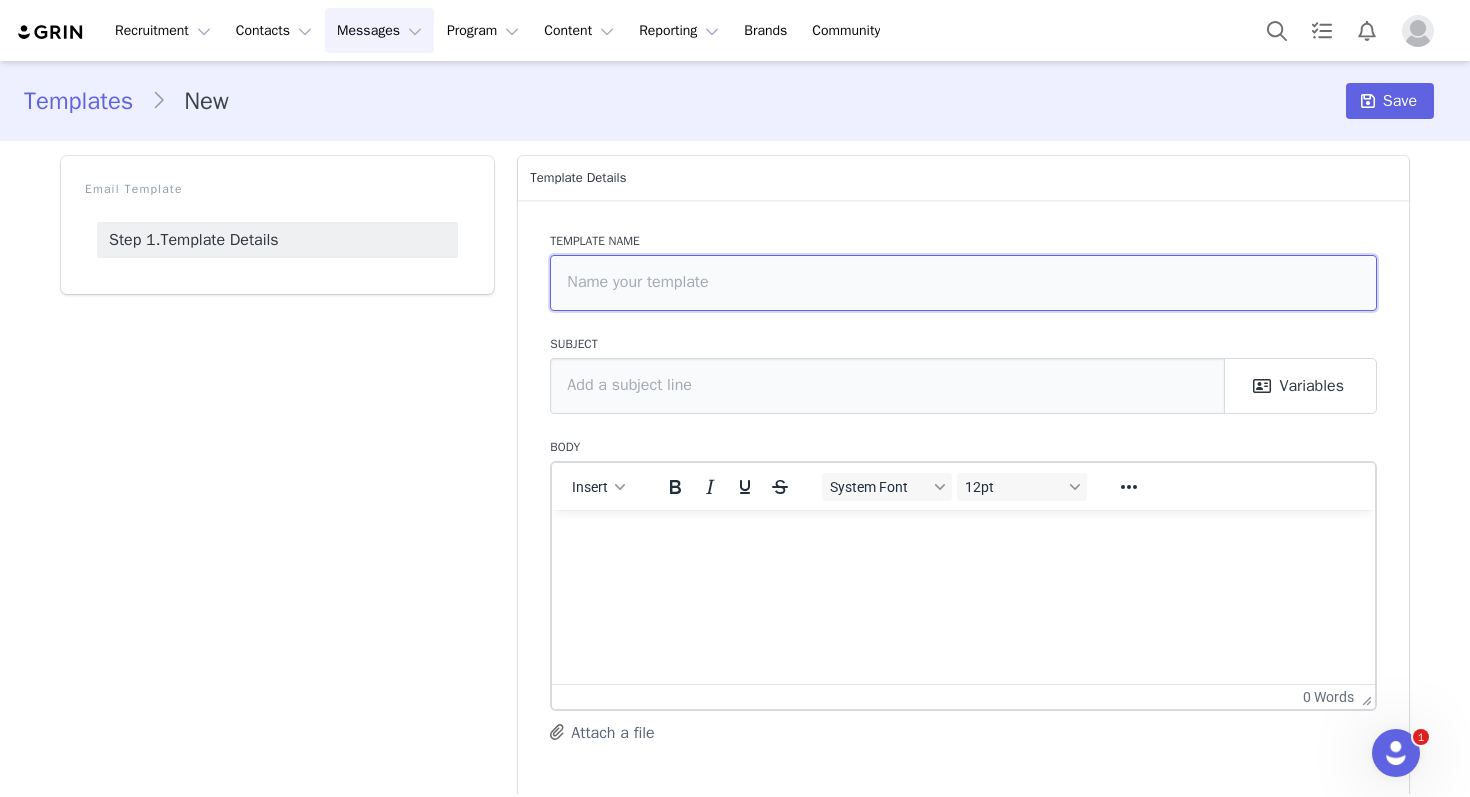 click at bounding box center (963, 283) 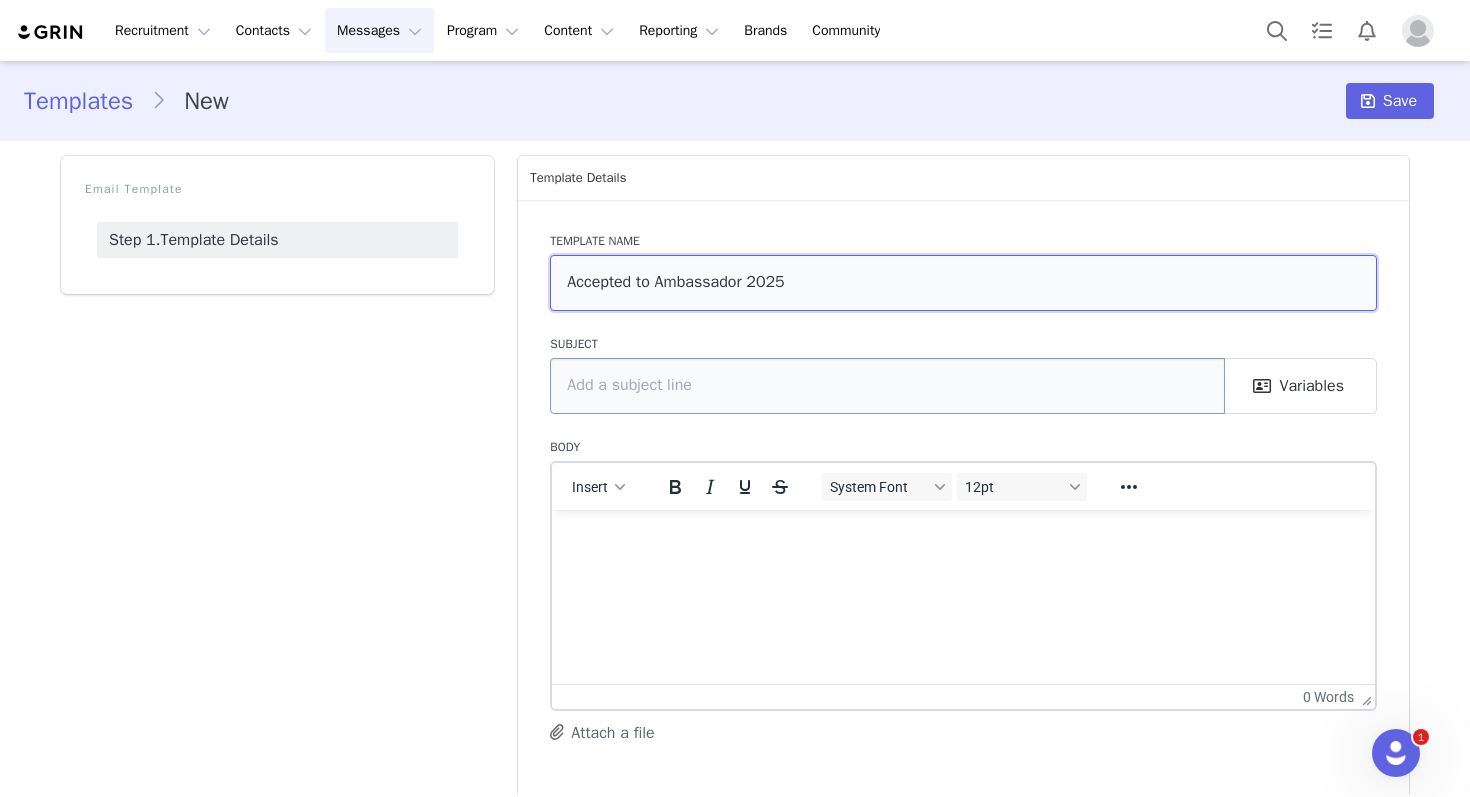 type on "Accepted to Ambassador 2025" 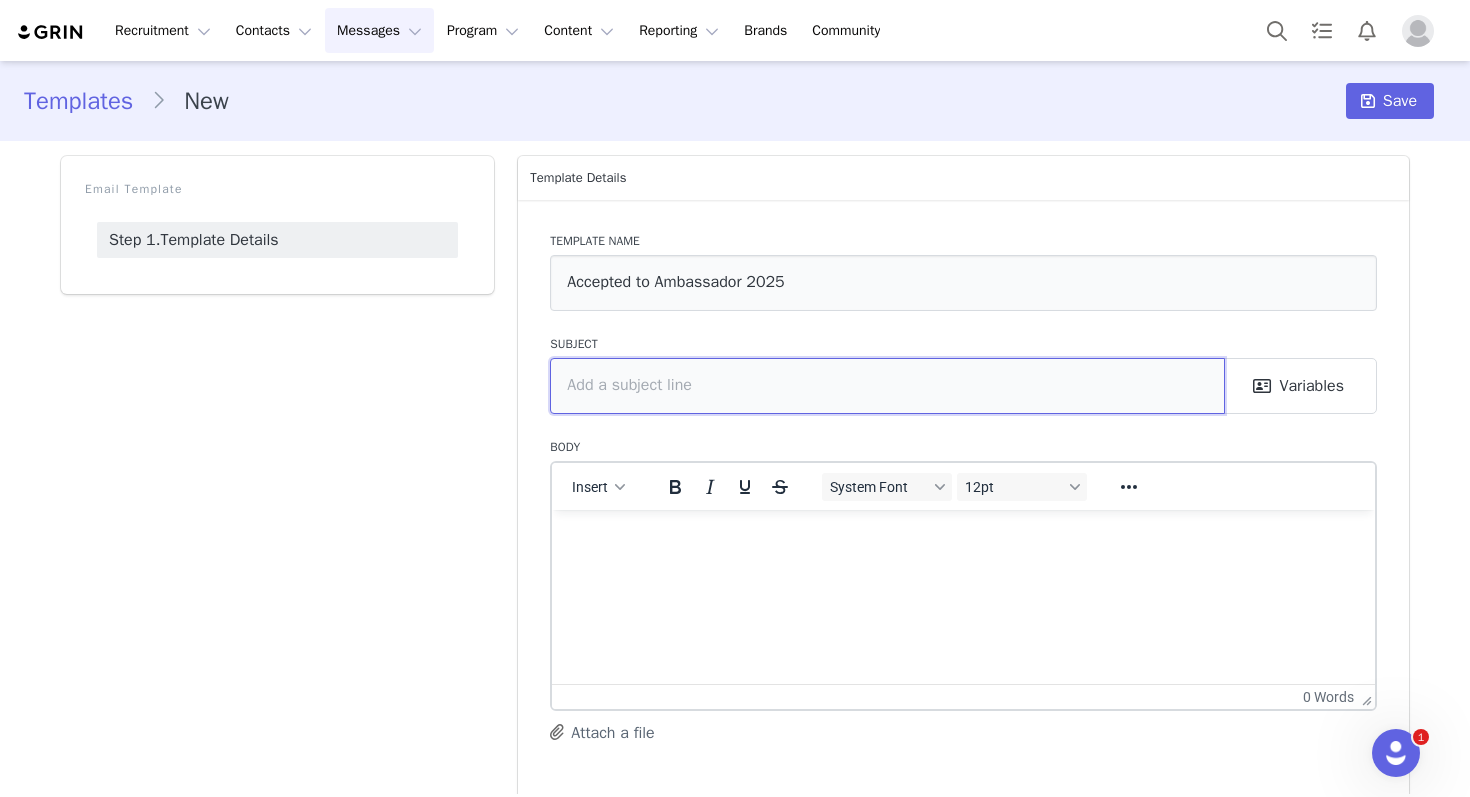 click at bounding box center [887, 386] 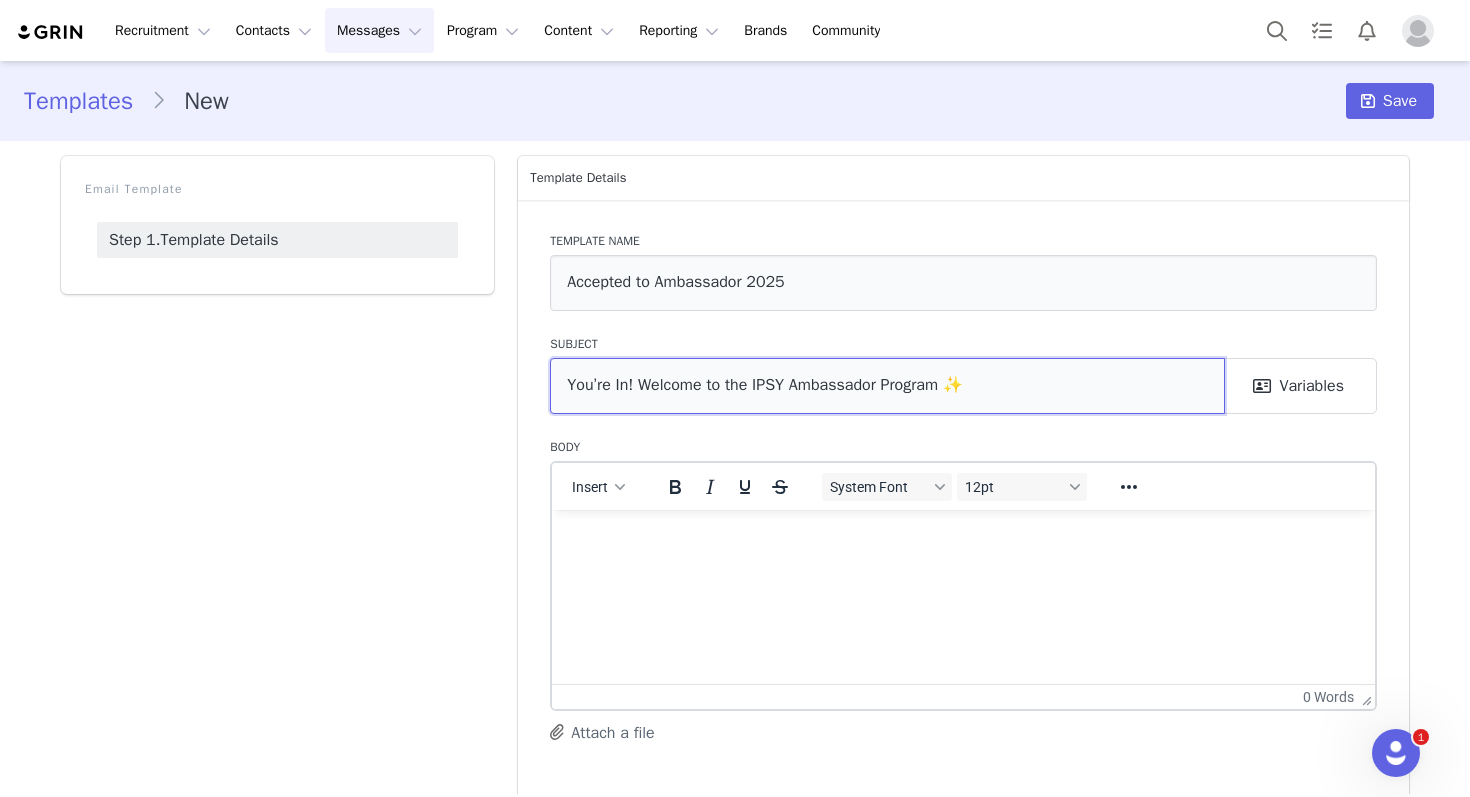 type on "You’re In! Welcome to the IPSY Ambassador Program ✨" 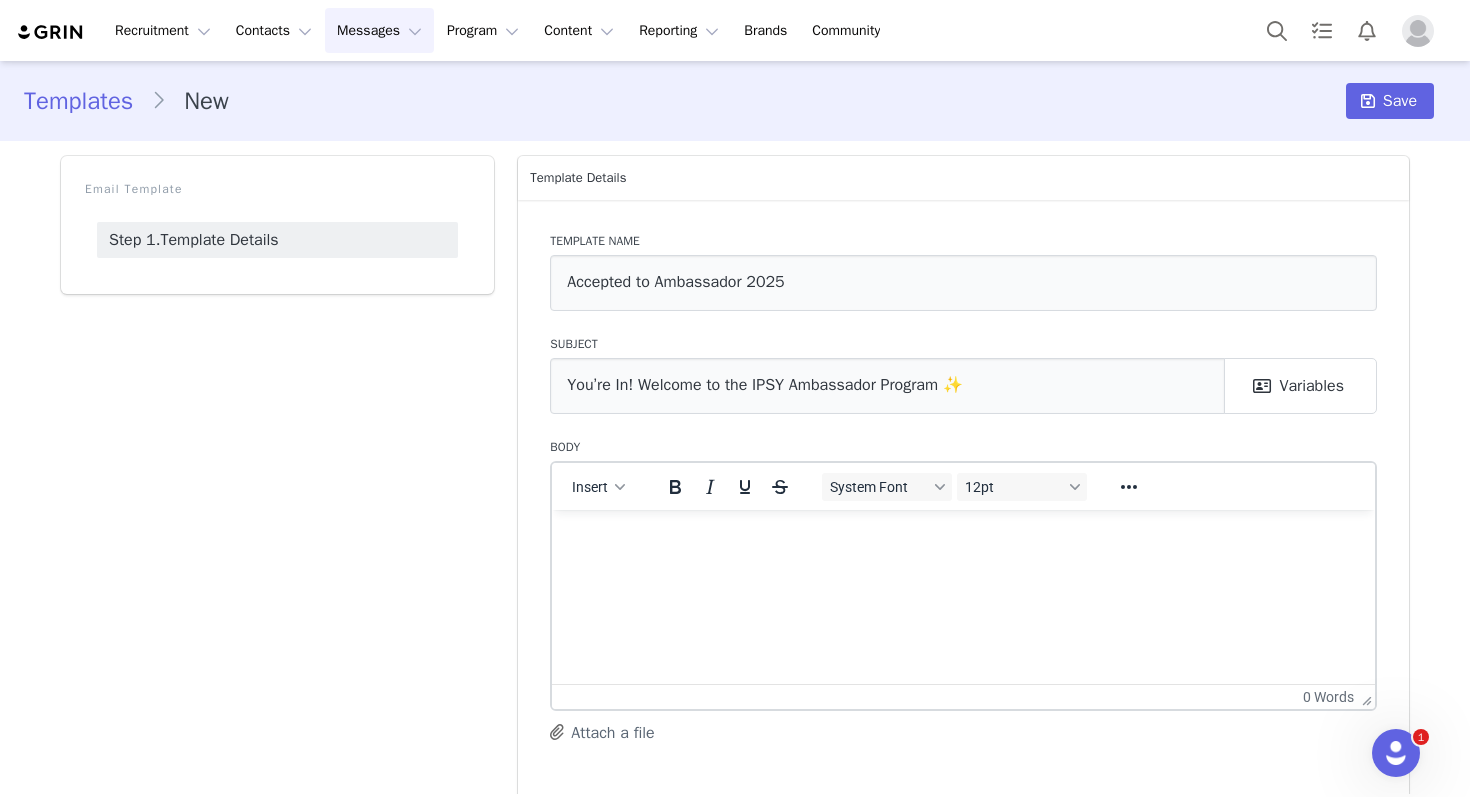 click at bounding box center (963, 536) 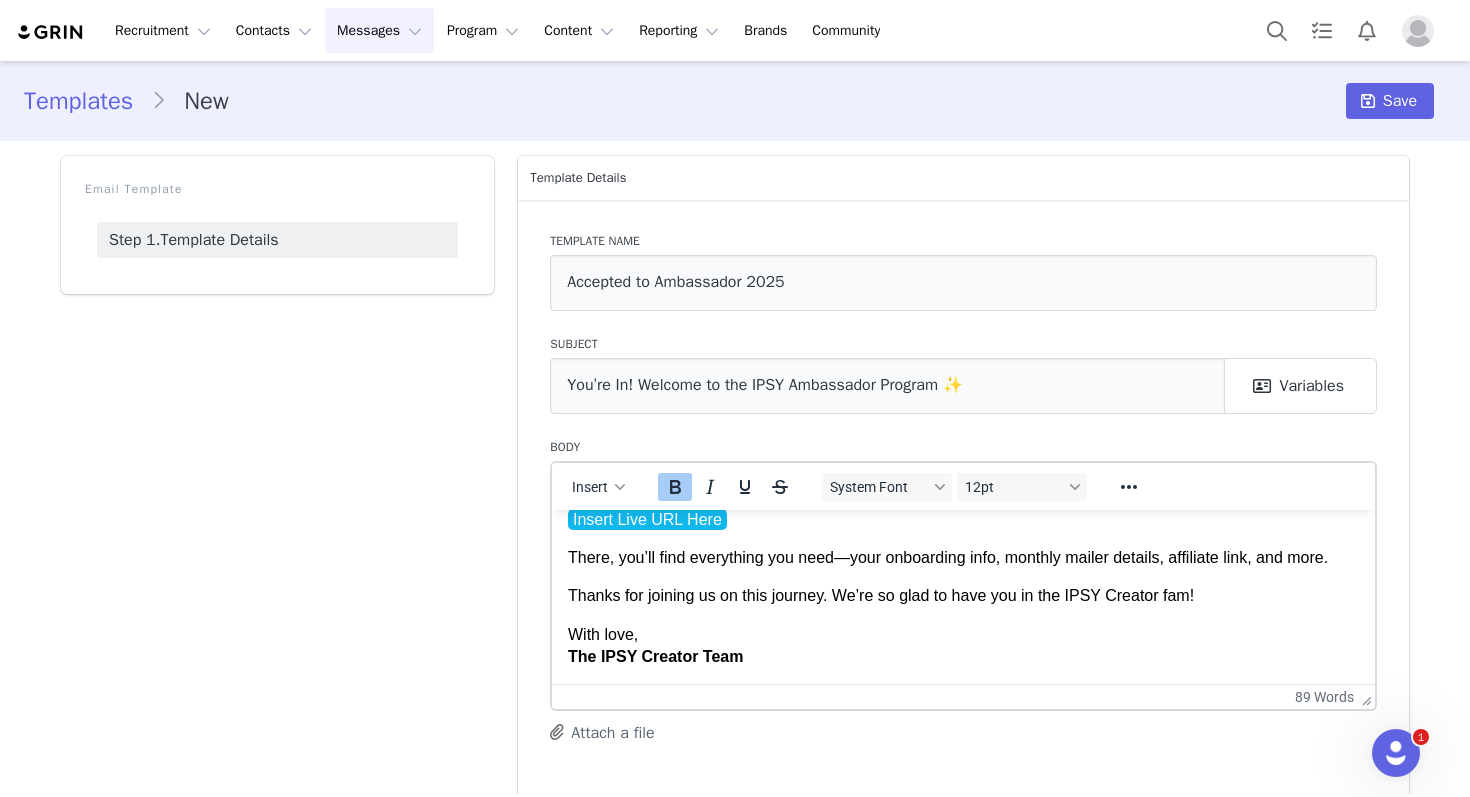 scroll, scrollTop: 0, scrollLeft: 0, axis: both 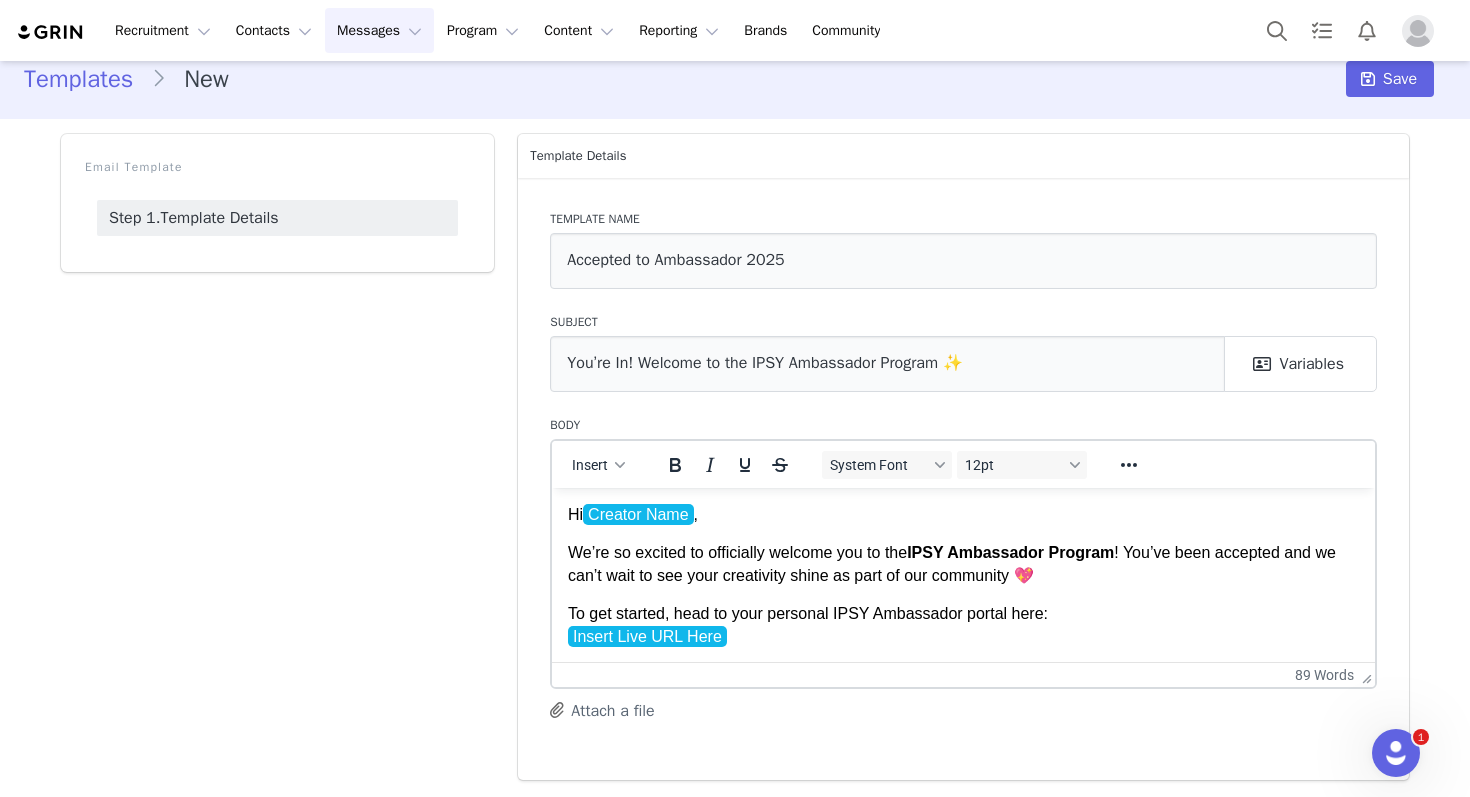 click on "Hi  Creator Name ," at bounding box center [963, 514] 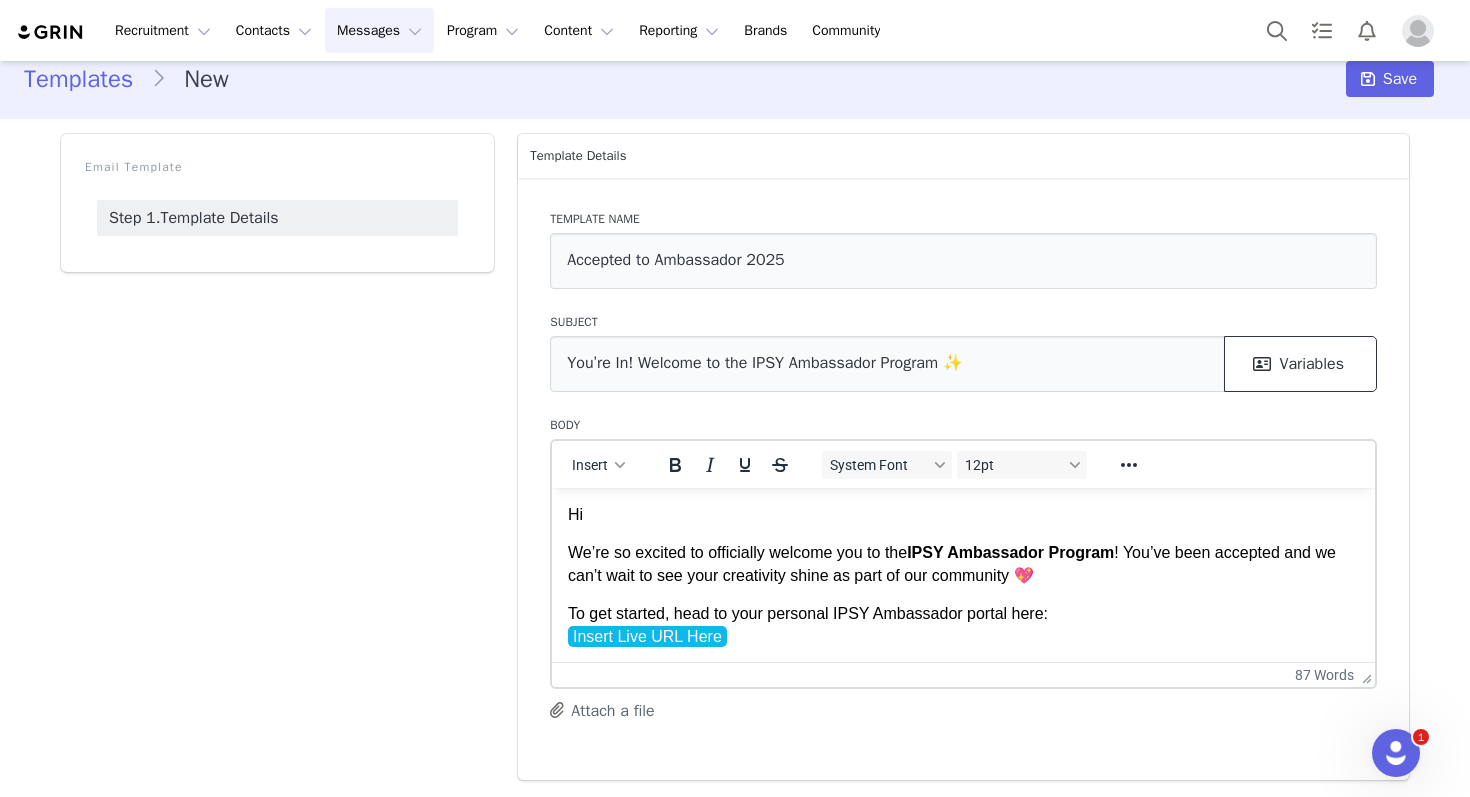 click on "Variables" at bounding box center [1300, 364] 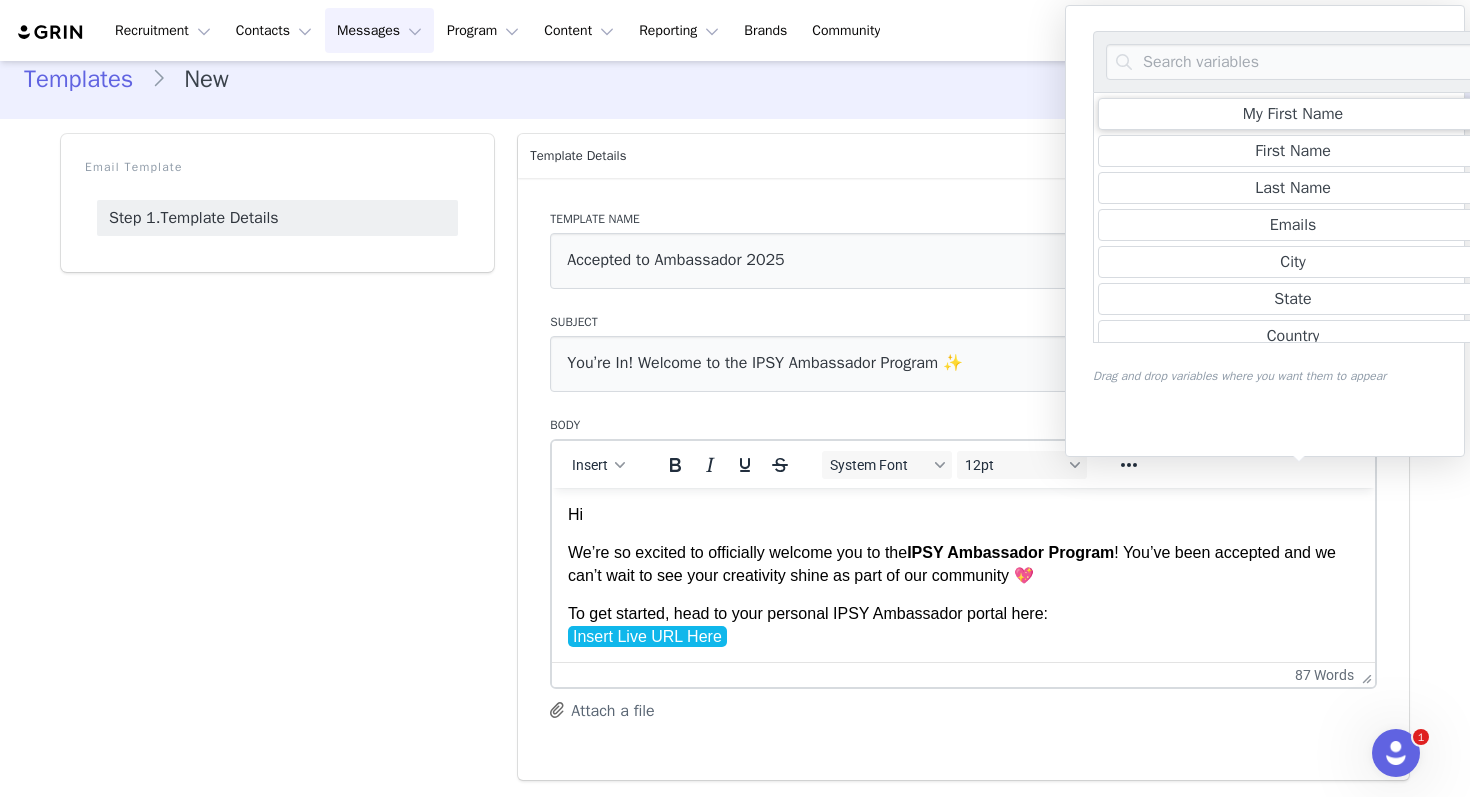 click on "My First Name" at bounding box center (1293, 114) 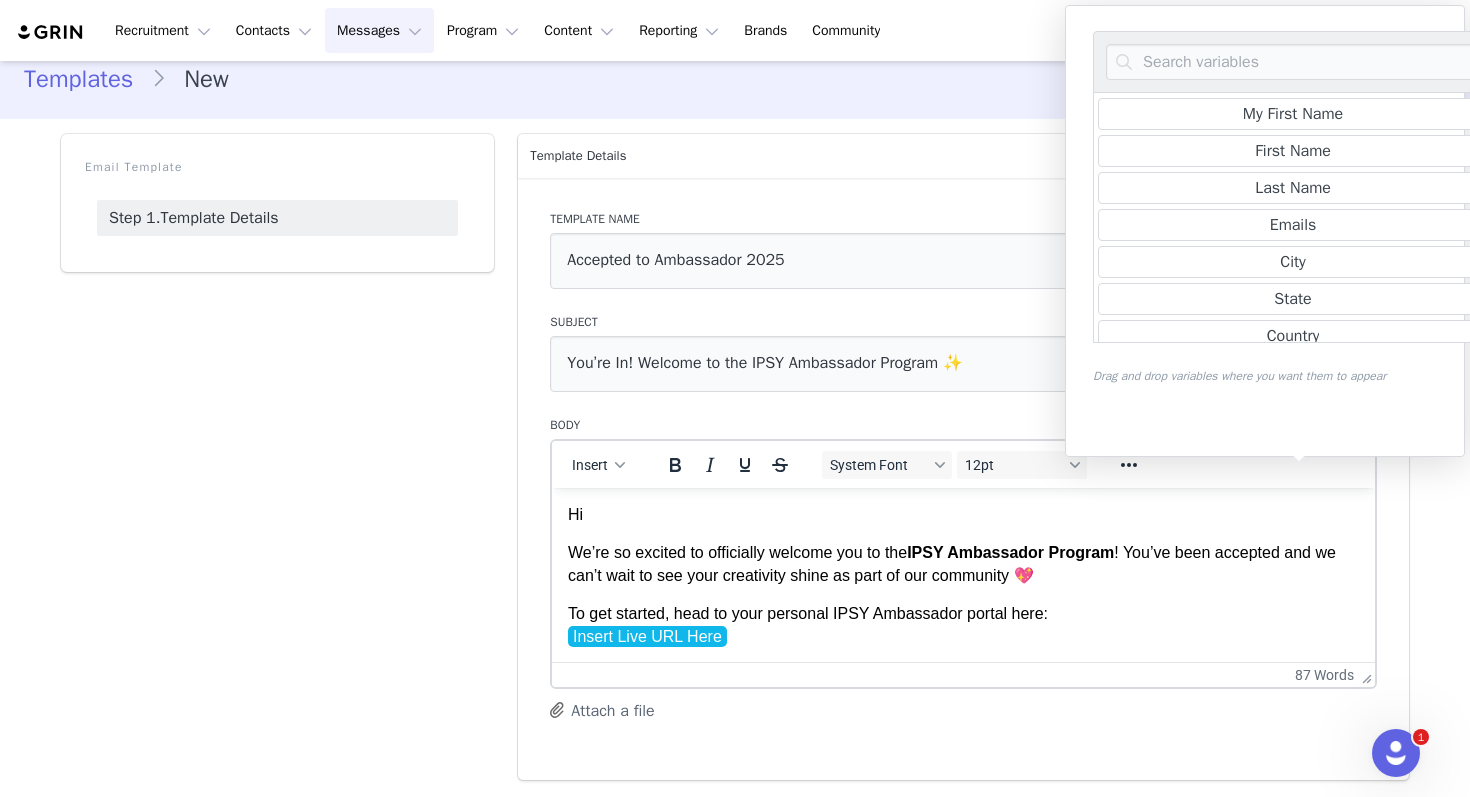 click on "Hi" at bounding box center (963, 514) 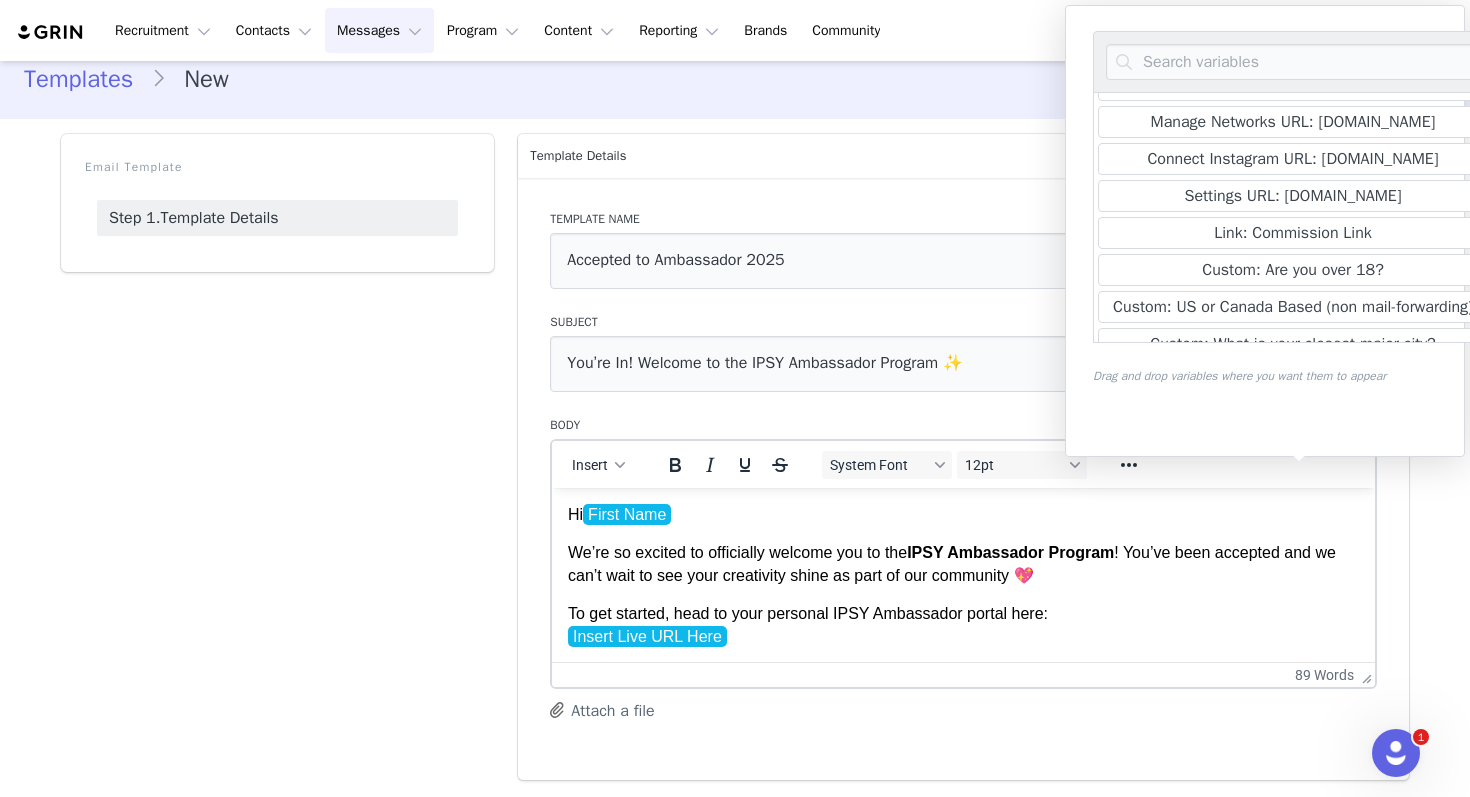 scroll, scrollTop: 861, scrollLeft: 0, axis: vertical 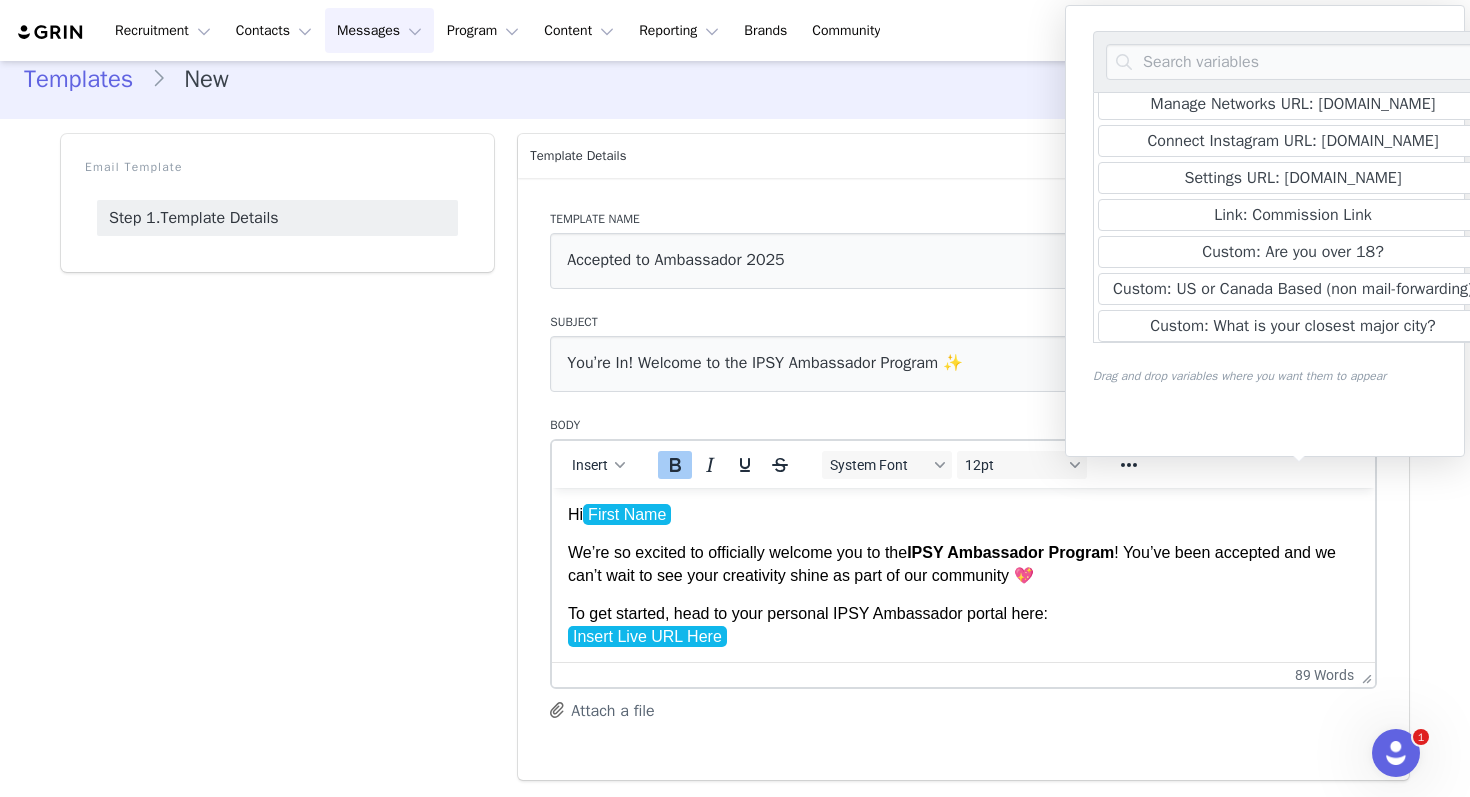 click on "To get started, head to your personal IPSY Ambassador portal here: Insert Live URL Here" at bounding box center (963, 624) 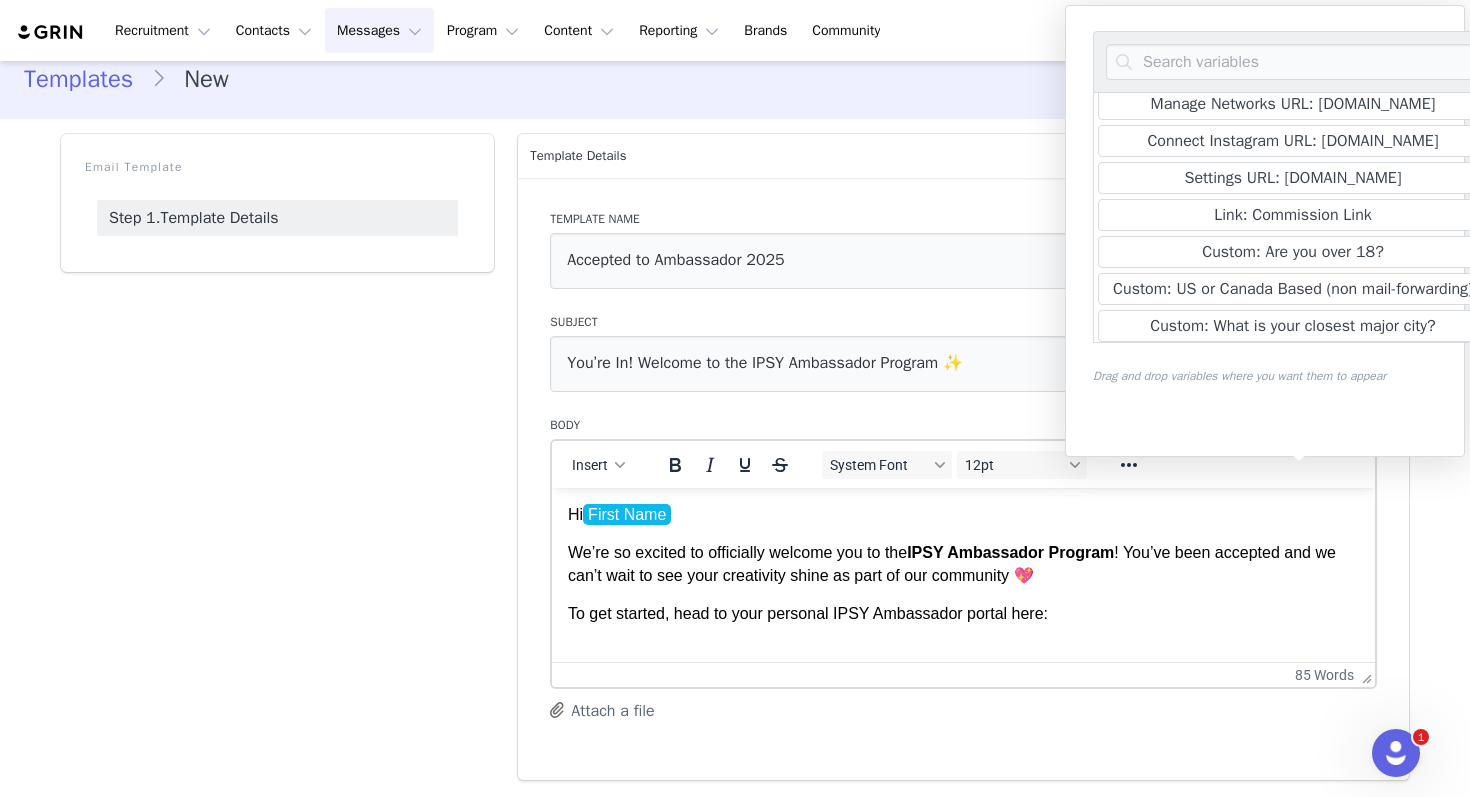scroll, scrollTop: 2, scrollLeft: 0, axis: vertical 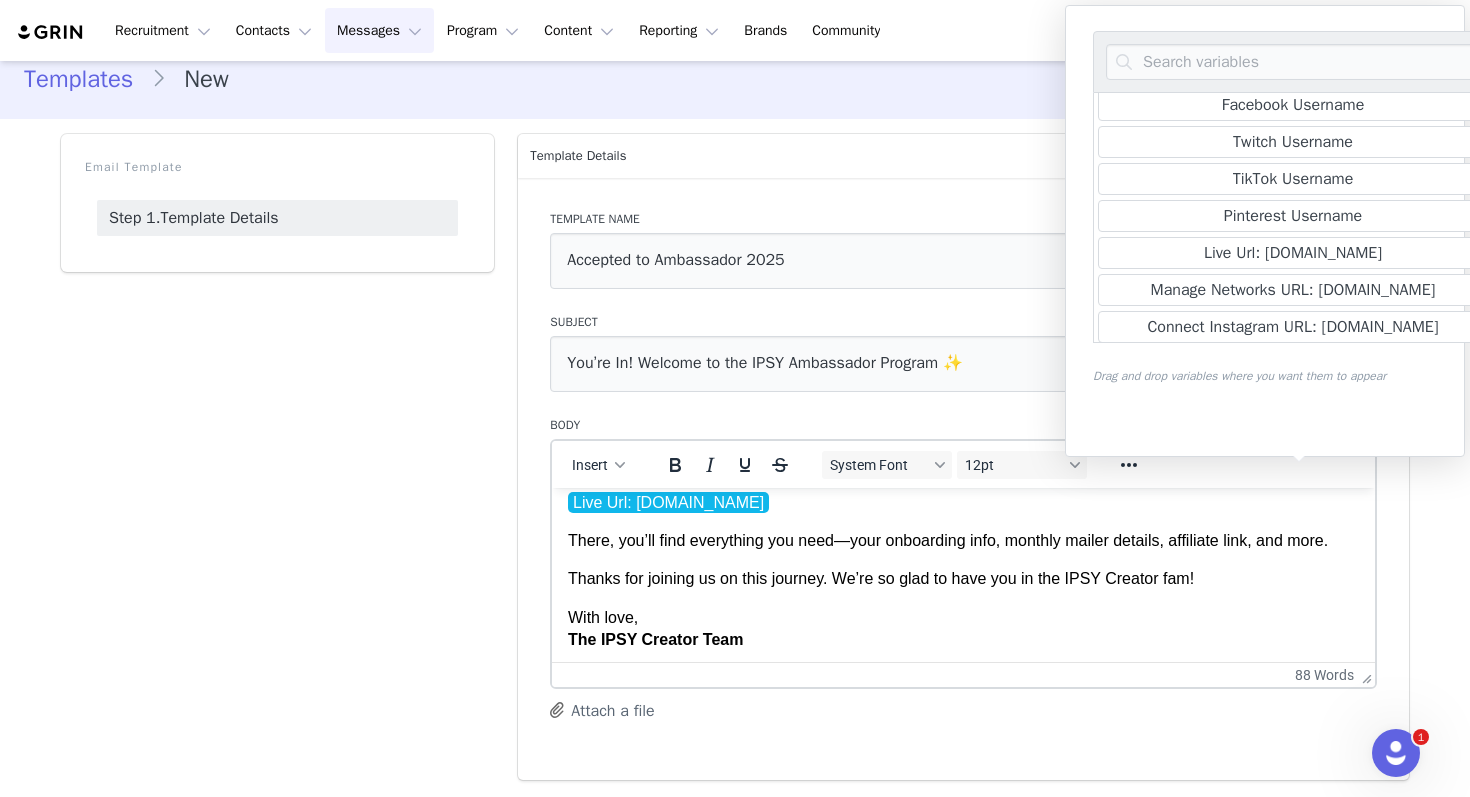 click on "Template name  Accepted to Ambassador 2025  Subject  You’re In! Welcome to the IPSY Ambassador Program ✨ Variables   Body  Insert System Font 12pt To open the popup, press Shift+Enter To open the popup, press Shift+Enter To open the popup, press Shift+Enter To open the popup, press Shift+Enter 88 words Attach a file" at bounding box center [963, 479] 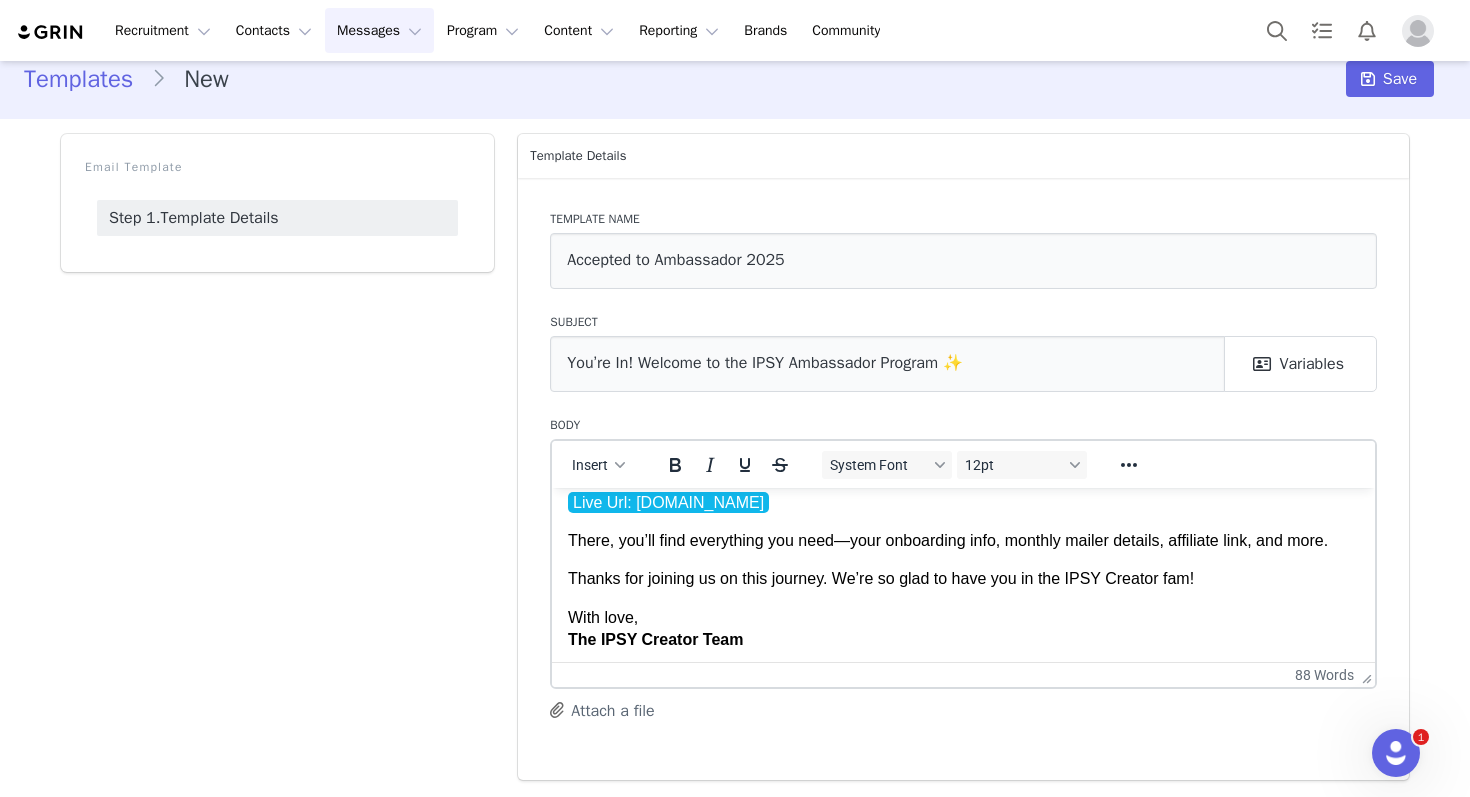 scroll, scrollTop: 155, scrollLeft: 0, axis: vertical 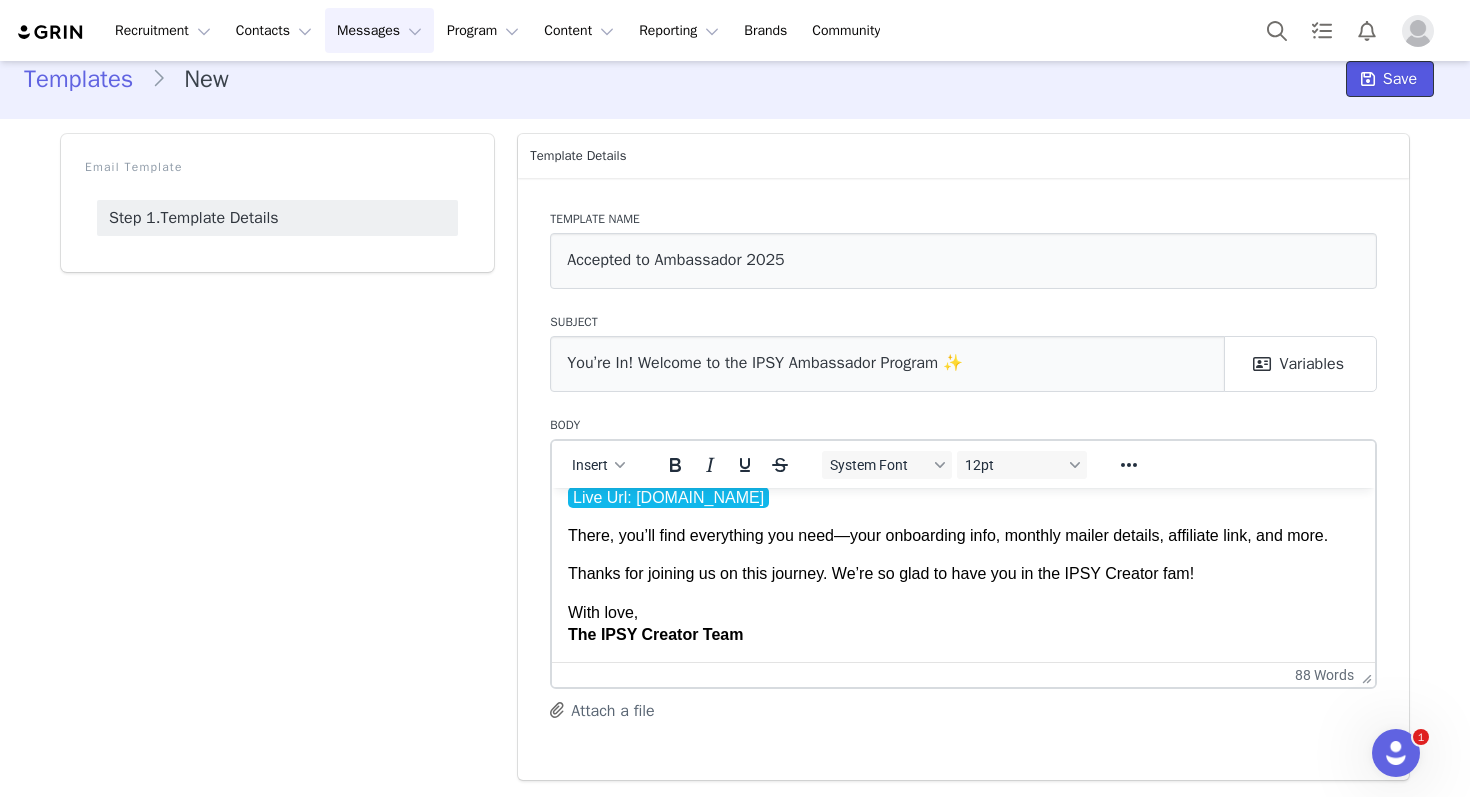 click on "Save" at bounding box center (1400, 79) 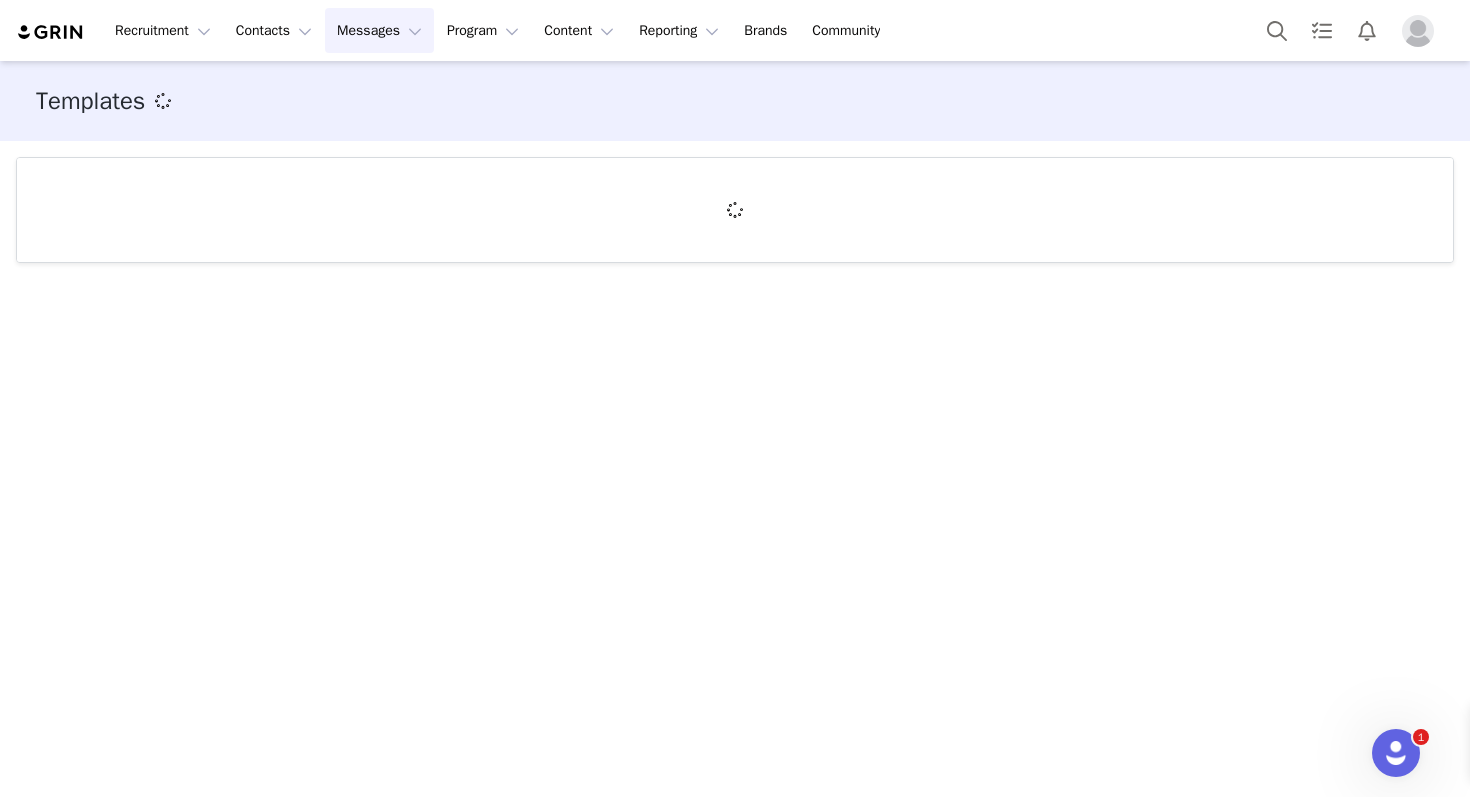 scroll, scrollTop: 0, scrollLeft: 0, axis: both 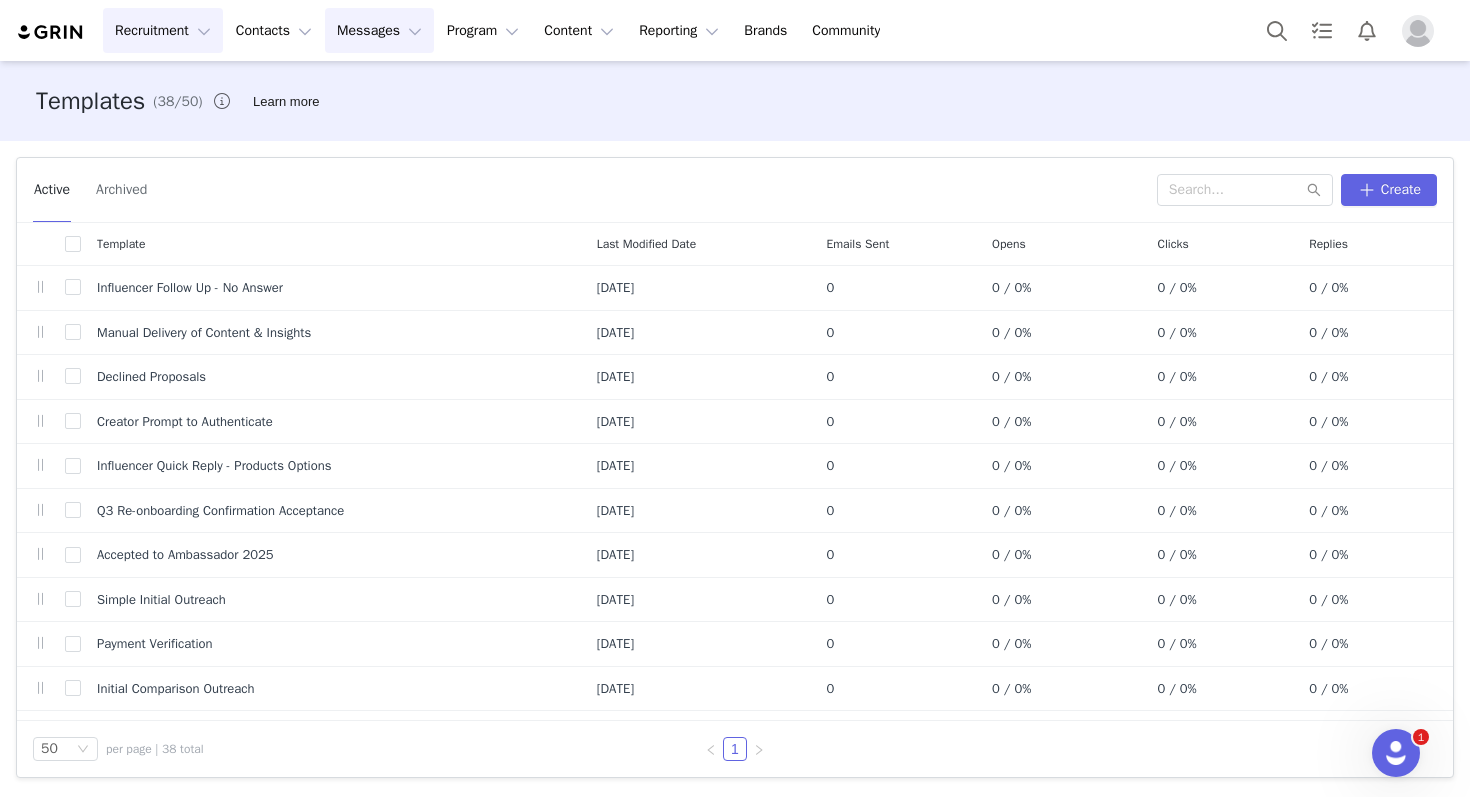 click on "Recruitment Recruitment" at bounding box center [163, 30] 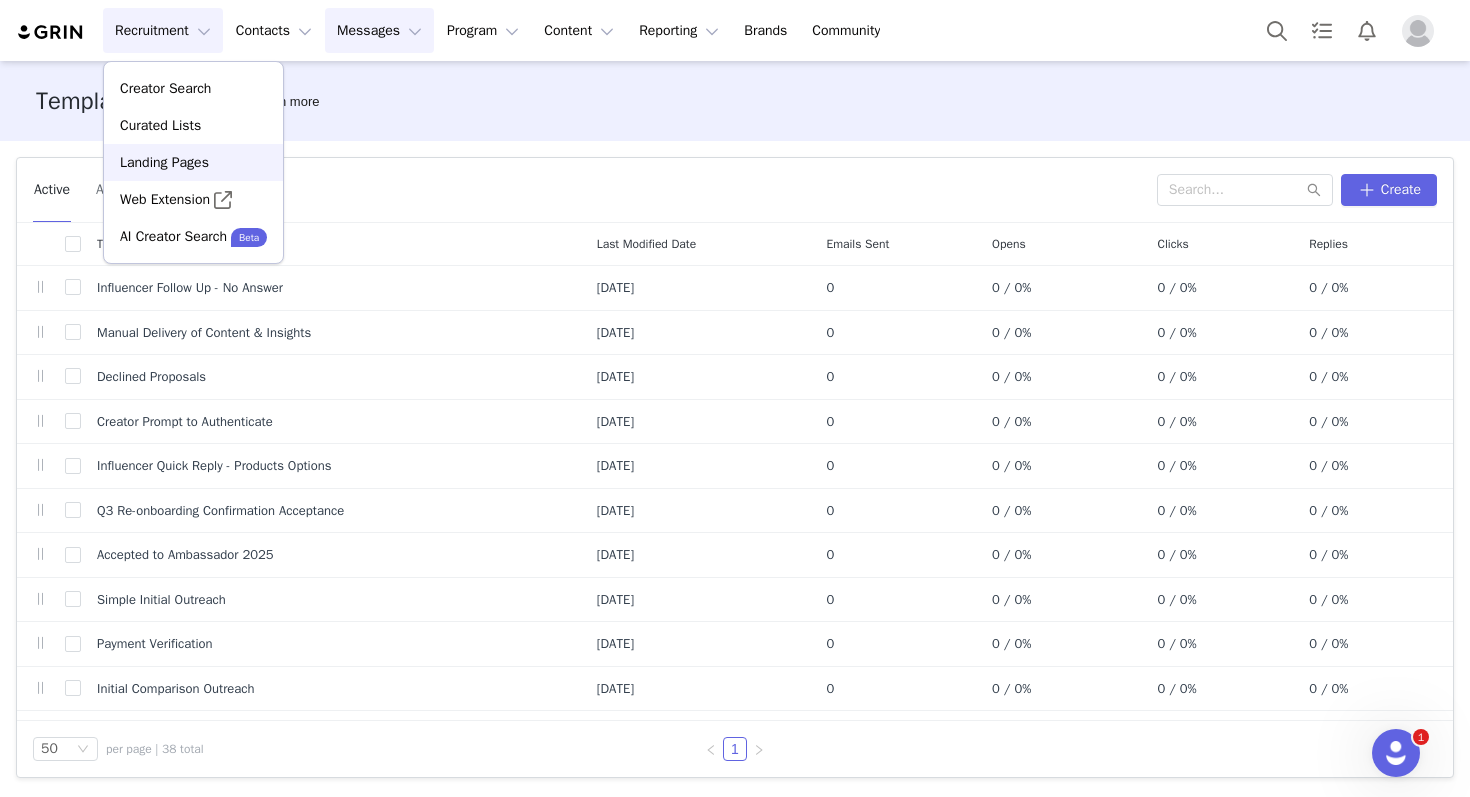 click on "Landing Pages" at bounding box center [164, 162] 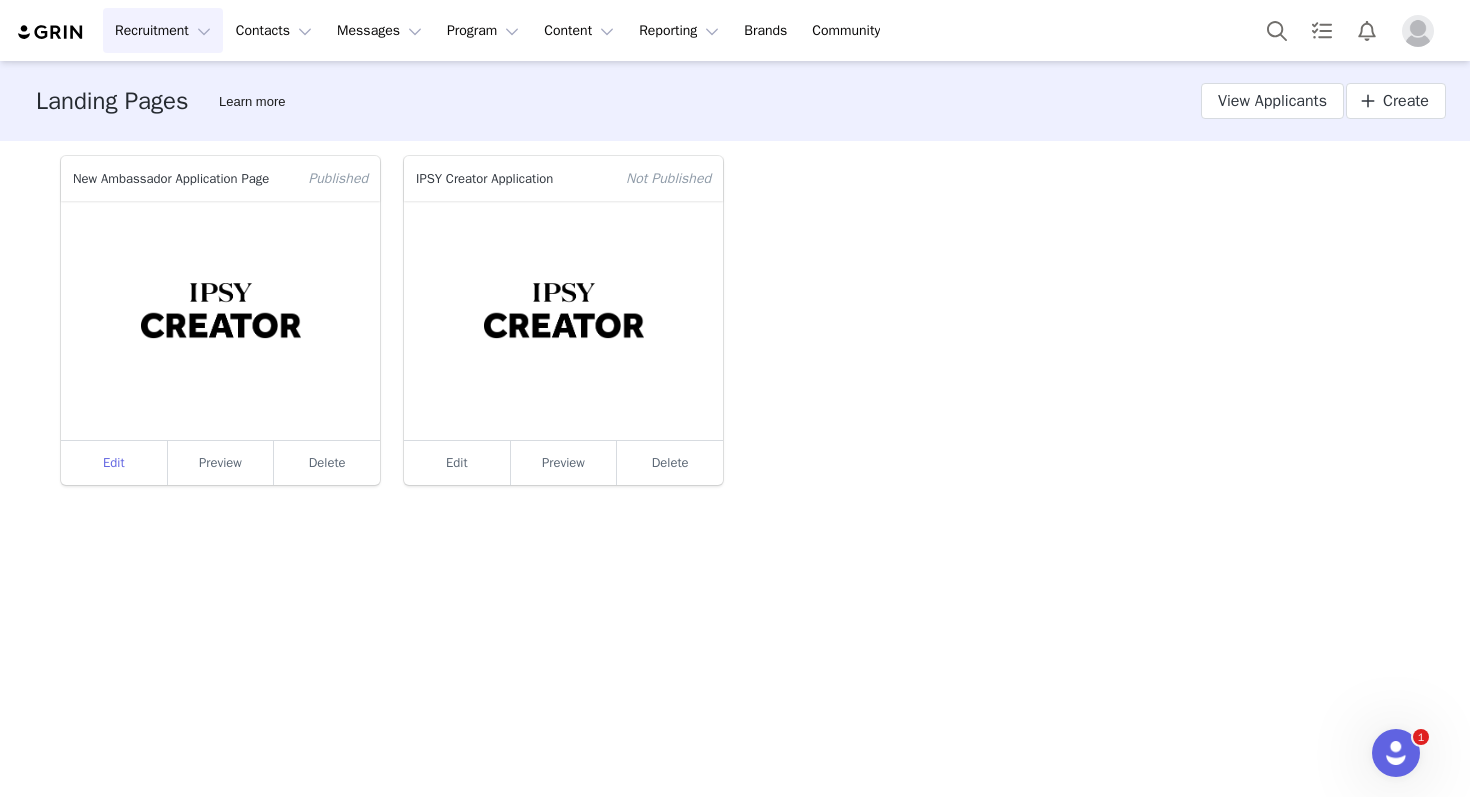 click on "Edit" at bounding box center (114, 463) 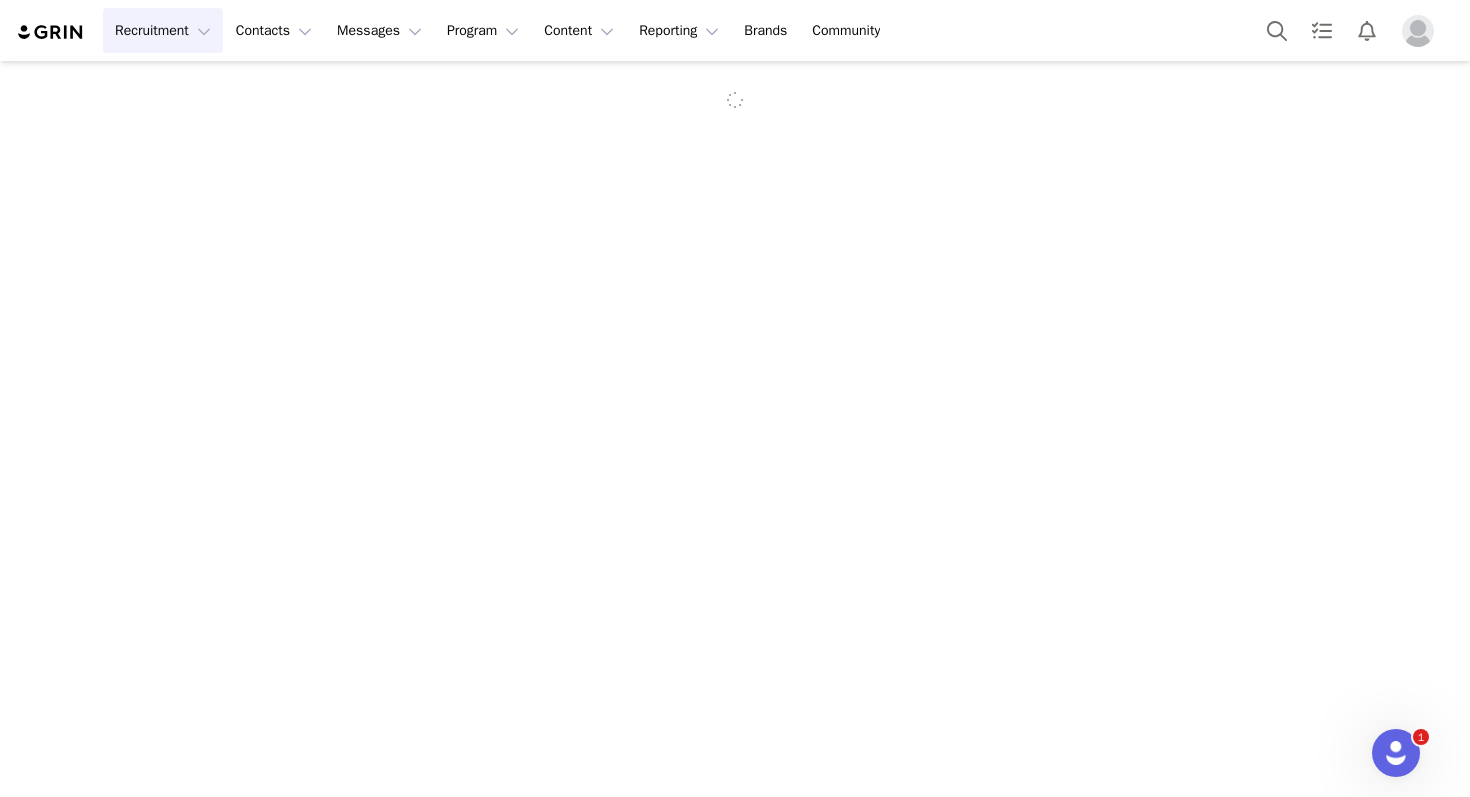 select on "5337f59a-ce76-4b02-8c89-f777169a8b77" 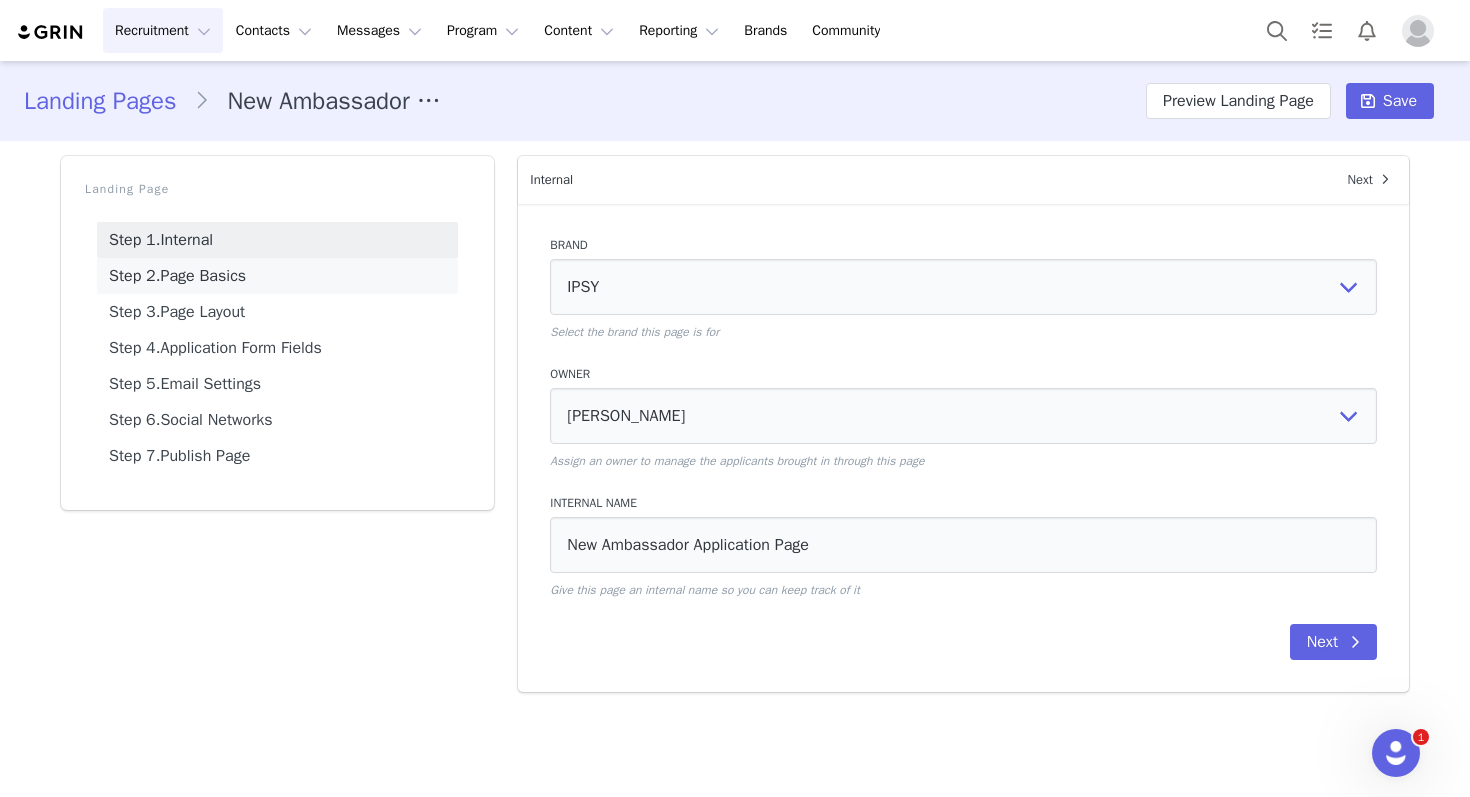 click on "Step 2.  Page Basics" at bounding box center [277, 276] 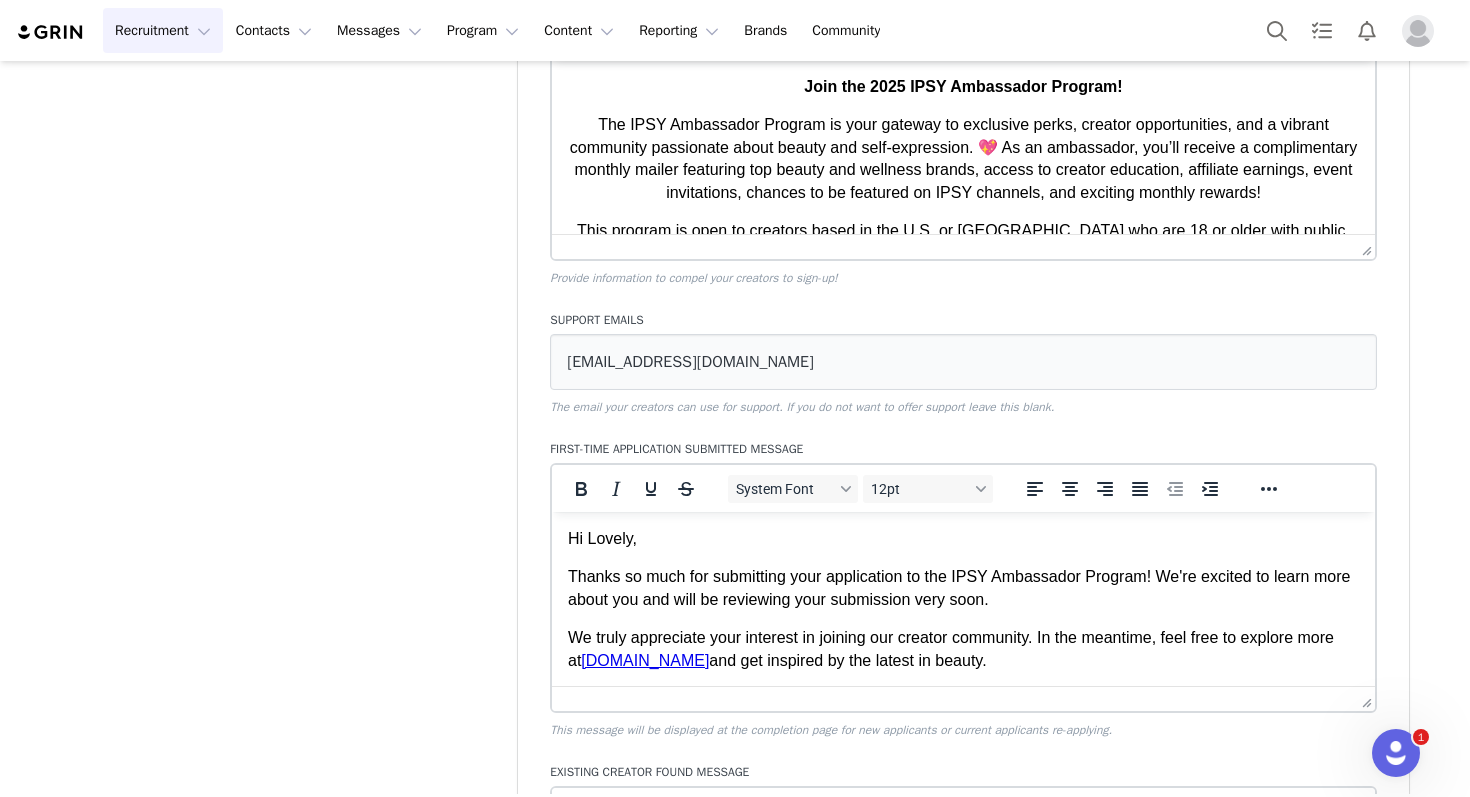 scroll, scrollTop: 0, scrollLeft: 0, axis: both 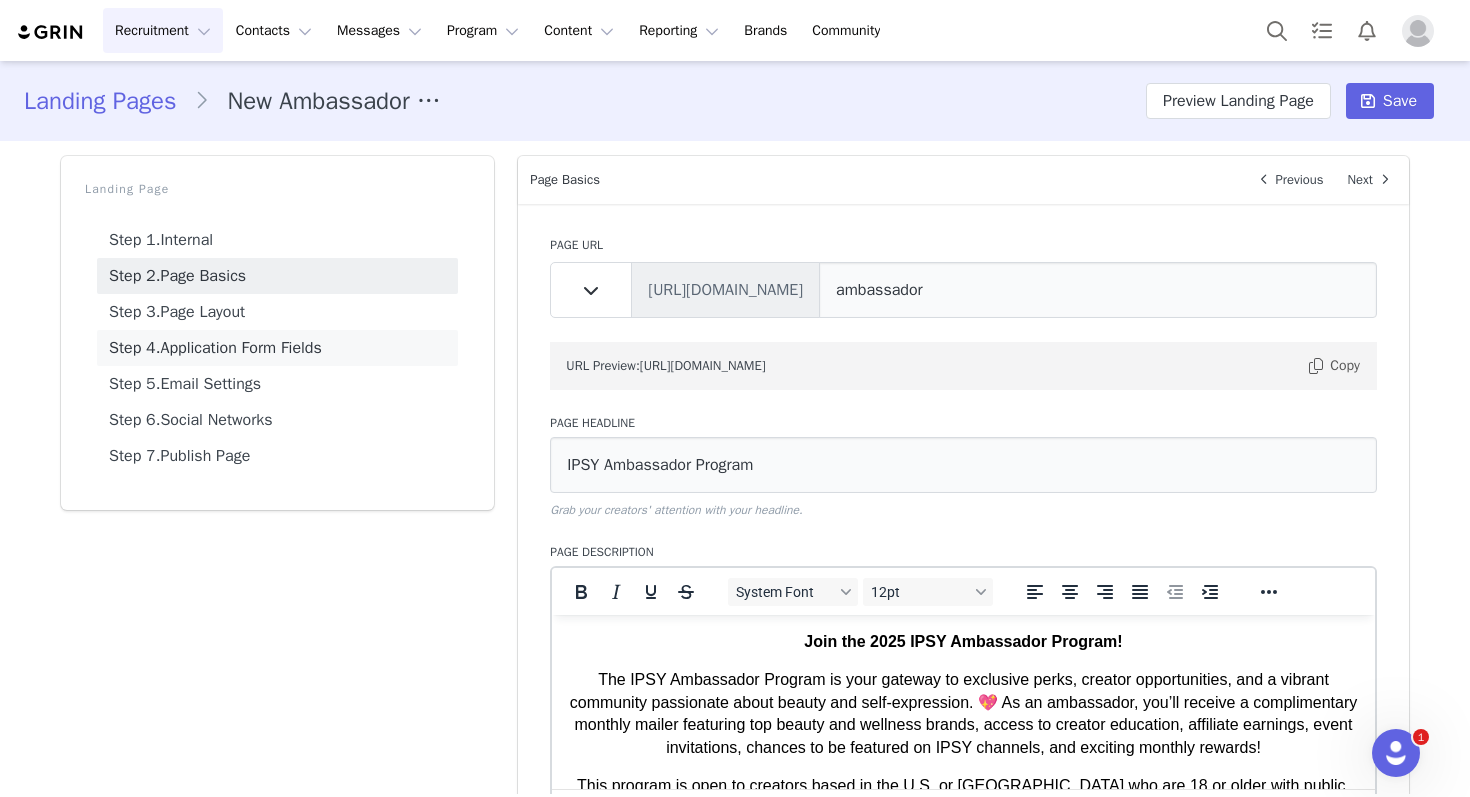 click on "Step 4.  Application Form Fields" at bounding box center [277, 348] 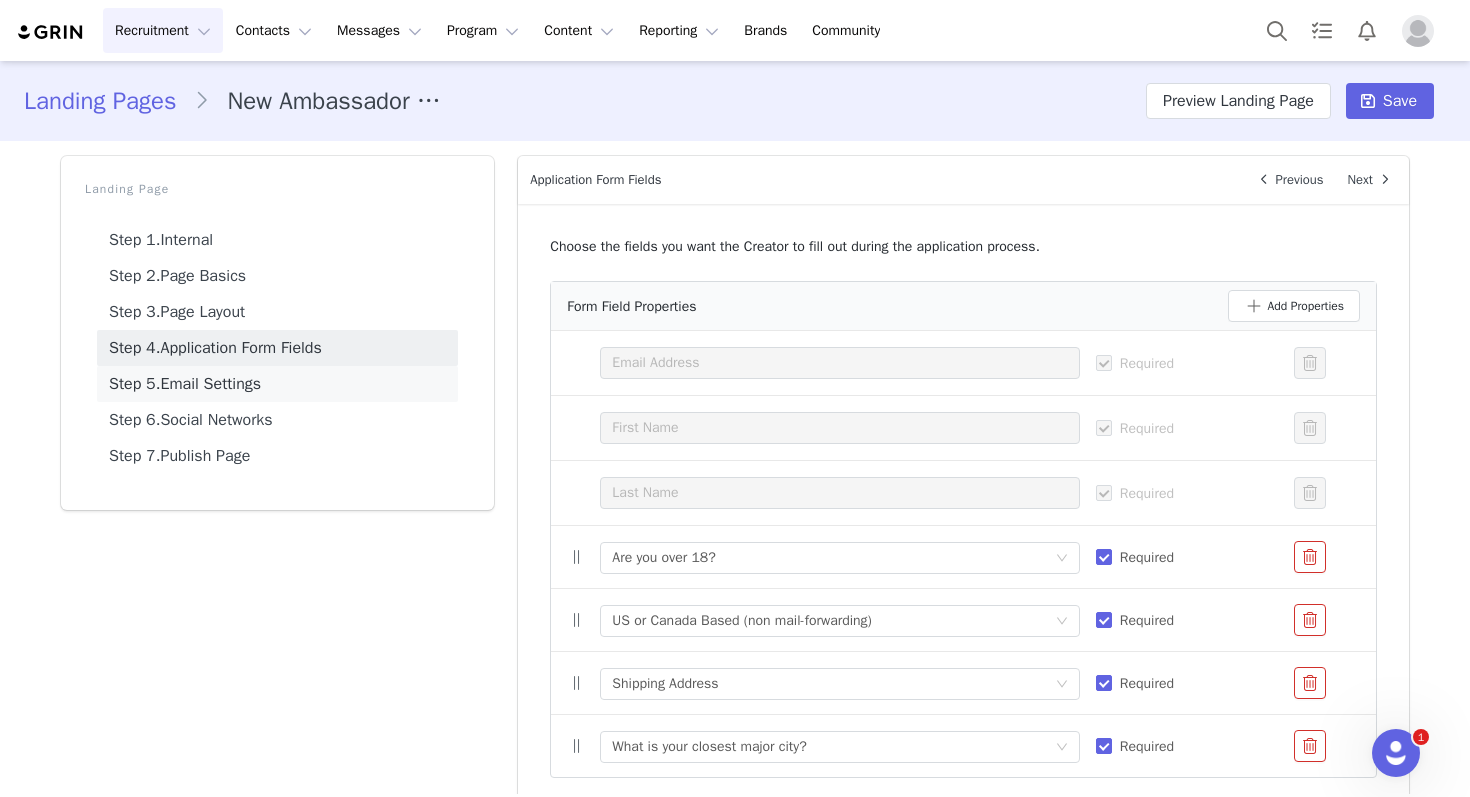 click on "Step 5.  Email Settings" at bounding box center [277, 384] 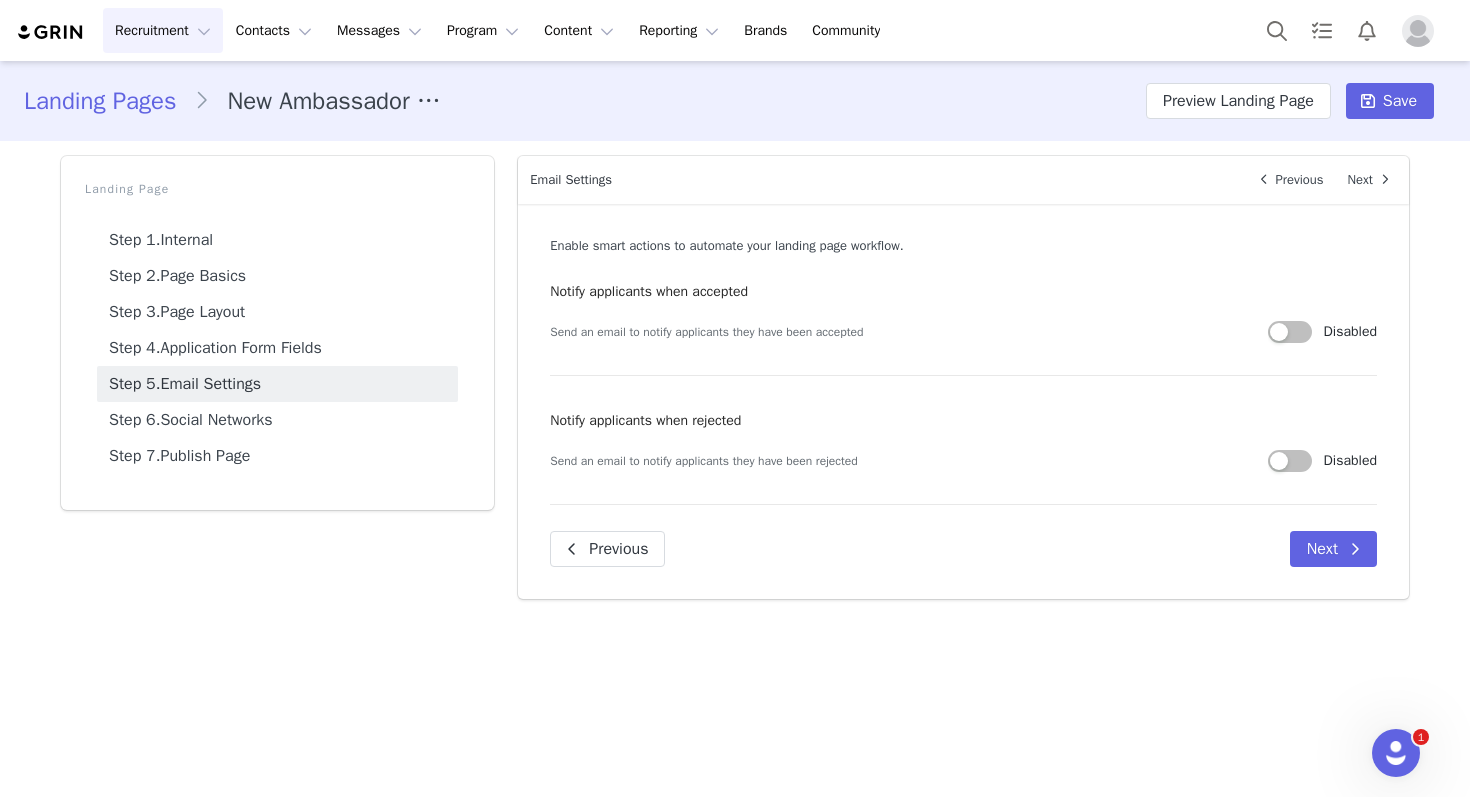 click at bounding box center (1290, 332) 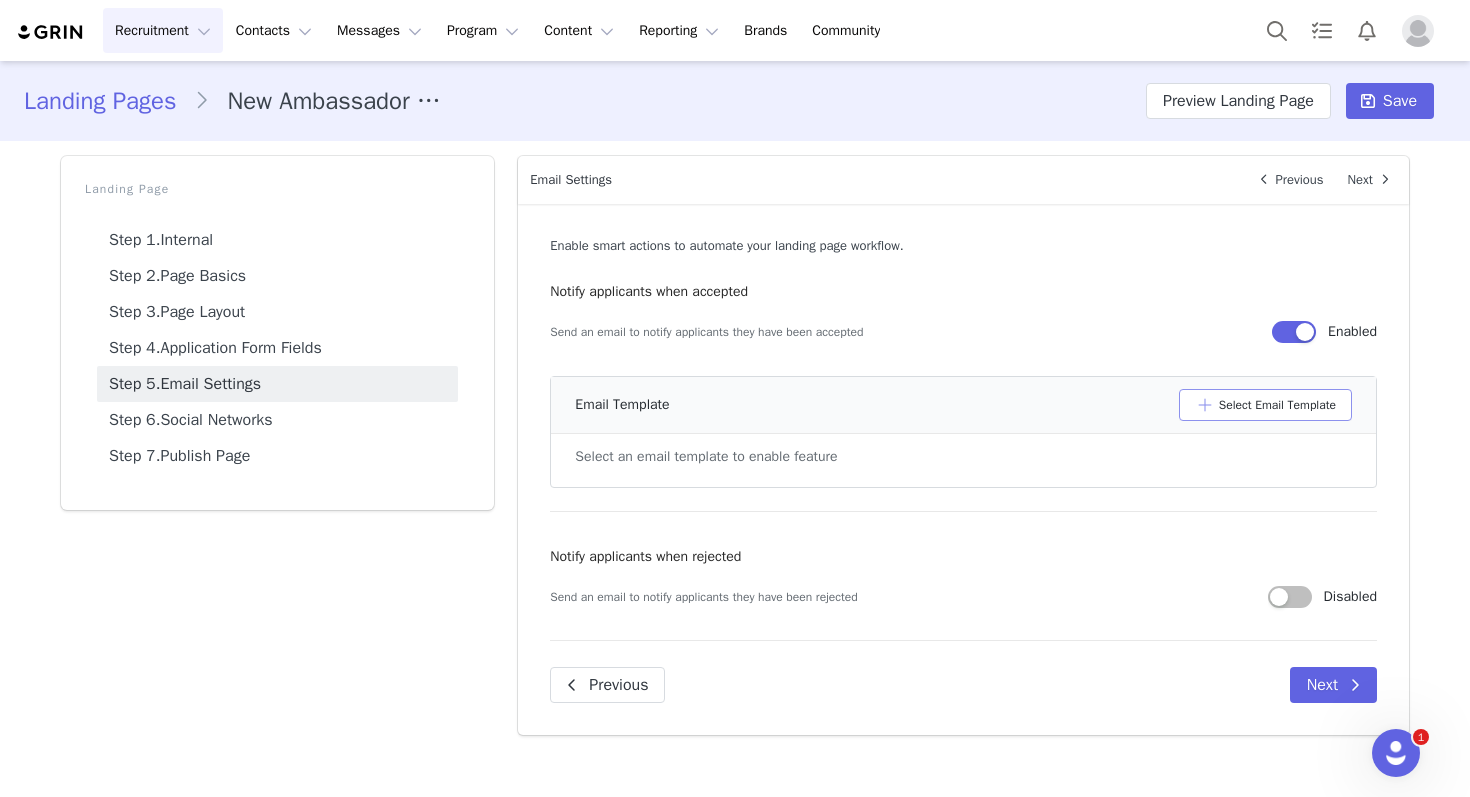 click on "Select Email Template" at bounding box center [1265, 405] 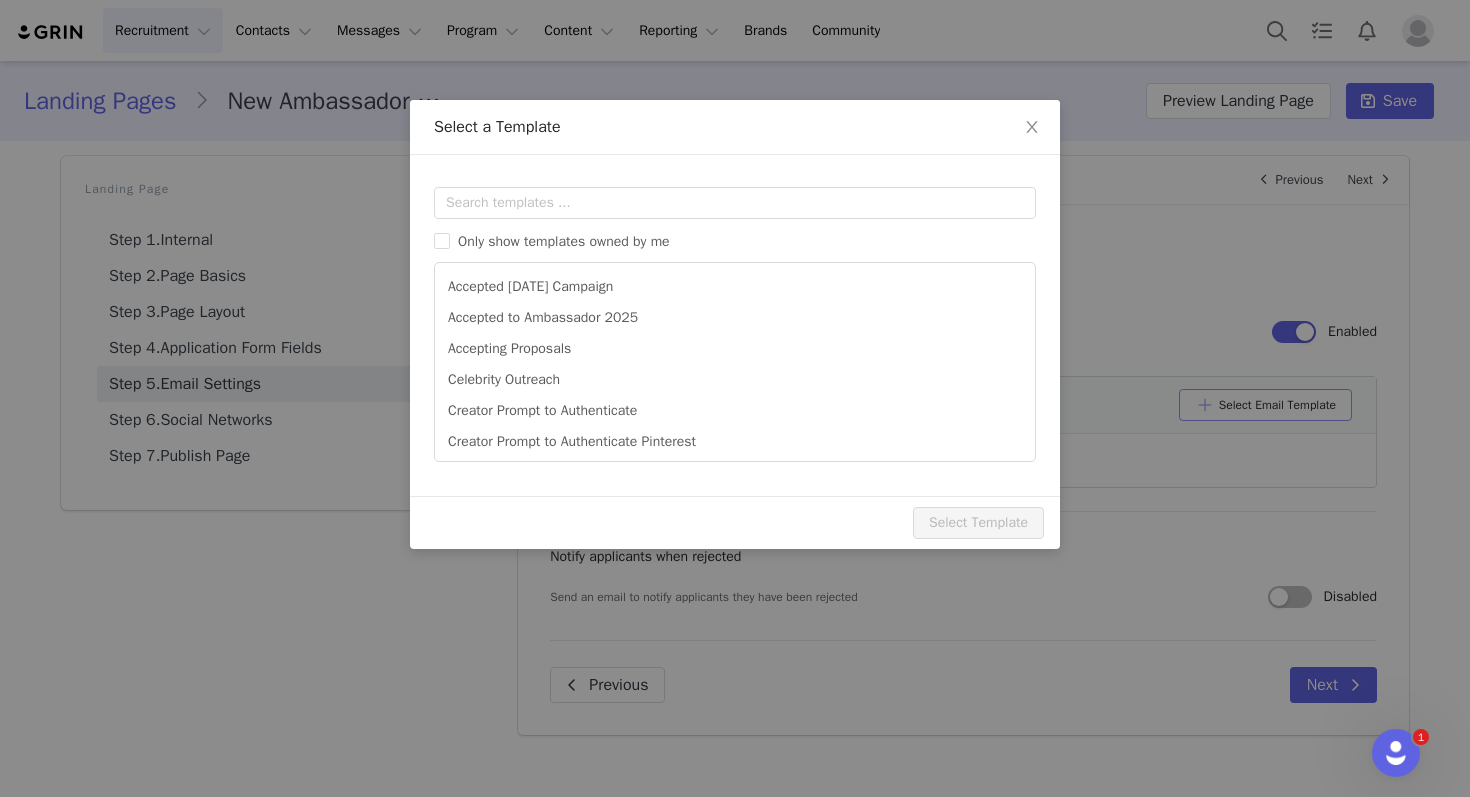 scroll, scrollTop: 0, scrollLeft: 0, axis: both 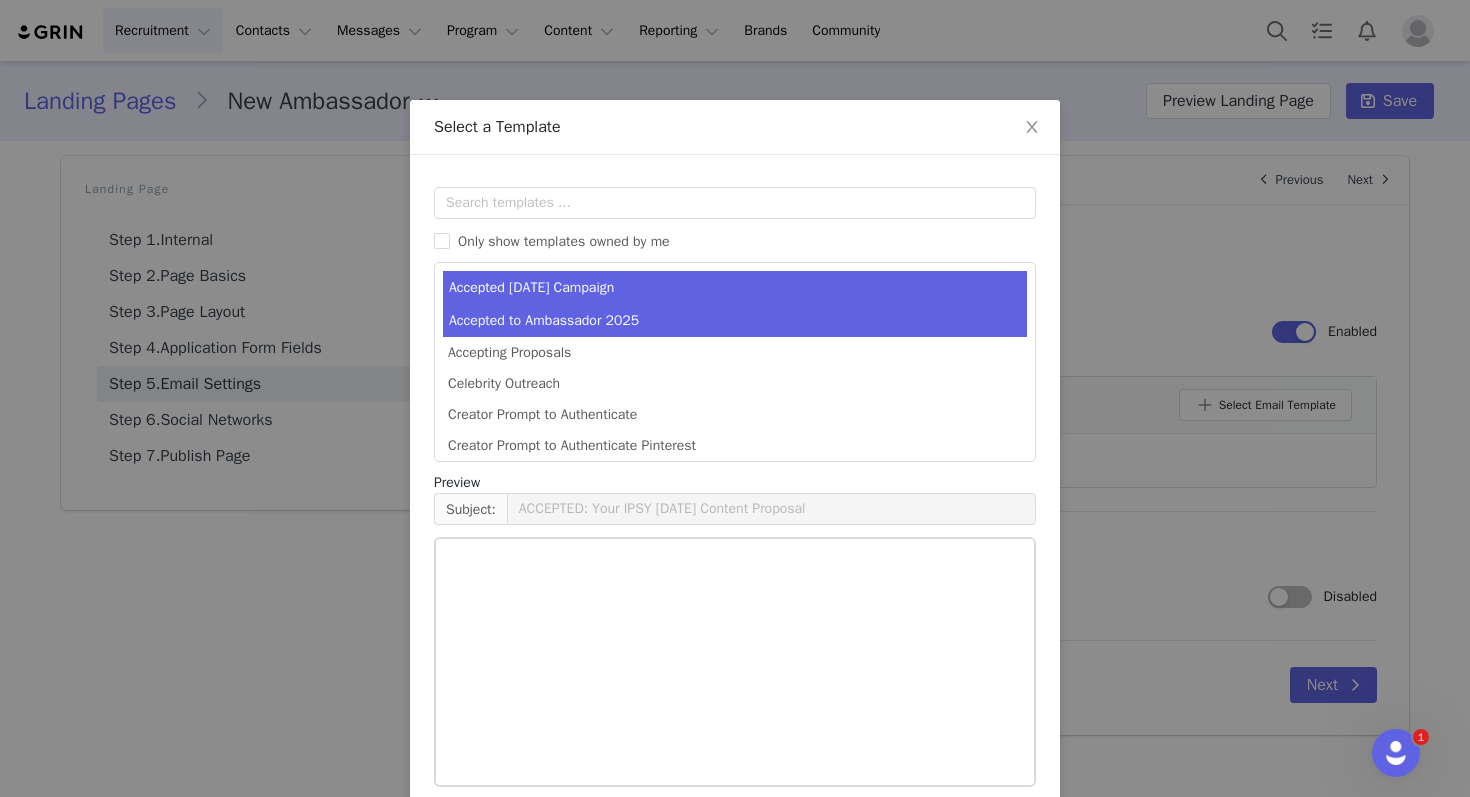 click on "Accepted to Ambassador 2025" at bounding box center [735, 320] 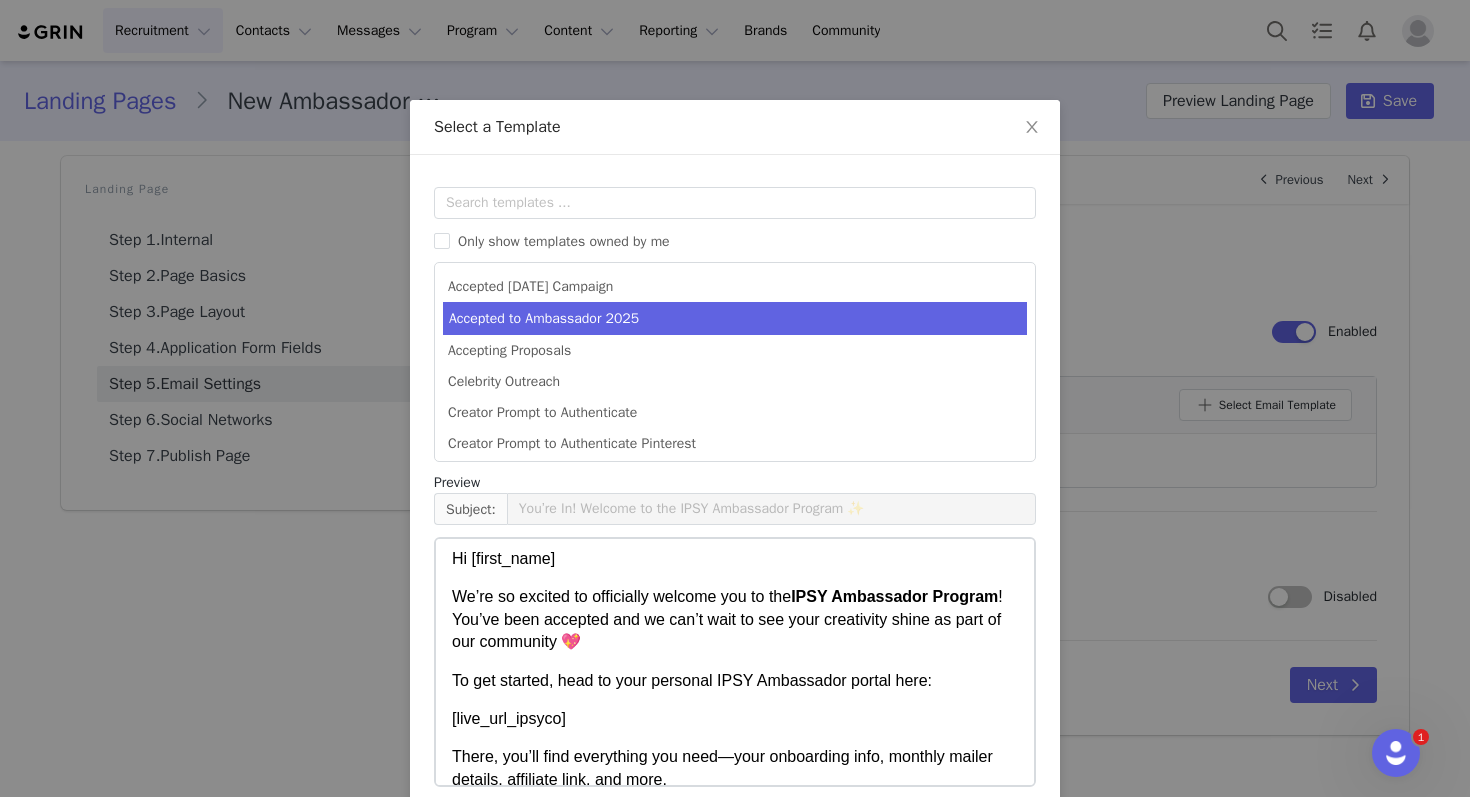 scroll, scrollTop: 0, scrollLeft: 0, axis: both 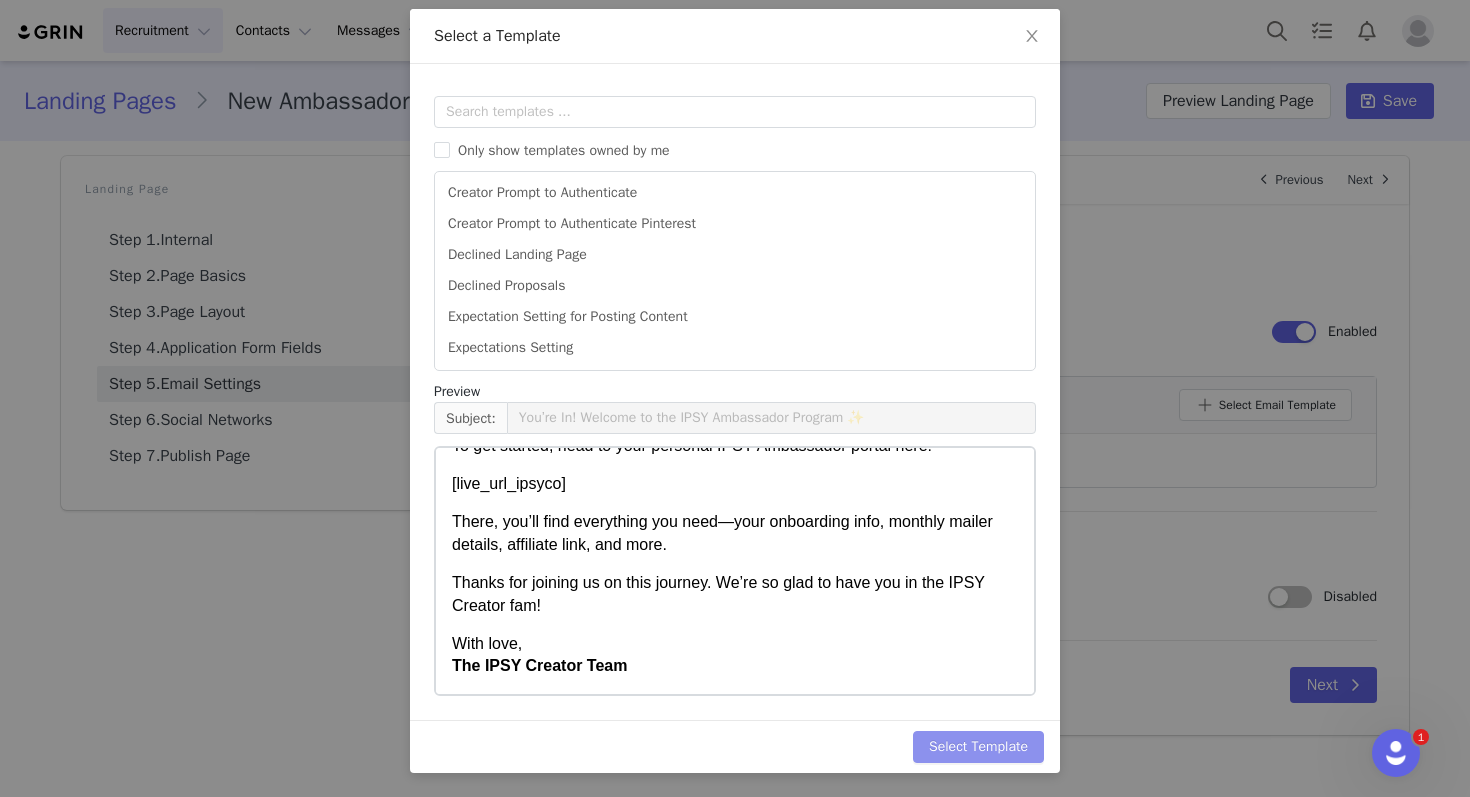 click on "Select Template" at bounding box center (978, 747) 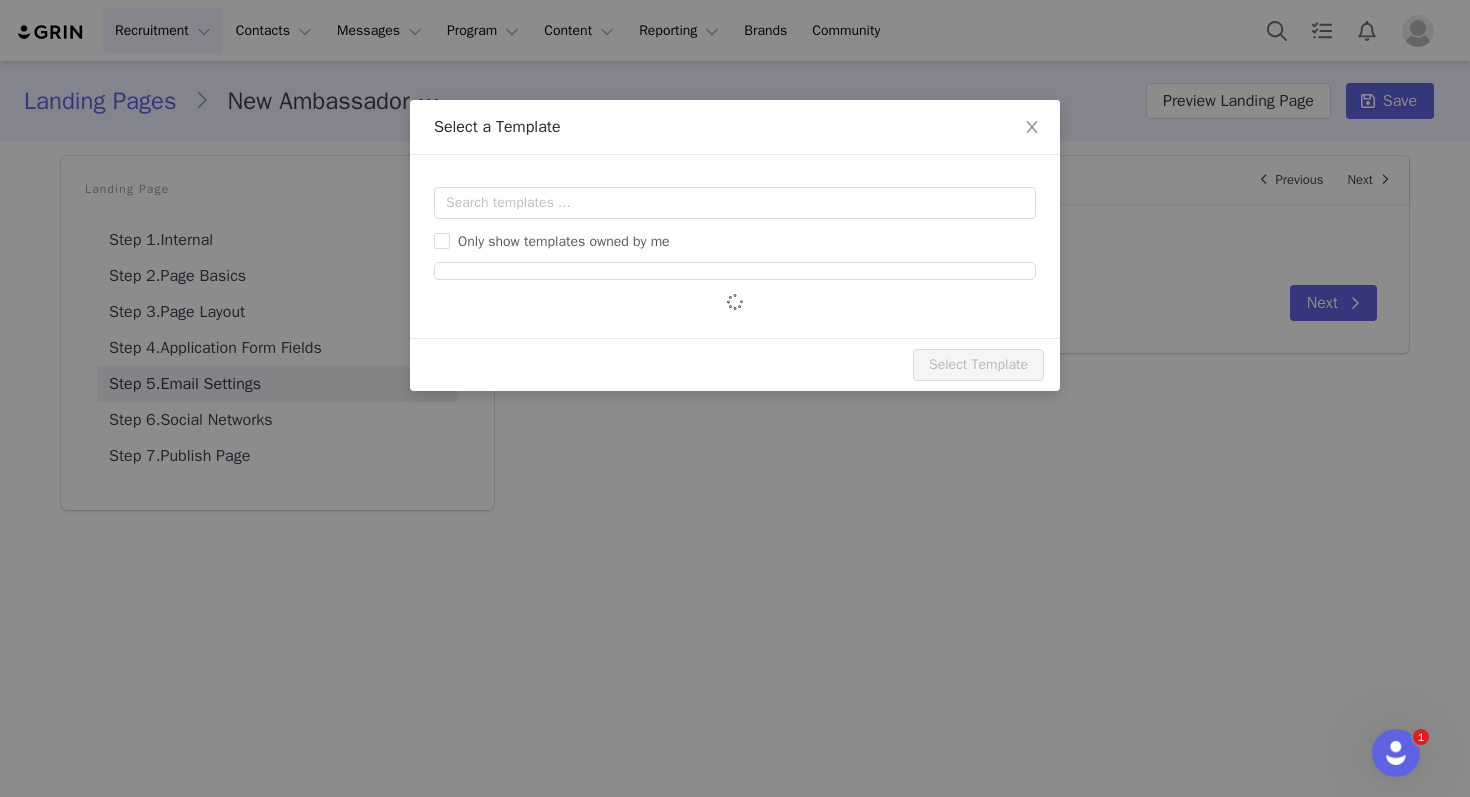 scroll, scrollTop: 0, scrollLeft: 0, axis: both 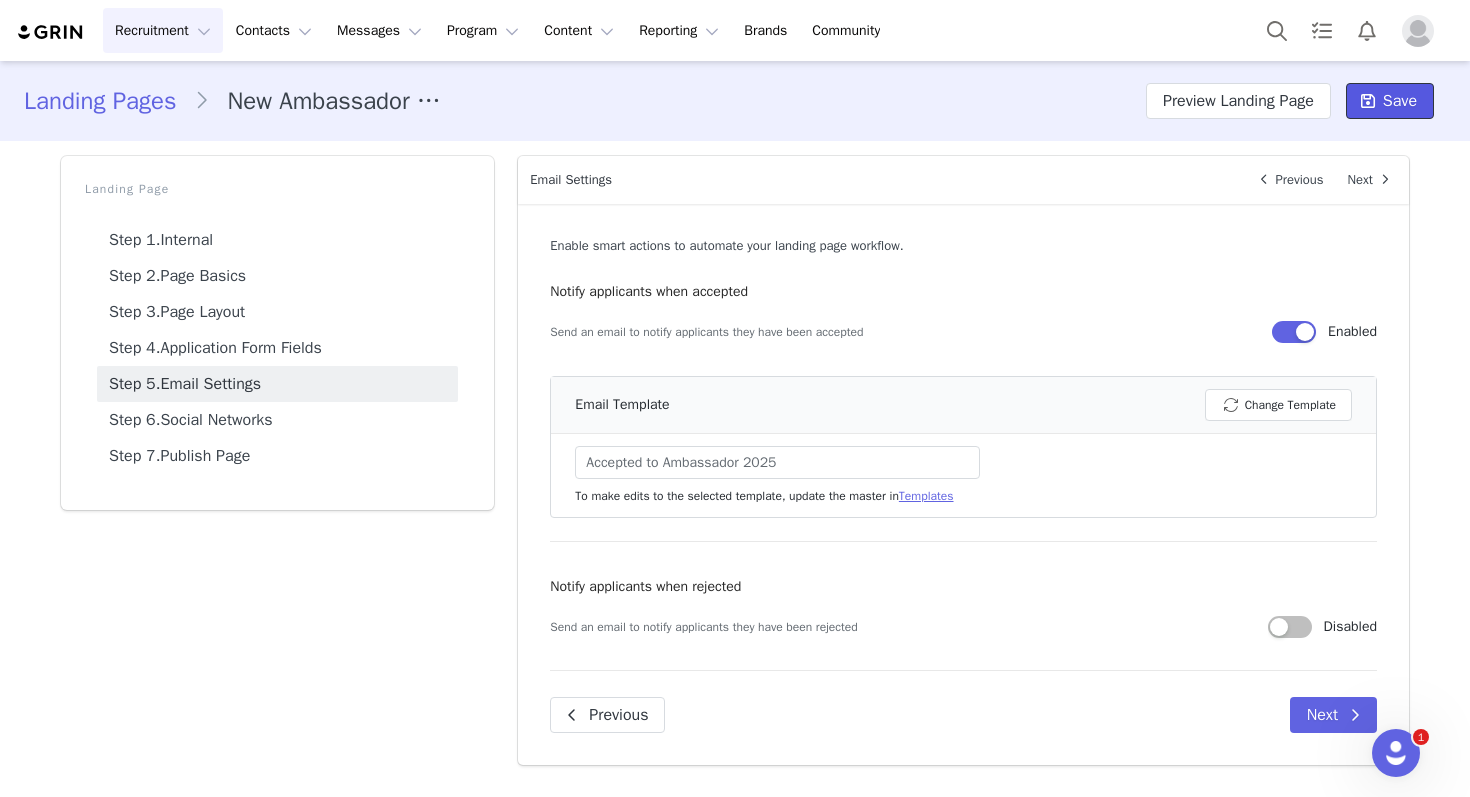 click on "Save" at bounding box center [1400, 101] 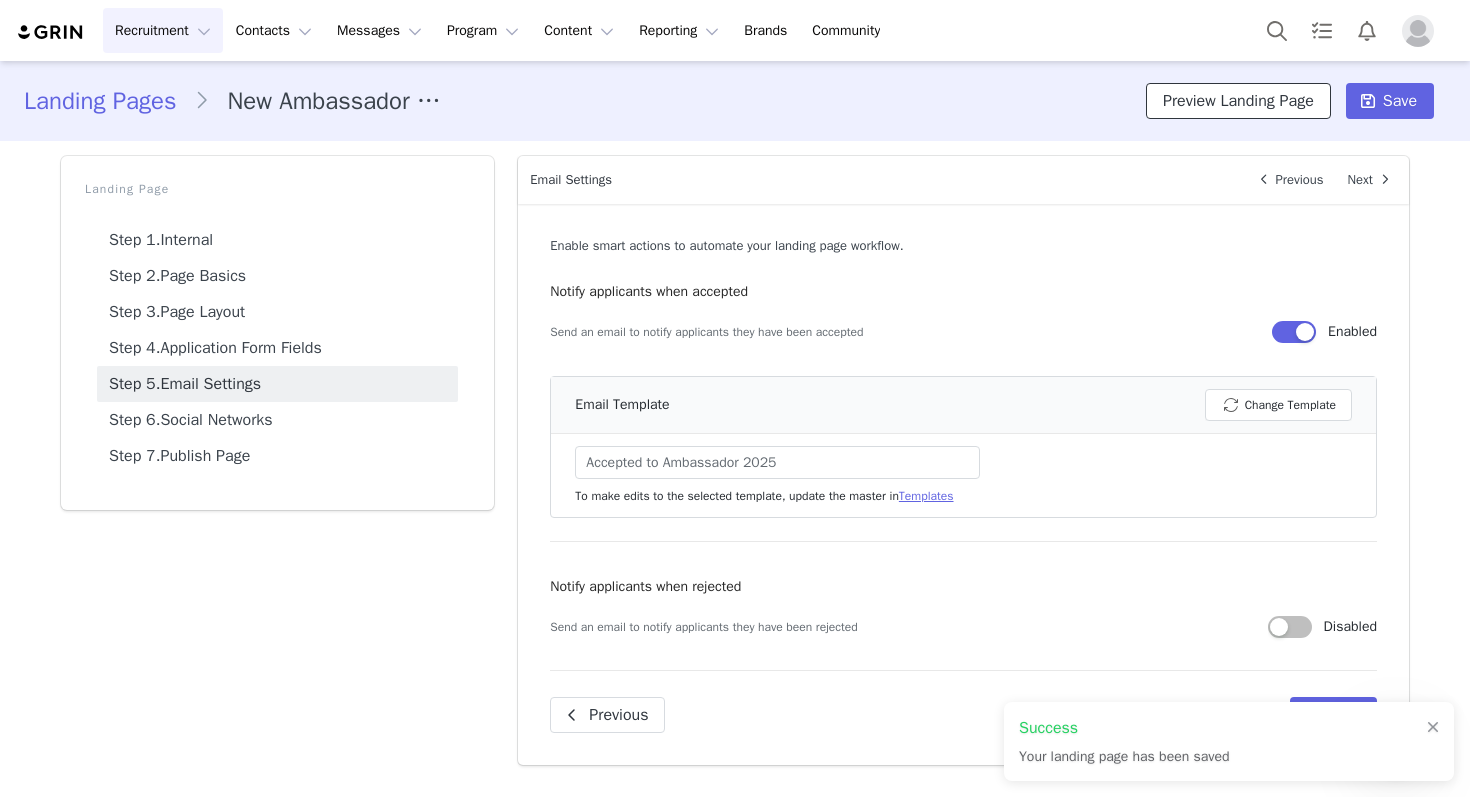 click on "Preview Landing Page" at bounding box center [1238, 101] 